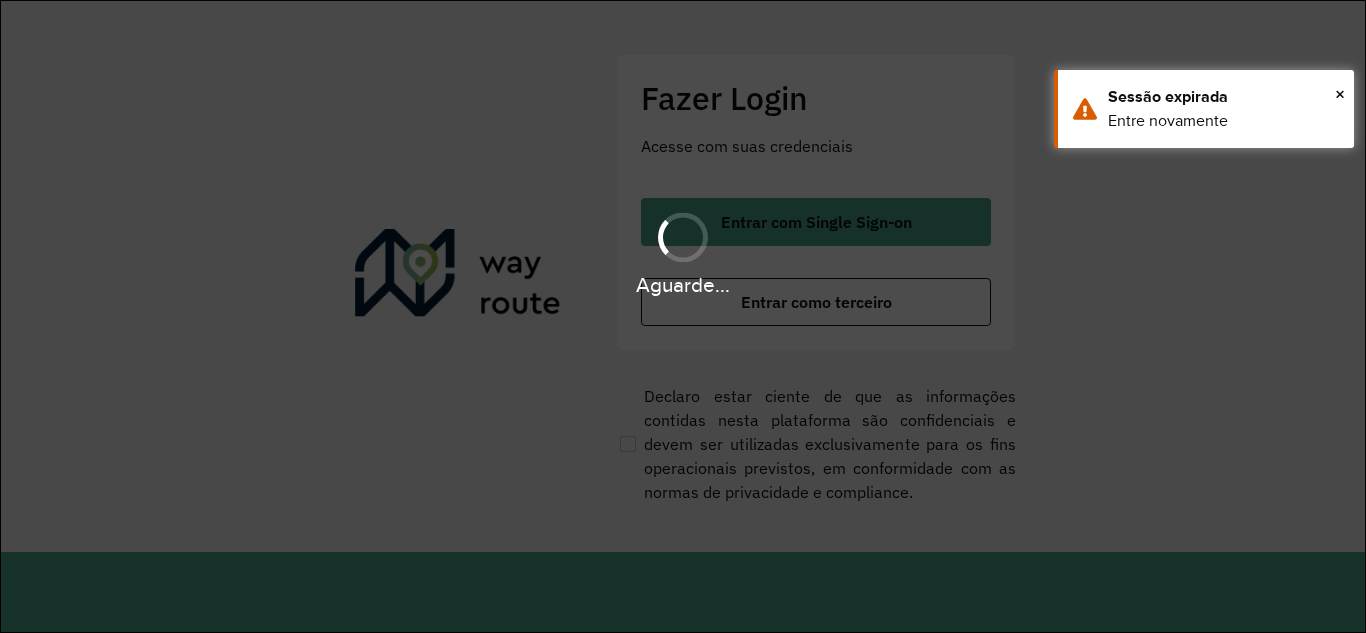 scroll, scrollTop: 0, scrollLeft: 0, axis: both 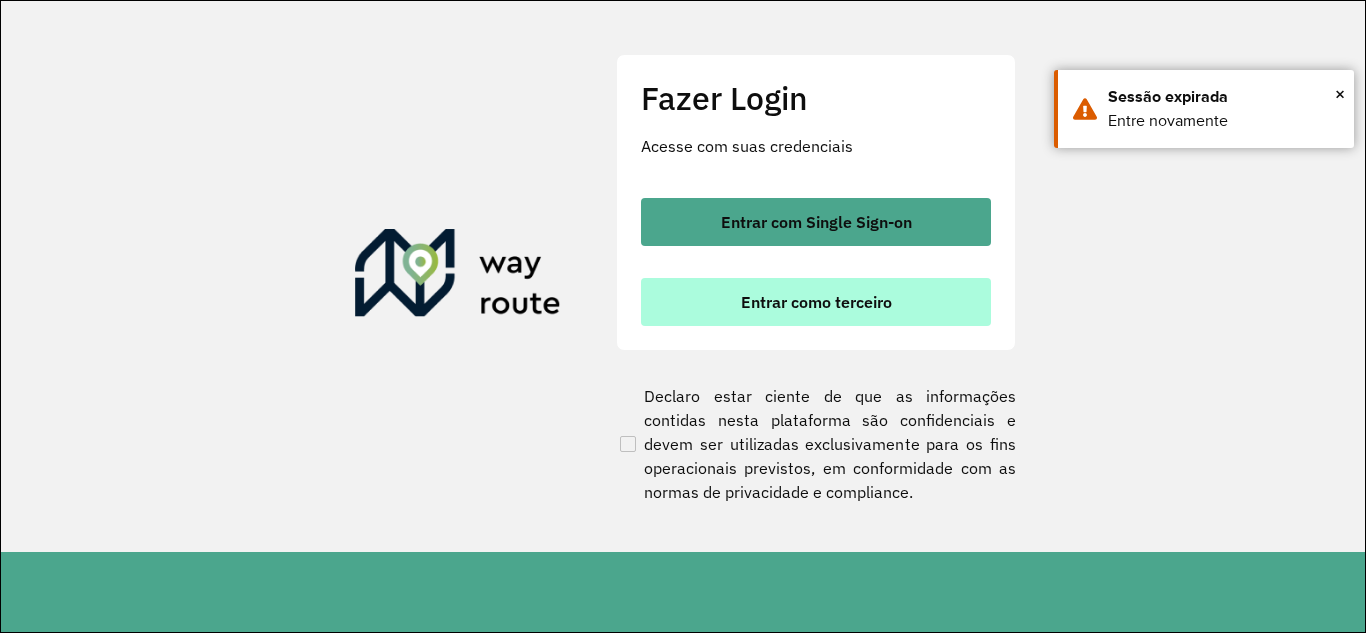 click on "Entrar como terceiro" at bounding box center (816, 302) 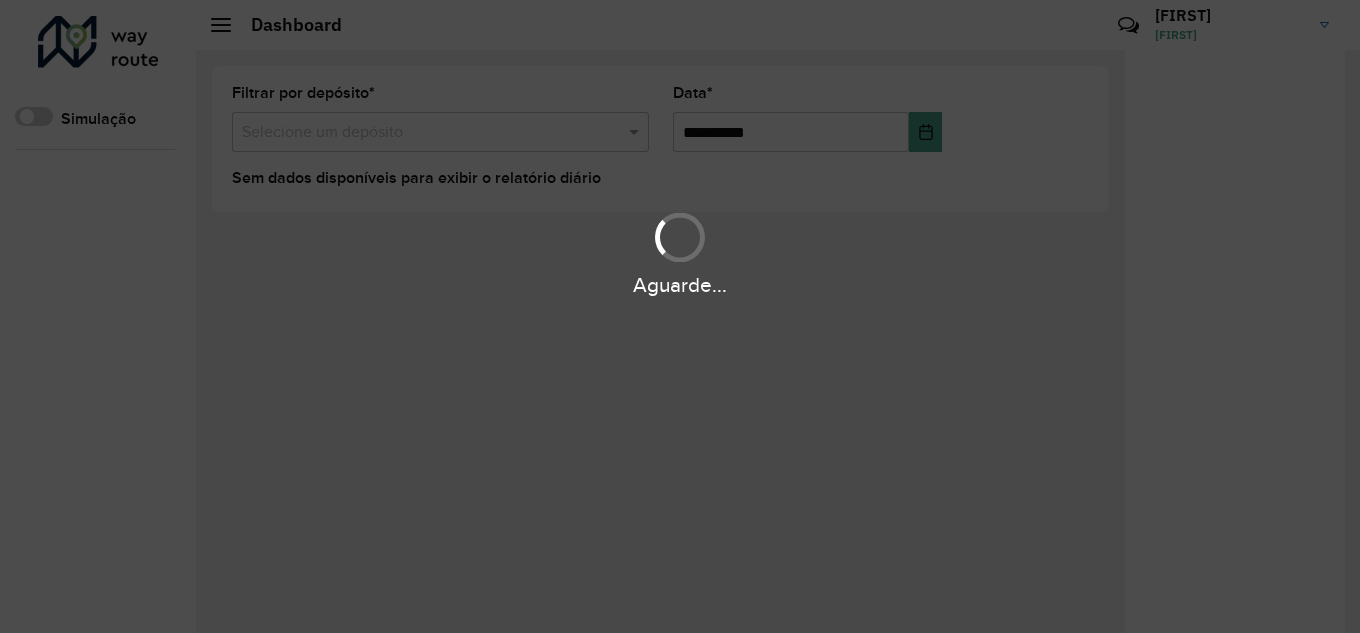 scroll, scrollTop: 0, scrollLeft: 0, axis: both 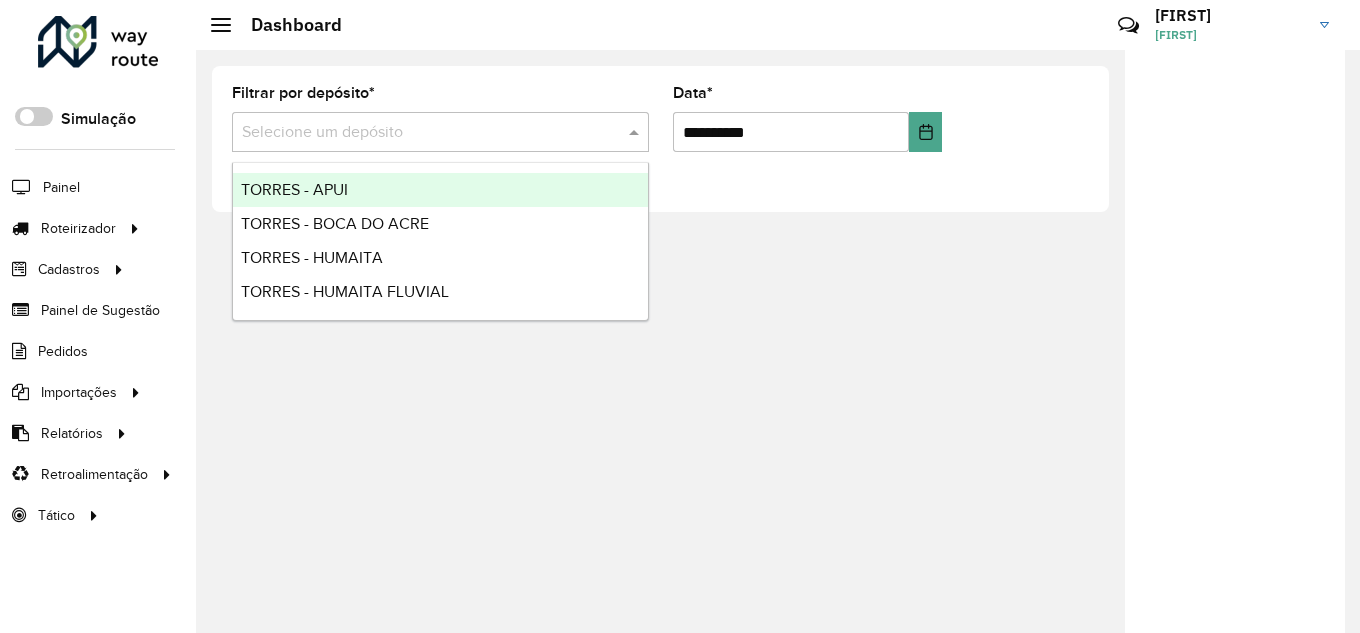 click on "Selecione um depósito" at bounding box center (440, 132) 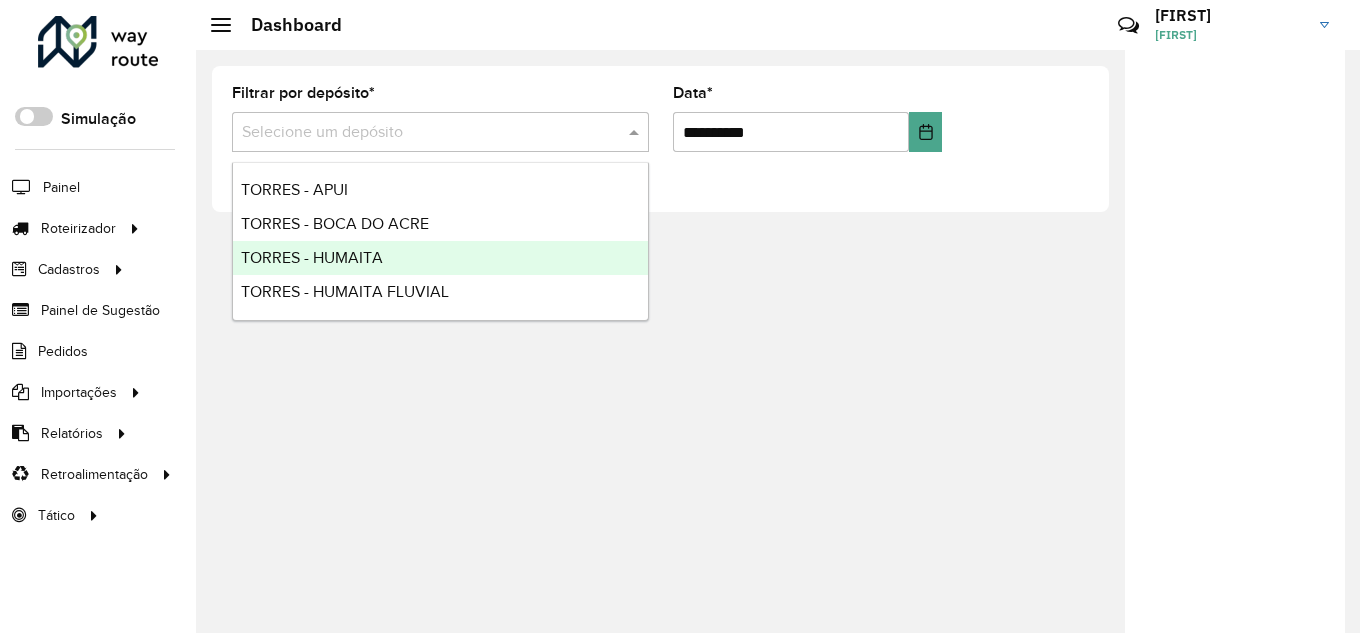 click on "TORRES - HUMAITA" at bounding box center [312, 257] 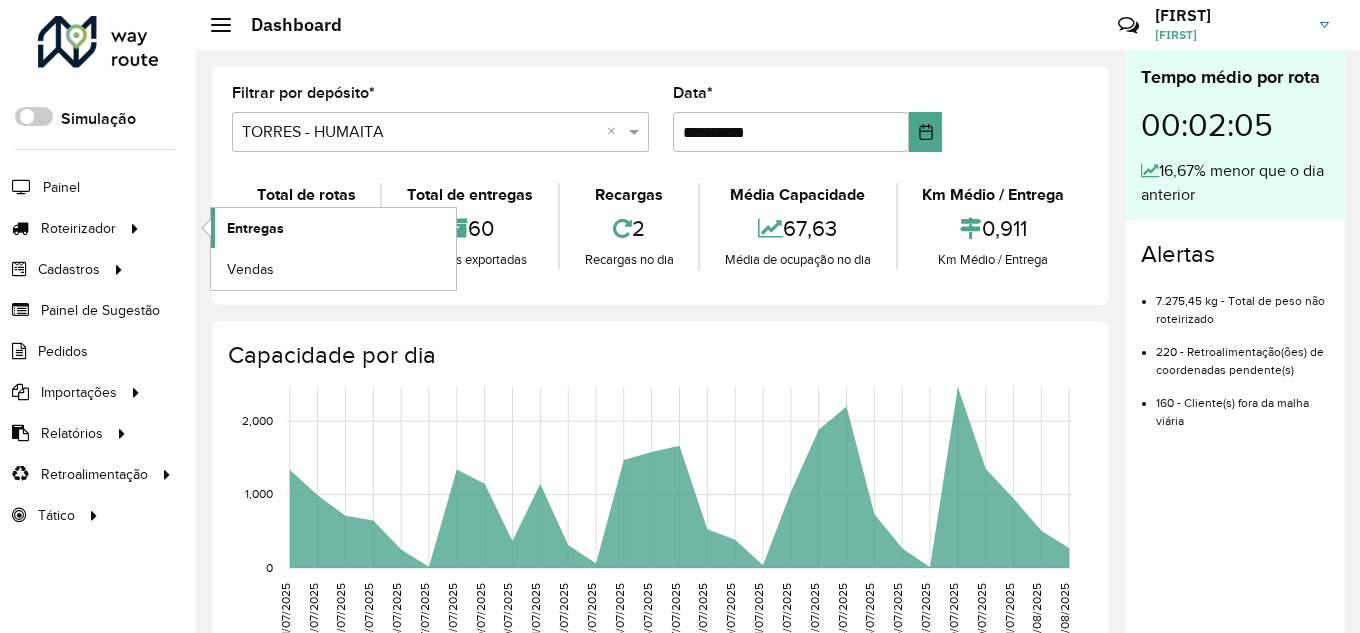click on "Entregas" 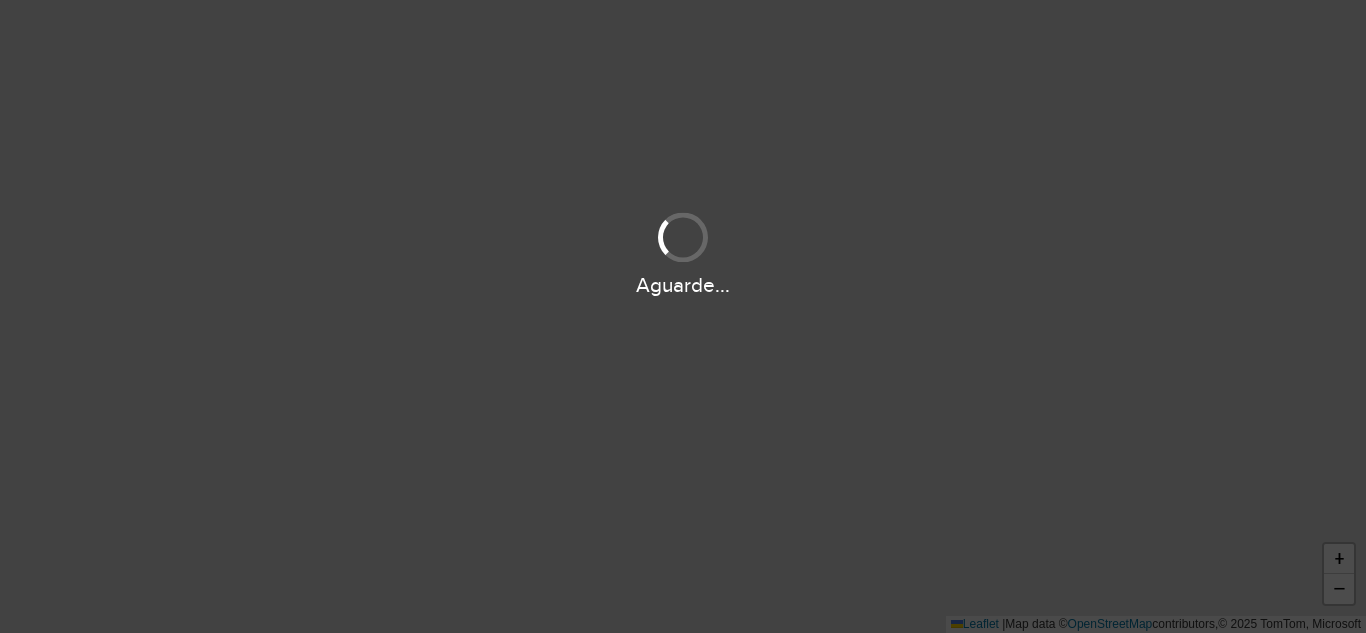 scroll, scrollTop: 0, scrollLeft: 0, axis: both 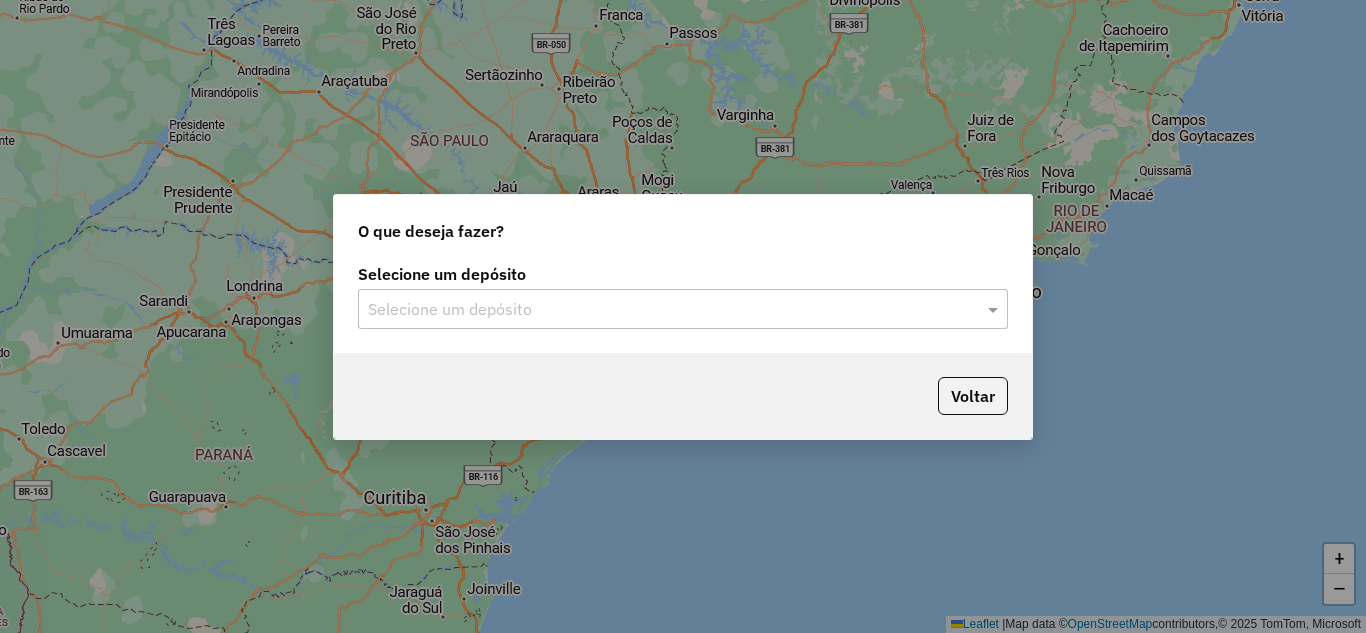 click on "Selecione um depósito" 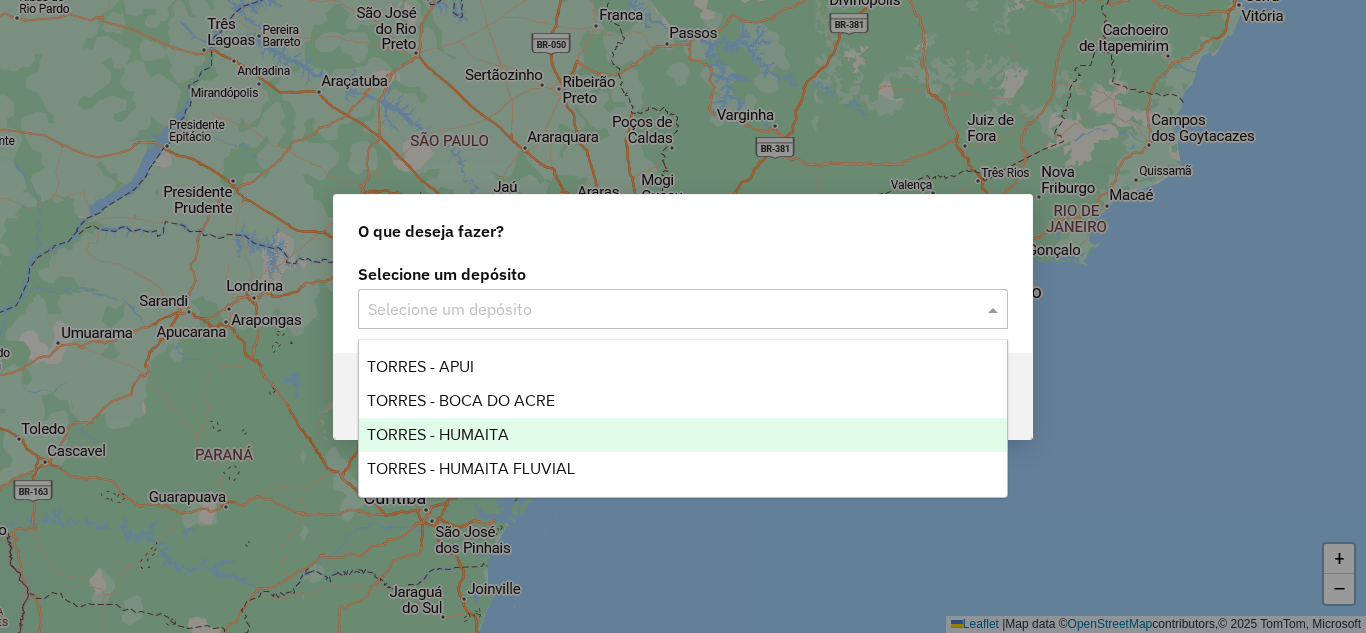 click on "TORRES - HUMAITA" at bounding box center (438, 434) 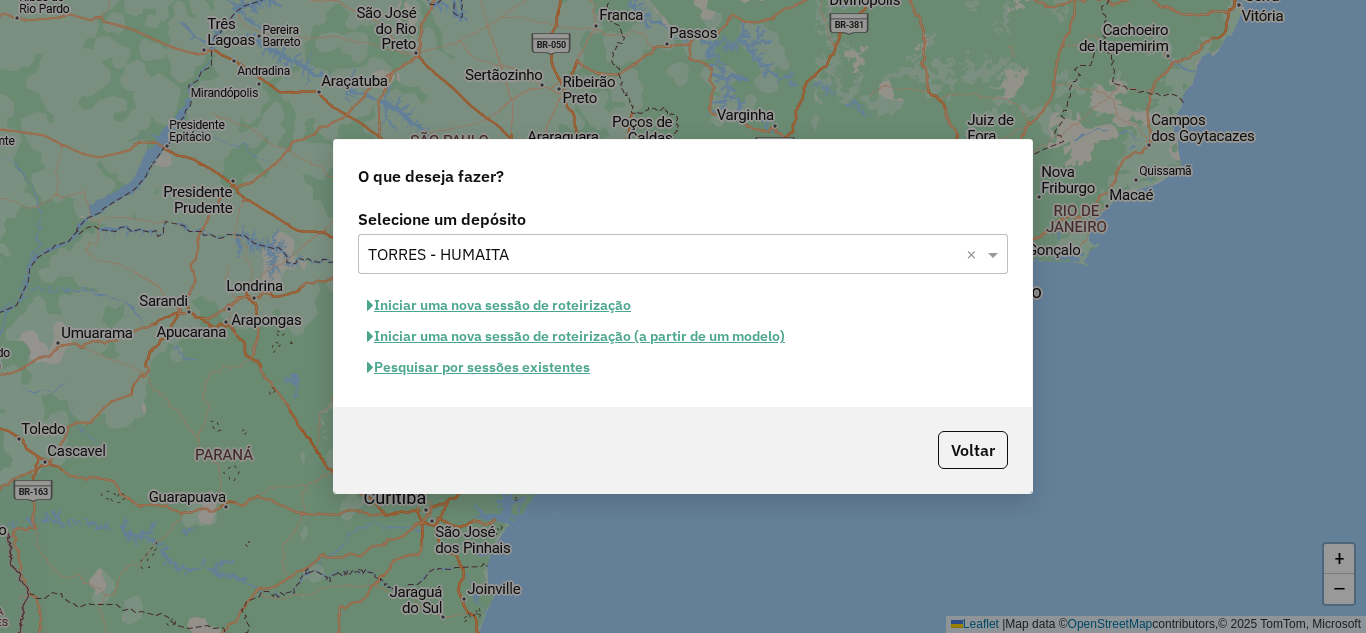 click on "Iniciar uma nova sessão de roteirização" 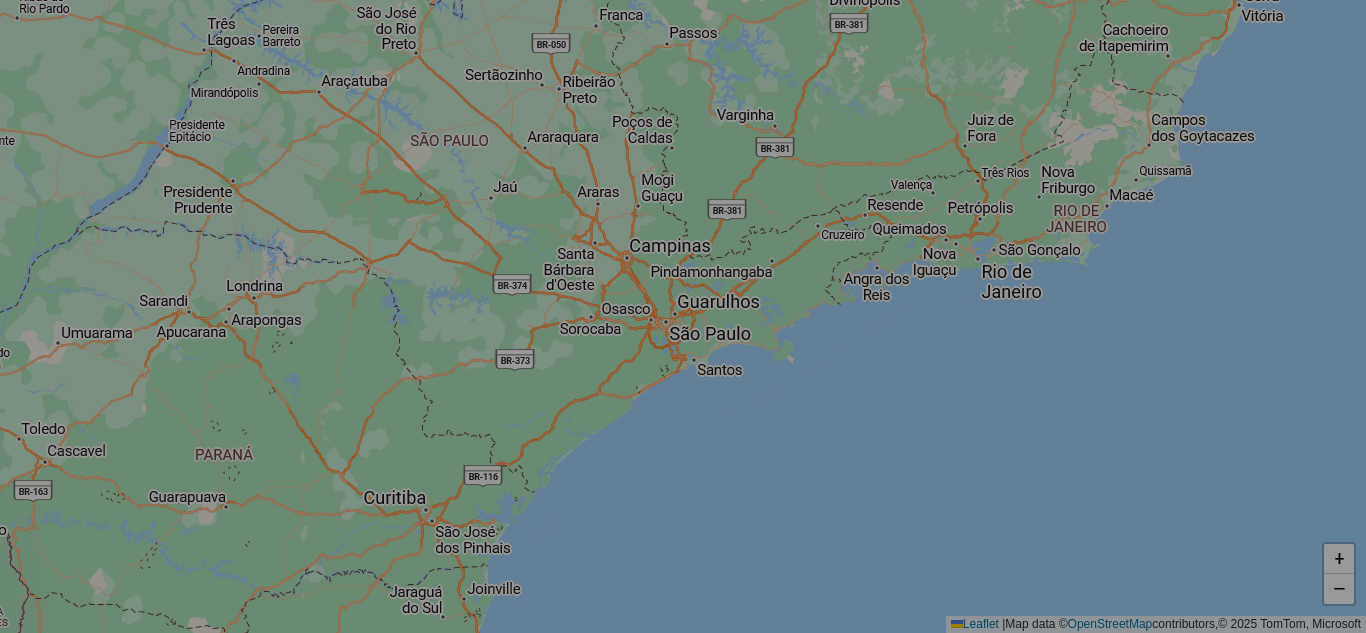 select on "*" 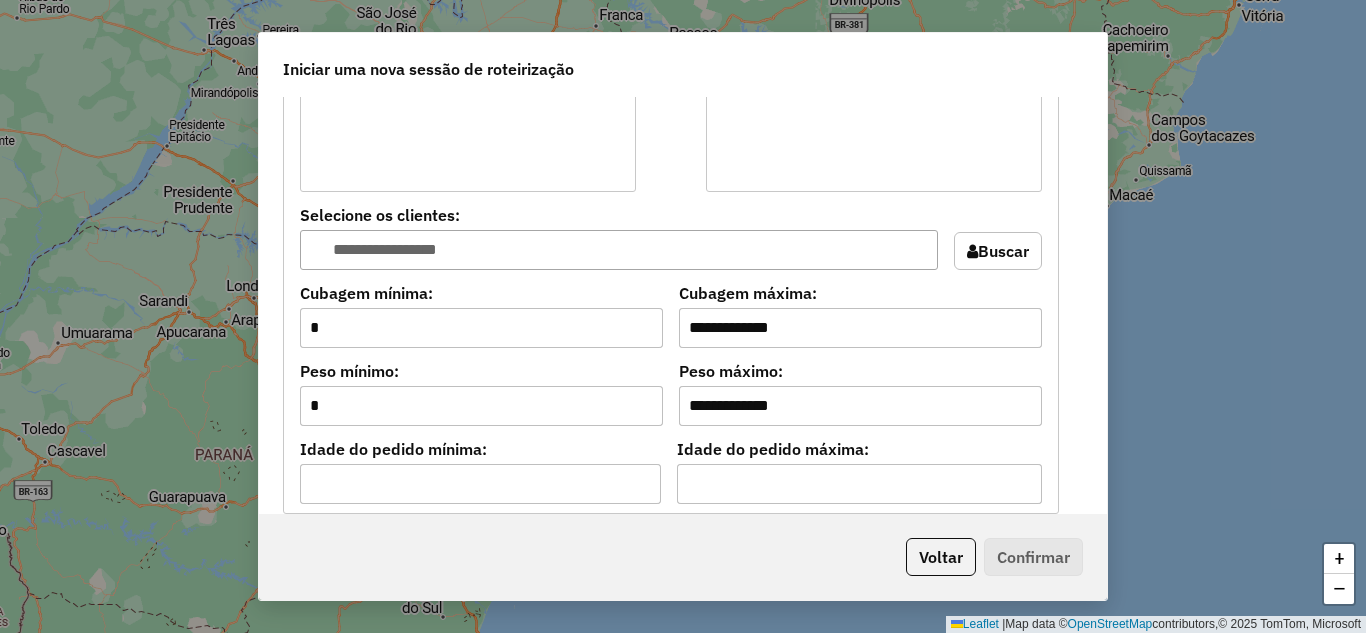 scroll, scrollTop: 1800, scrollLeft: 0, axis: vertical 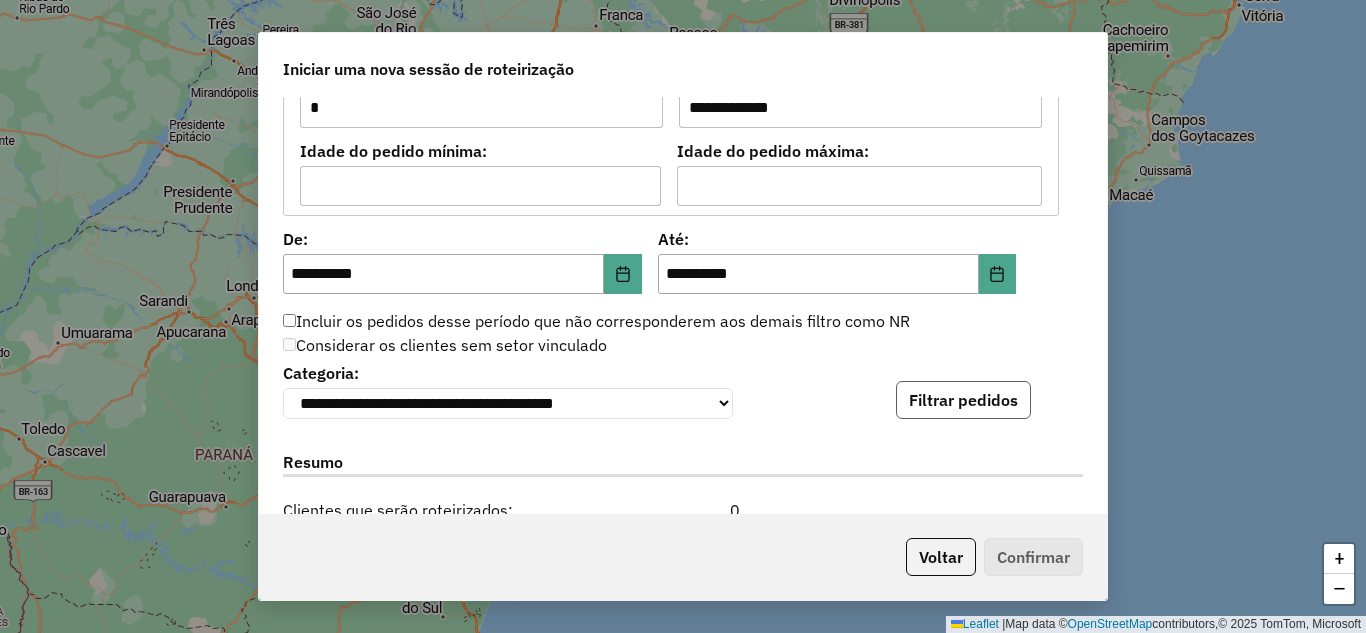 click on "Filtrar pedidos" 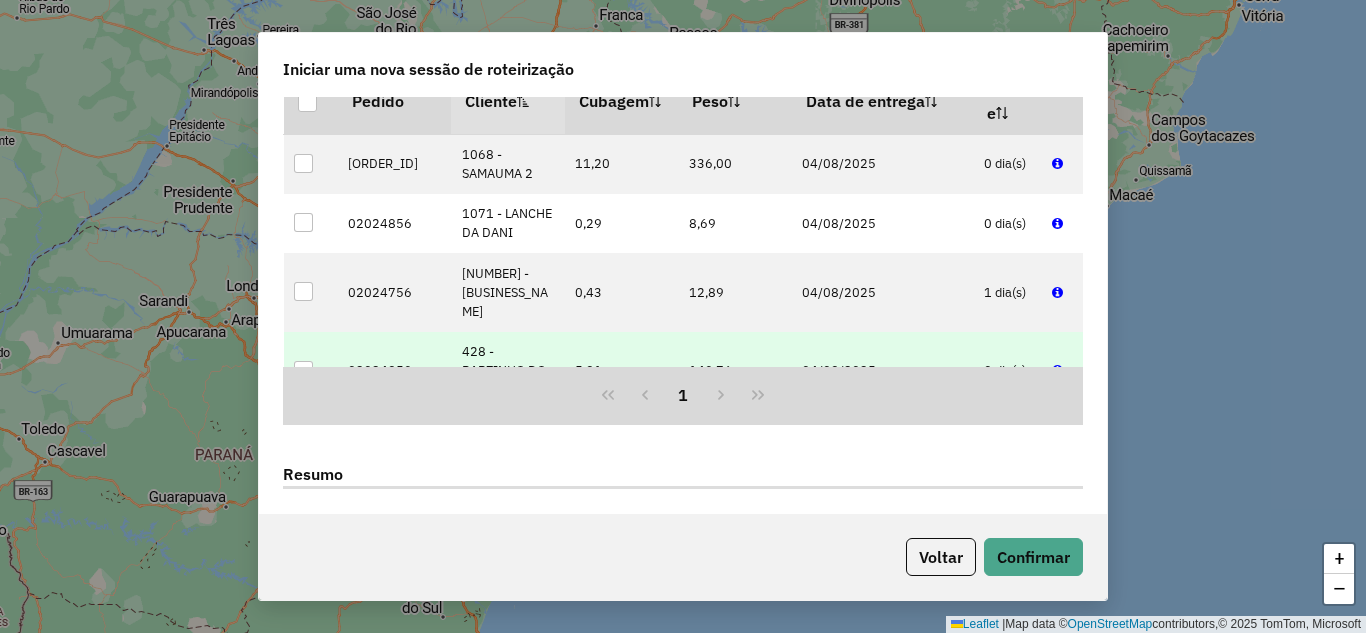 scroll, scrollTop: 2531, scrollLeft: 0, axis: vertical 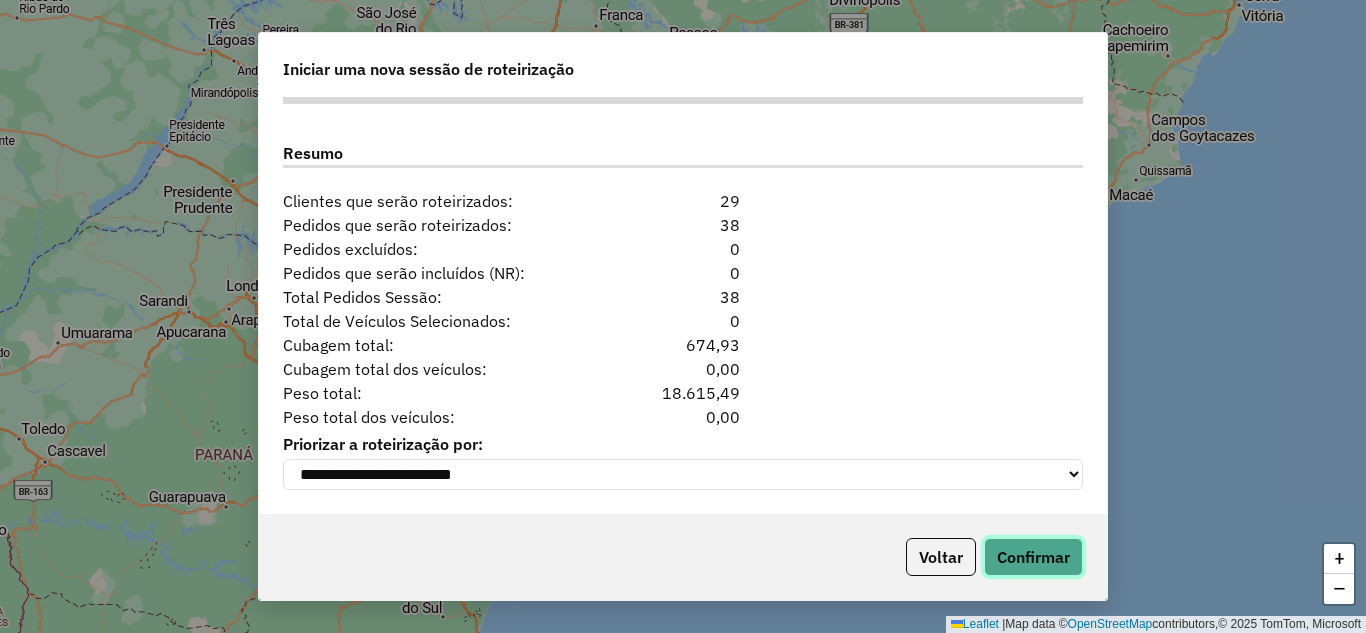 click on "Confirmar" 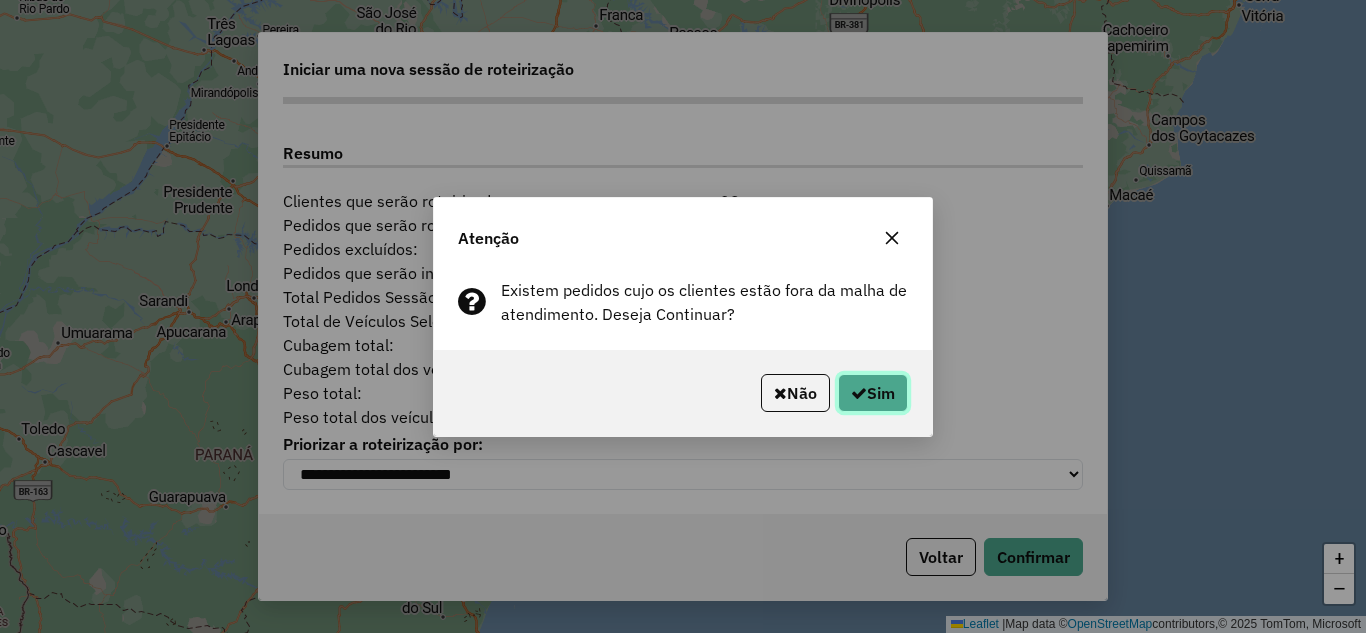 click on "Sim" 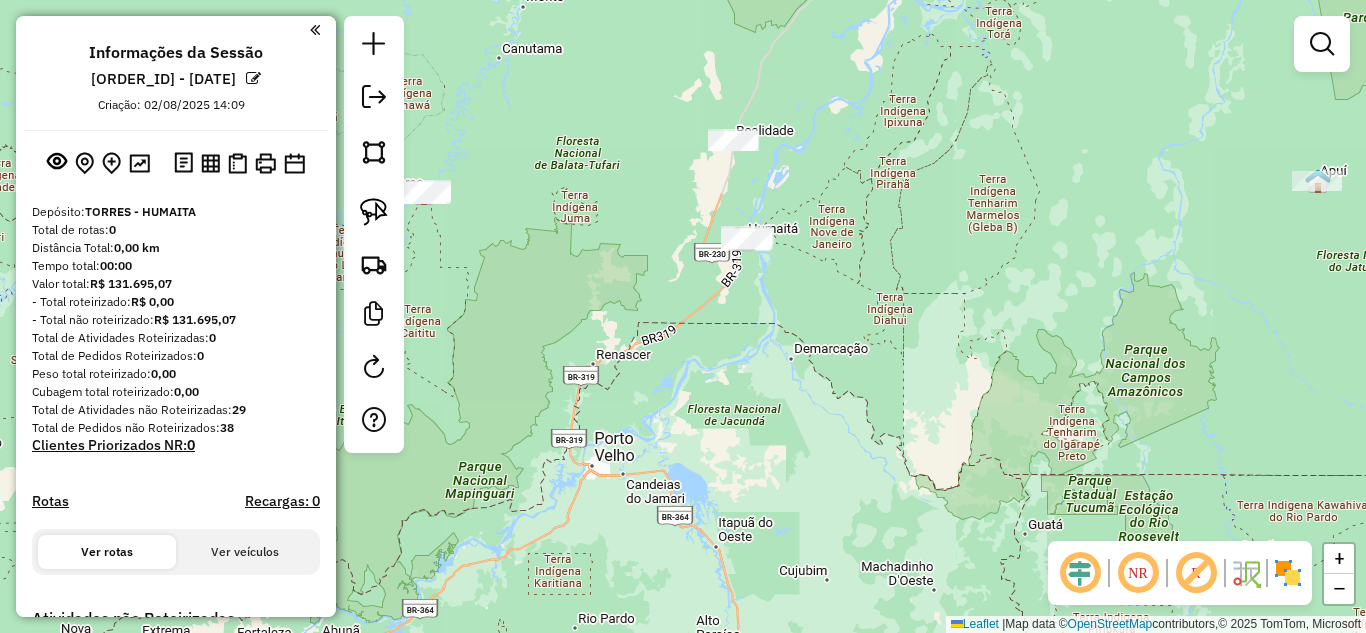 drag, startPoint x: 628, startPoint y: 271, endPoint x: 719, endPoint y: 277, distance: 91.197586 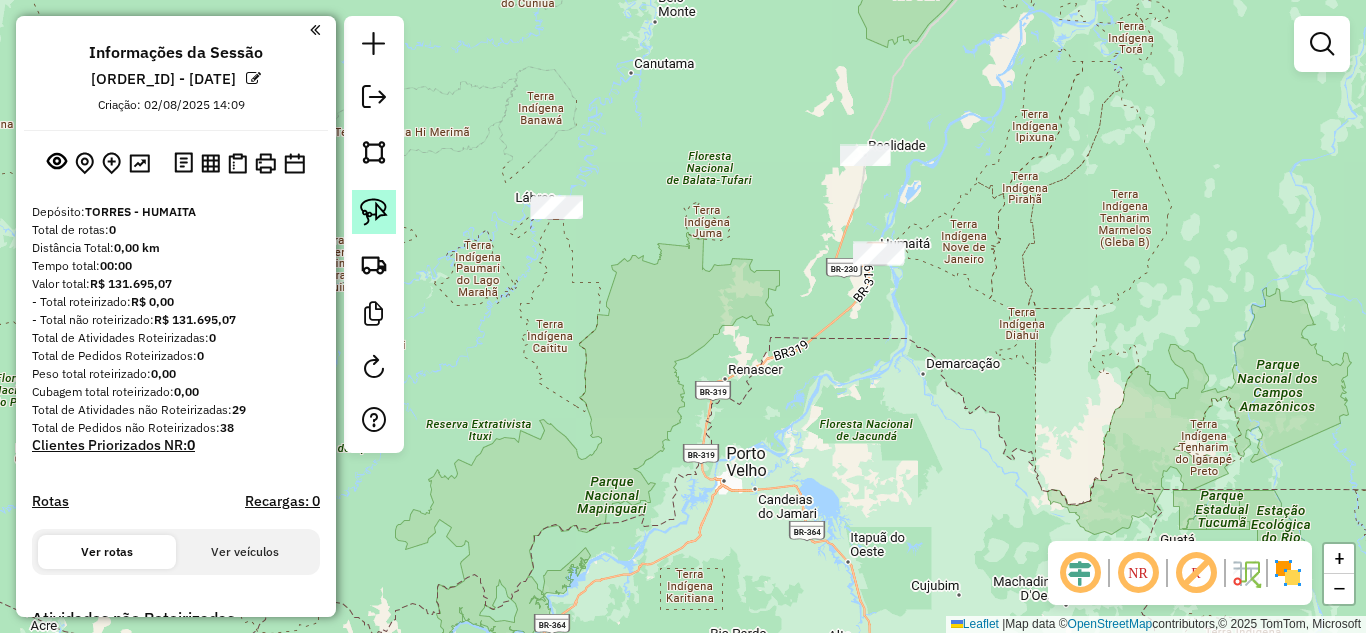 click 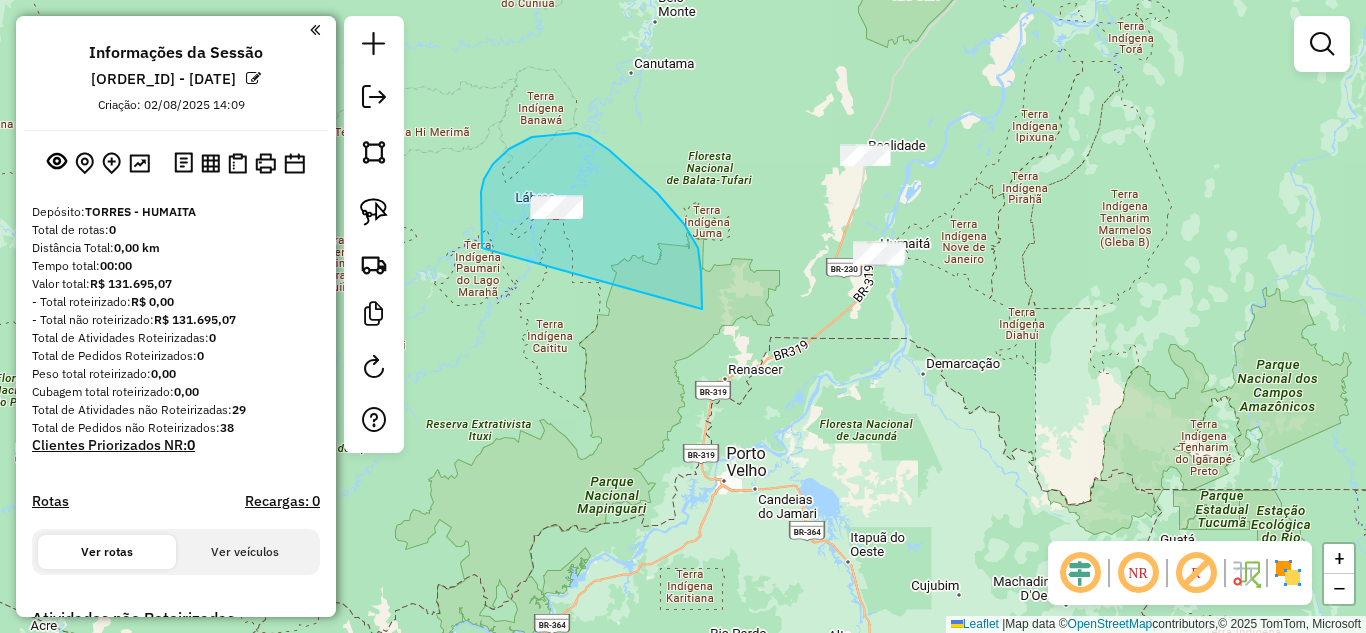 drag, startPoint x: 482, startPoint y: 248, endPoint x: 702, endPoint y: 309, distance: 228.30025 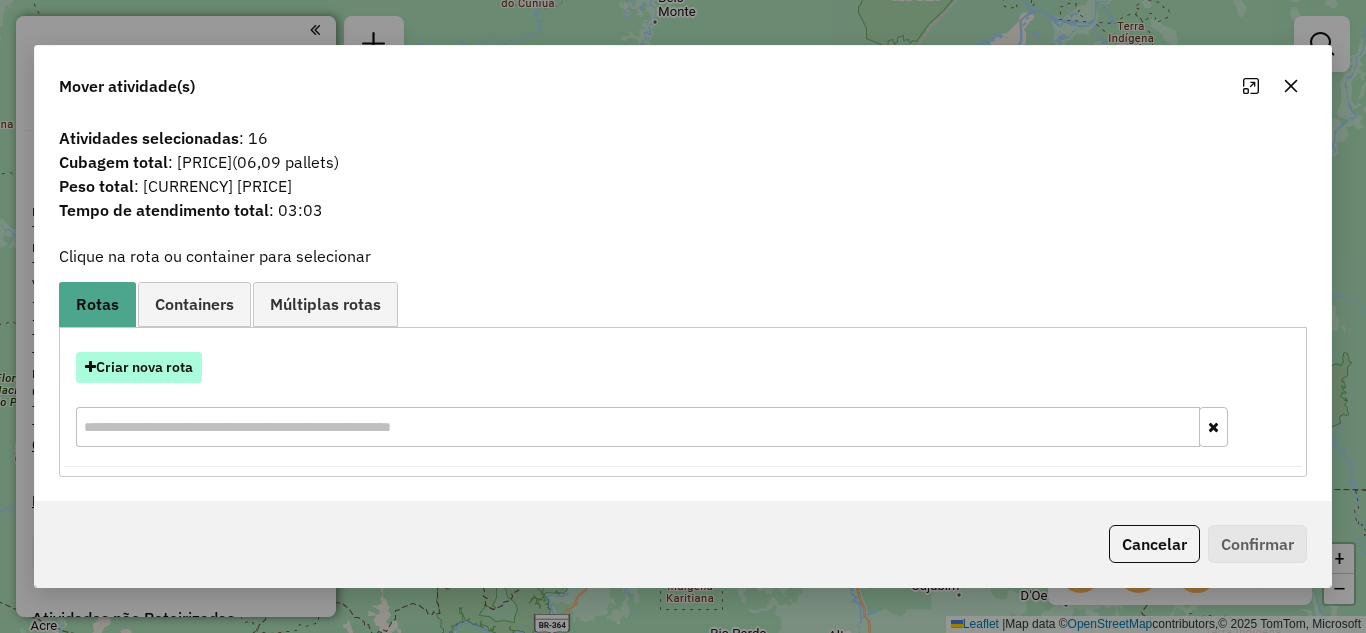 click on "Criar nova rota" at bounding box center (139, 367) 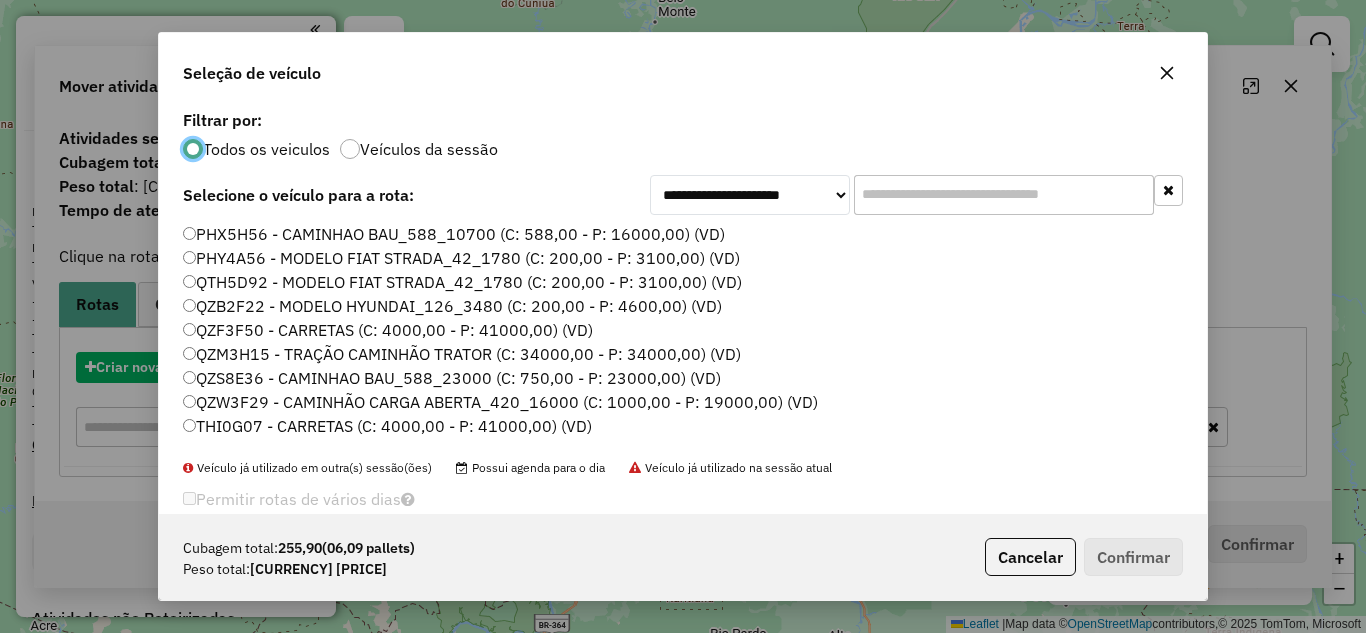 scroll, scrollTop: 11, scrollLeft: 6, axis: both 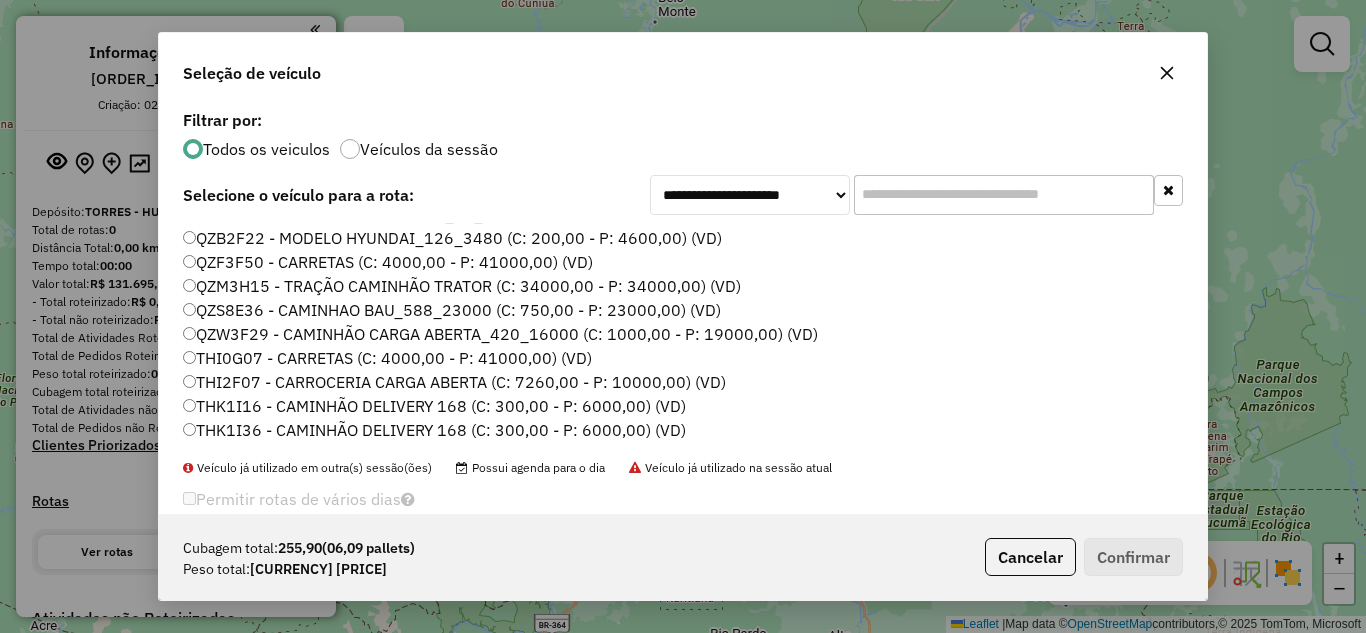 click on "QZW3F29 - CAMINHÃO CARGA ABERTA_420_16000 (C: 1000,00 - P: 19000,00) (VD)" 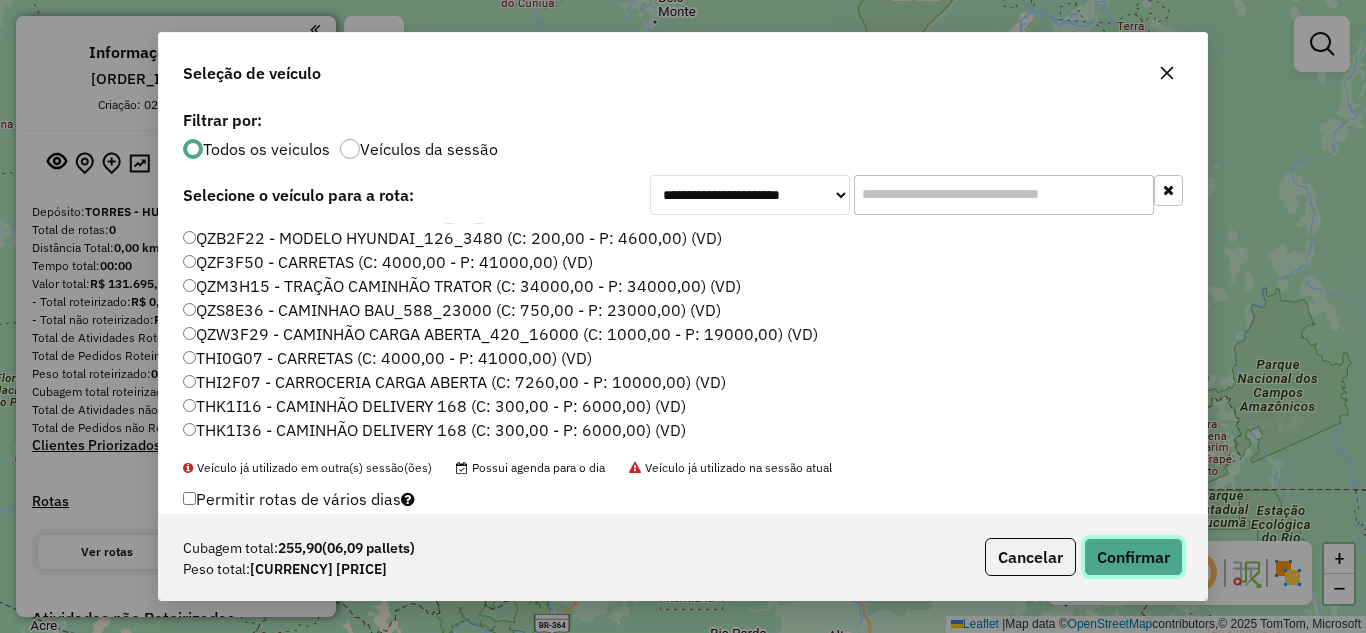 click on "Confirmar" 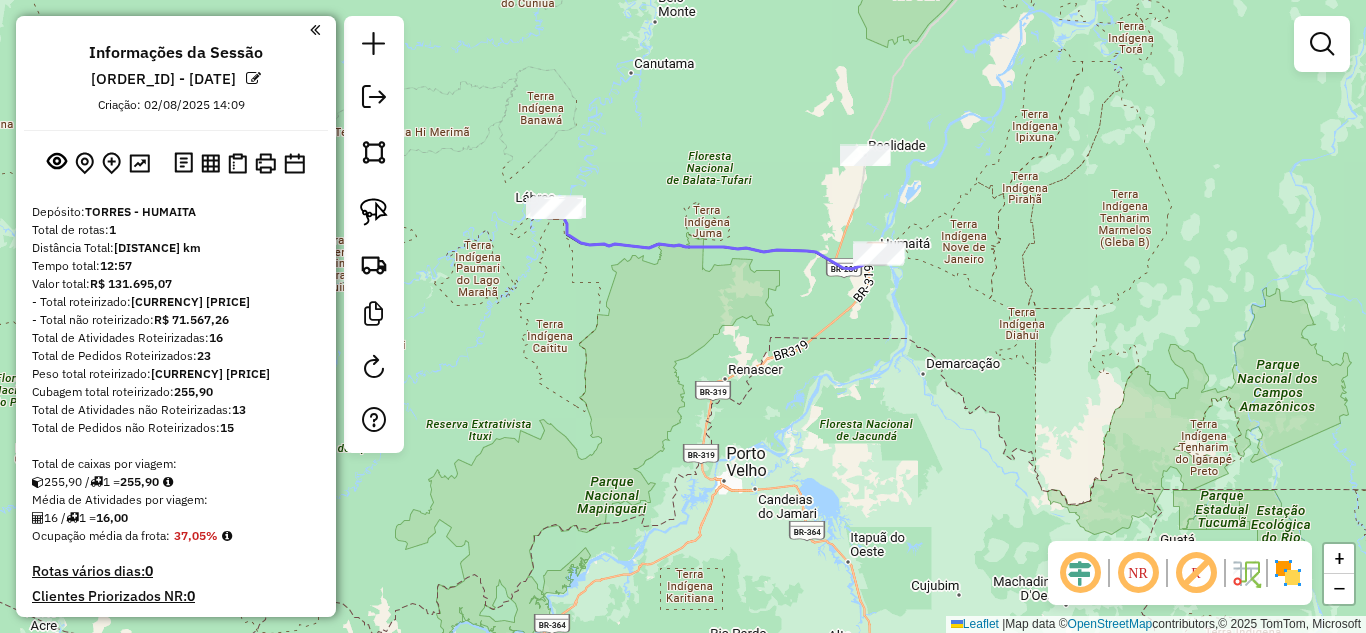 click on "Janela de atendimento Grade de atendimento Capacidade Transportadoras Veículos Cliente Pedidos  Rotas Selecione os dias de semana para filtrar as janelas de atendimento  Seg   Ter   Qua   Qui   Sex   Sáb   Dom  Informe o período da janela de atendimento: De: Até:  Filtrar exatamente a janela do cliente  Considerar janela de atendimento padrão  Selecione os dias de semana para filtrar as grades de atendimento  Seg   Ter   Qua   Qui   Sex   Sáb   Dom   Considerar clientes sem dia de atendimento cadastrado  Clientes fora do dia de atendimento selecionado Filtrar as atividades entre os valores definidos abaixo:  Peso mínimo:   Peso máximo:   Cubagem mínima:   Cubagem máxima:   De:   Até:  Filtrar as atividades entre o tempo de atendimento definido abaixo:  De:   Até:   Considerar capacidade total dos clientes não roteirizados Transportadora: Selecione um ou mais itens Tipo de veículo: Selecione um ou mais itens Veículo: Selecione um ou mais itens Motorista: Selecione um ou mais itens Nome: Rótulo:" 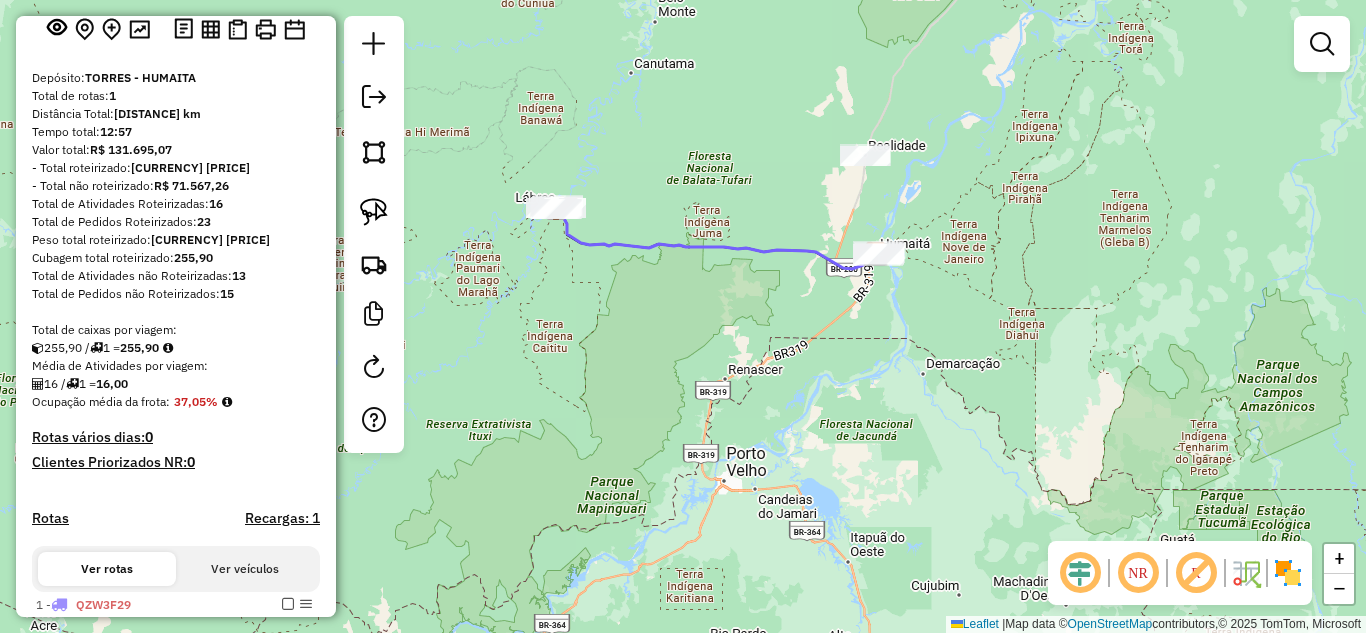 scroll, scrollTop: 300, scrollLeft: 0, axis: vertical 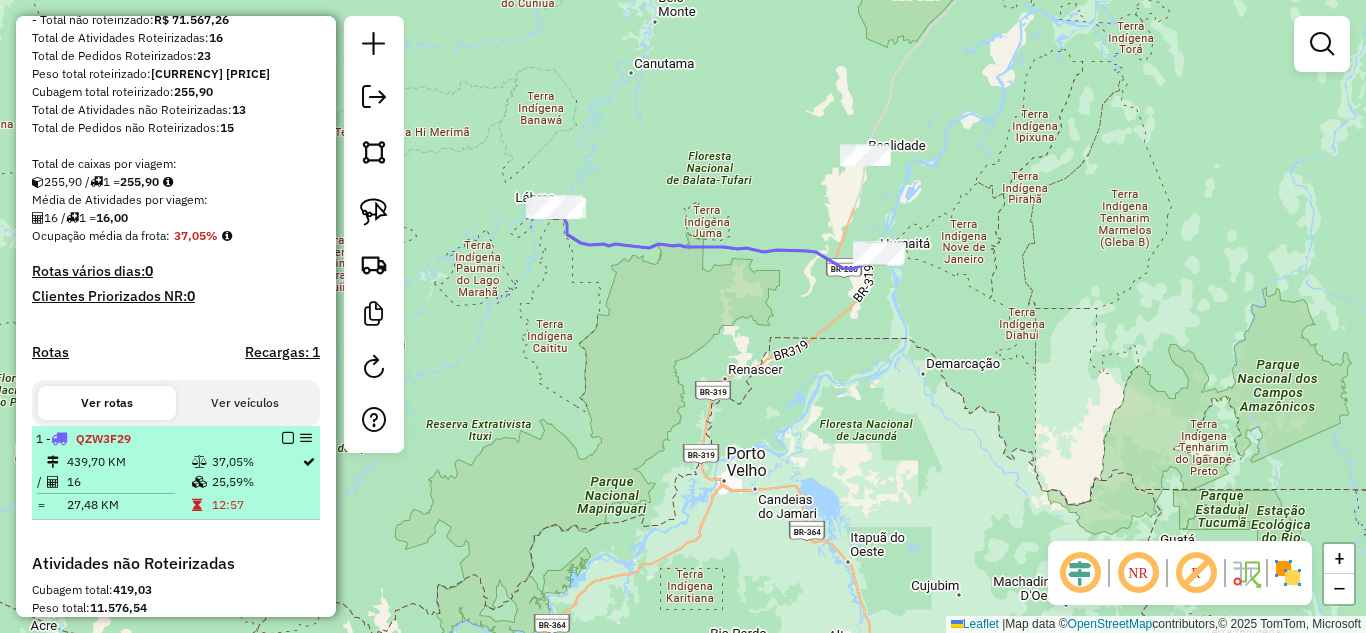 click at bounding box center [288, 438] 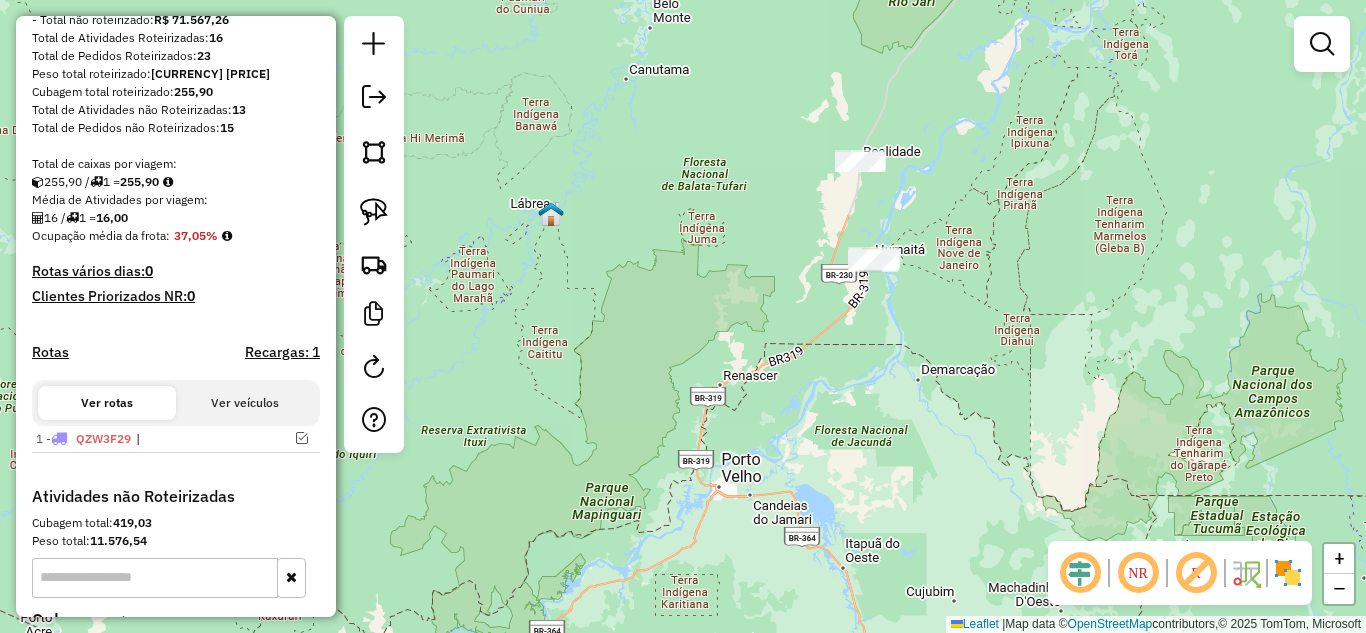 drag, startPoint x: 740, startPoint y: 325, endPoint x: 446, endPoint y: 444, distance: 317.1703 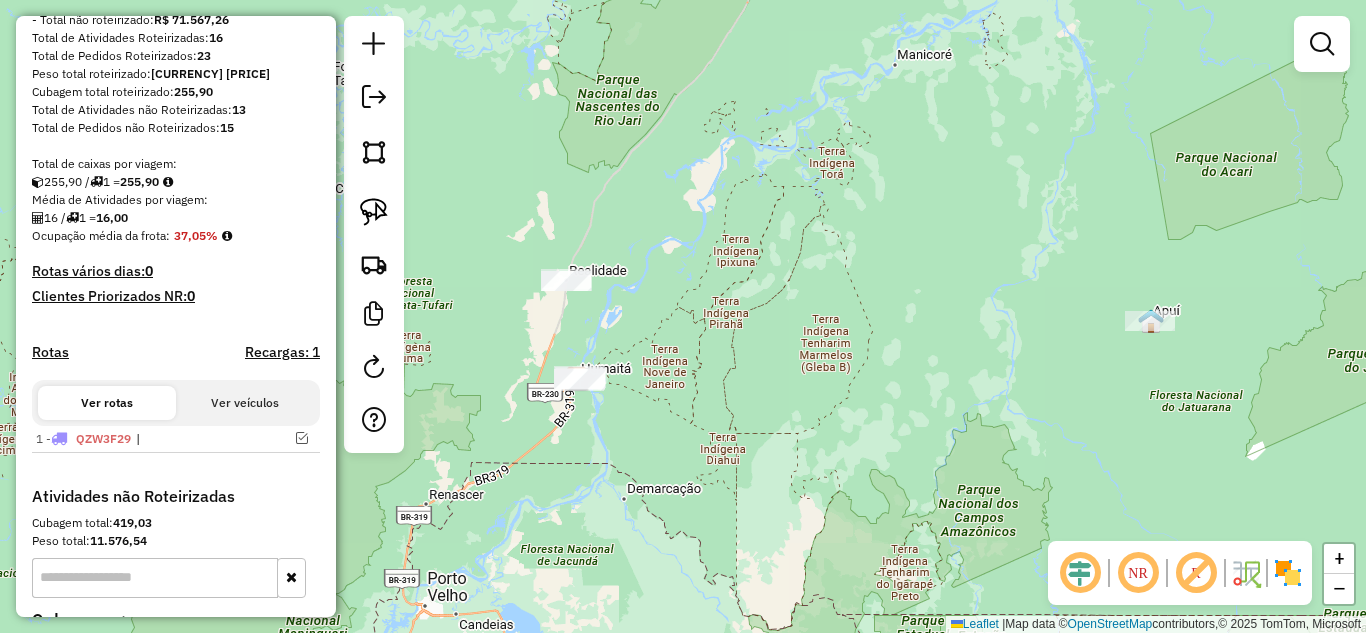 click on "Janela de atendimento Grade de atendimento Capacidade Transportadoras Veículos Cliente Pedidos  Rotas Selecione os dias de semana para filtrar as janelas de atendimento  Seg   Ter   Qua   Qui   Sex   Sáb   Dom  Informe o período da janela de atendimento: De: Até:  Filtrar exatamente a janela do cliente  Considerar janela de atendimento padrão  Selecione os dias de semana para filtrar as grades de atendimento  Seg   Ter   Qua   Qui   Sex   Sáb   Dom   Considerar clientes sem dia de atendimento cadastrado  Clientes fora do dia de atendimento selecionado Filtrar as atividades entre os valores definidos abaixo:  Peso mínimo:   Peso máximo:   Cubagem mínima:   Cubagem máxima:   De:   Até:  Filtrar as atividades entre o tempo de atendimento definido abaixo:  De:   Até:   Considerar capacidade total dos clientes não roteirizados Transportadora: Selecione um ou mais itens Tipo de veículo: Selecione um ou mais itens Veículo: Selecione um ou mais itens Motorista: Selecione um ou mais itens Nome: Rótulo:" 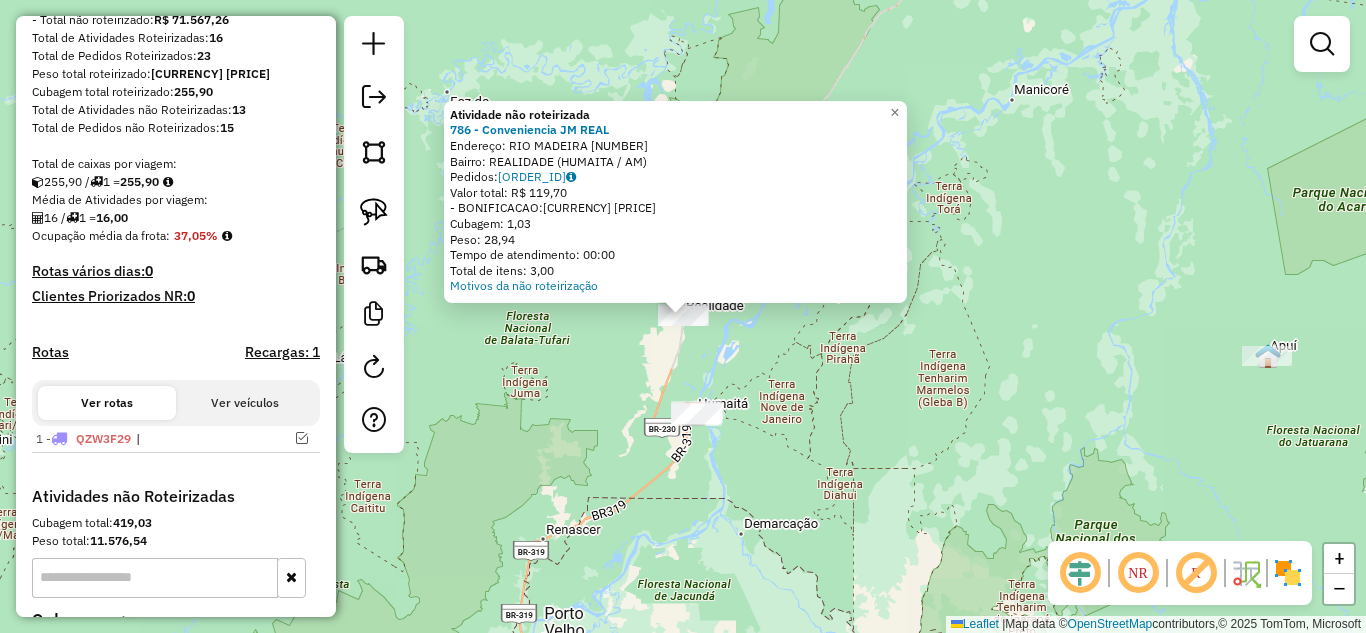 click on "Atividade não roteirizada [NUMBER] - [BUSINESS_NAME] Endereço: [STREET_NAME] [NUMBER] Bairro: [NEIGHBORHOOD] ([CITY] / [STATE]) Pedidos: [ORDER_ID] Valor total: [CURRENCY] [PRICE] - BONIFICACAO: [CURRENCY] [PRICE] Cubagem: [VOLUME] Peso: [WEIGHT] Tempo de atendimento: [TIME] Total de itens: [QUANTITY] Motivos da não roteirização × Janela de atendimento Grade de atendimento Capacidade Transportadoras Veículos Cliente Pedidos Rotas Selecione os dias de semana para filtrar as janelas de atendimento Seg Ter Qua Qui Sex Sáb Dom Informe o período da janela de atendimento: De: Até: Filtrar exatamente a janela do cliente Considerar janela de atendimento padrão Selecione os dias de semana para filtrar as grades de atendimento Seg Ter Qua Qui Sex Sáb Dom Considerar clientes sem dia de atendimento cadastrado Clientes fora do dia de atendimento selecionado Filtrar as atividades entre os valores definidos abaixo: Peso mínimo: Peso máximo: Cubagem mínima: Cubagem máxima: De: Até: De: De:" 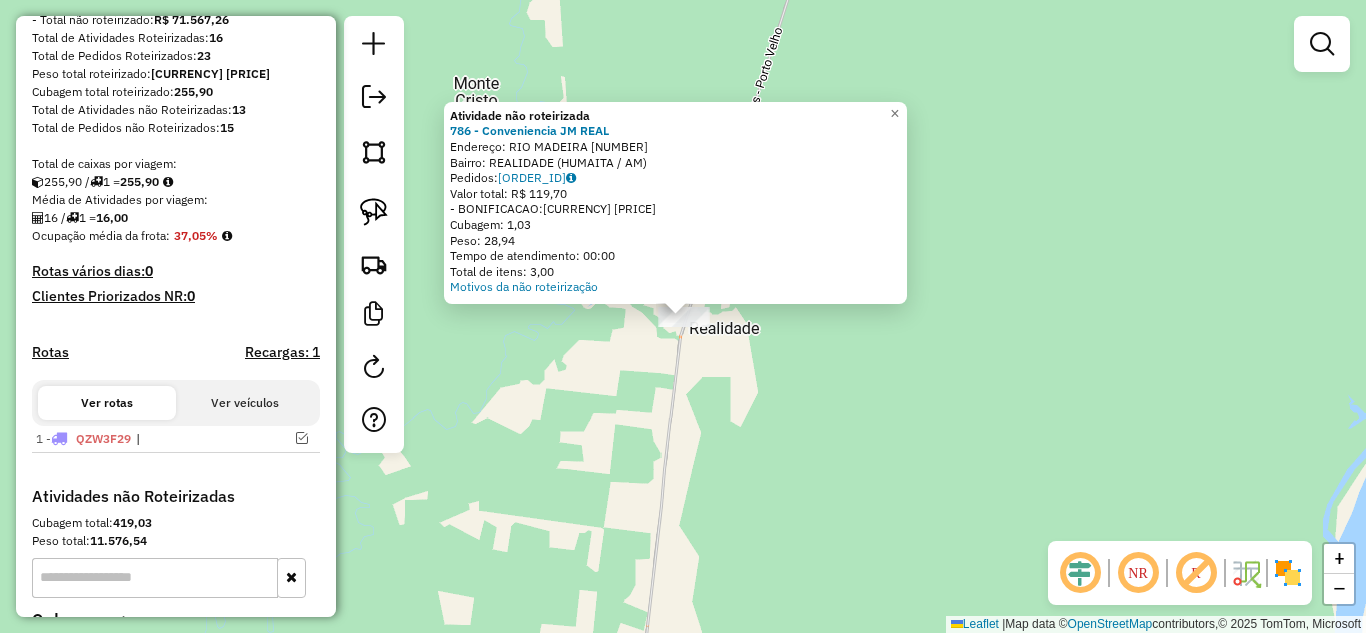 click on "Atividade não roteirizada [NUMBER] - [BUSINESS_NAME] Endereço: [STREET_NAME] [NUMBER] Bairro: [NEIGHBORHOOD] ([CITY] / [STATE]) Pedidos: [ORDER_ID] Valor total: [CURRENCY] [PRICE] - BONIFICACAO: [CURRENCY] [PRICE] Cubagem: [VOLUME] Peso: [WEIGHT] Tempo de atendimento: [TIME] Total de itens: [QUANTITY] Motivos da não roteirização × Janela de atendimento Grade de atendimento Capacidade Transportadoras Veículos Cliente Pedidos Rotas Selecione os dias de semana para filtrar as janelas de atendimento Seg Ter Qua Qui Sex Sáb Dom Informe o período da janela de atendimento: De: Até: Filtrar exatamente a janela do cliente Considerar janela de atendimento padrão Selecione os dias de semana para filtrar as grades de atendimento Seg Ter Qua Qui Sex Sáb Dom Considerar clientes sem dia de atendimento cadastrado Clientes fora do dia de atendimento selecionado Filtrar as atividades entre os valores definidos abaixo: Peso mínimo: Peso máximo: Cubagem mínima: Cubagem máxima: De: Até: De: De:" 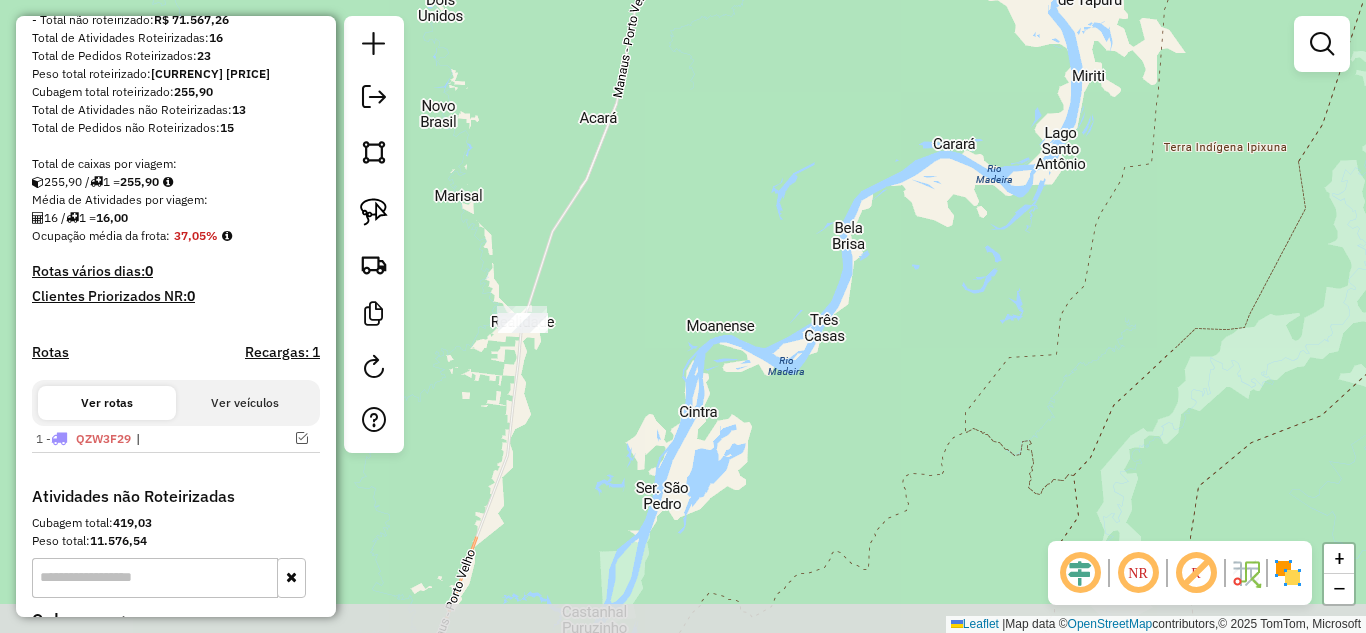drag, startPoint x: 867, startPoint y: 438, endPoint x: 671, endPoint y: 393, distance: 201.09947 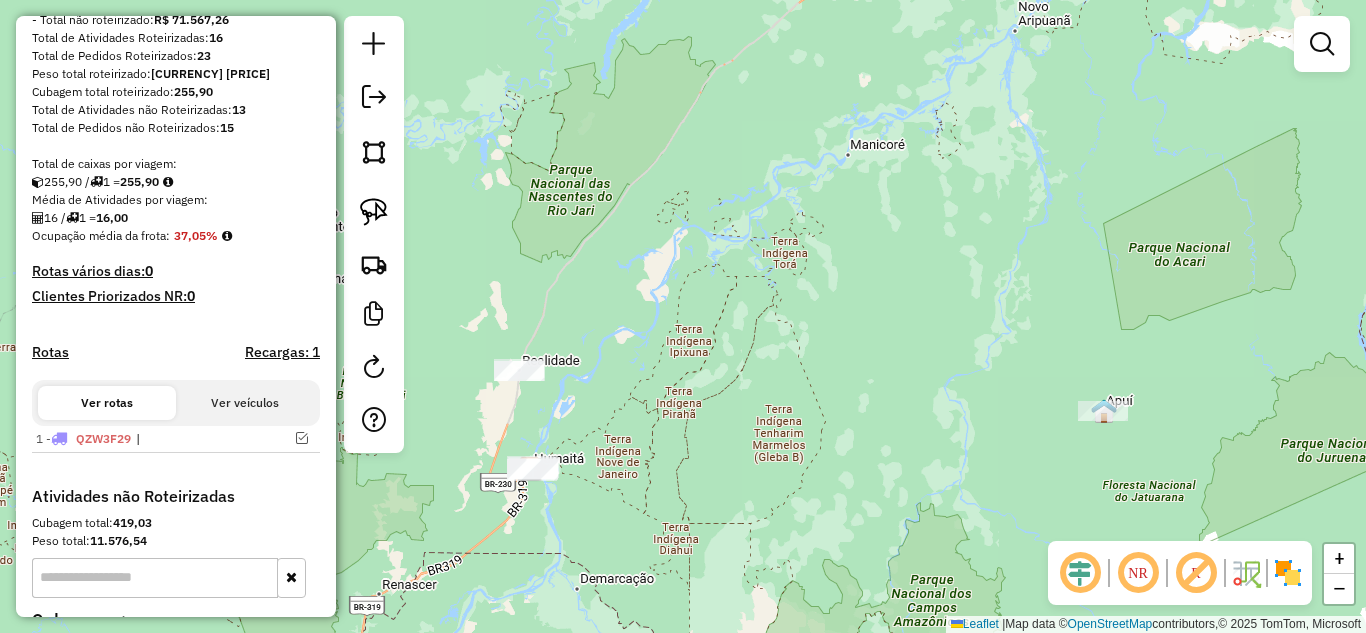 drag, startPoint x: 809, startPoint y: 422, endPoint x: 712, endPoint y: 424, distance: 97.020615 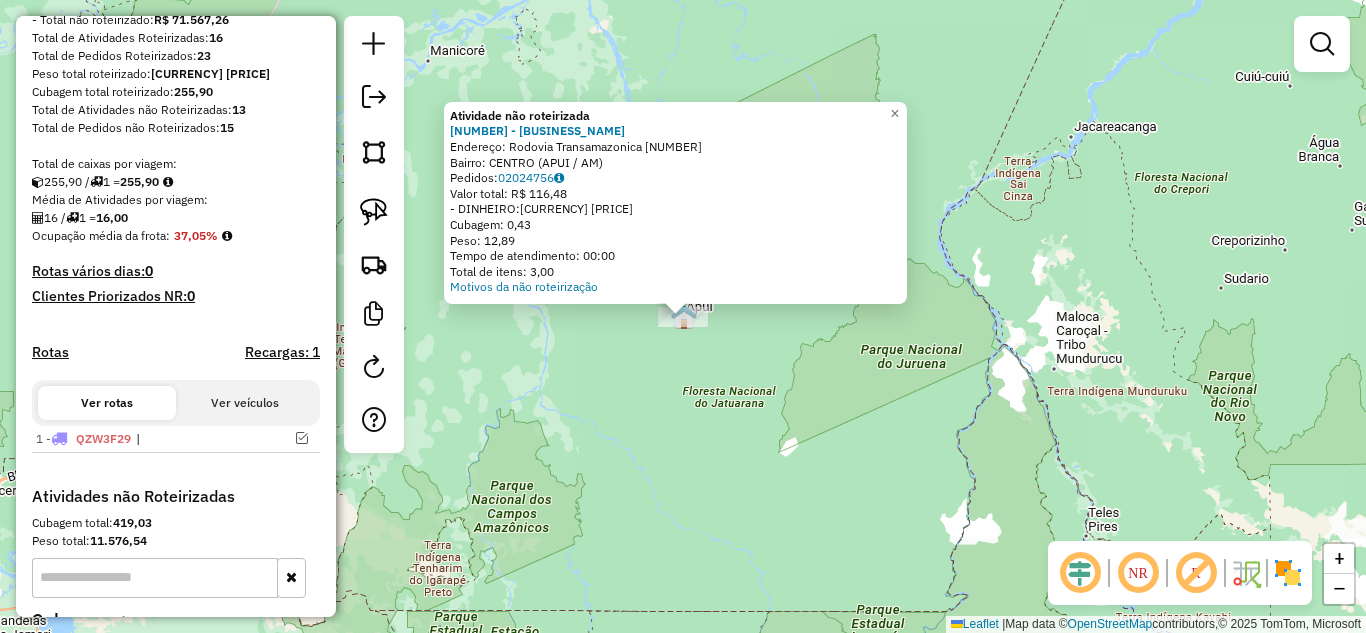 click on "Atividade não roteirizada [NUMBER] - [BUSINESS_NAME] Endereço: [STREET_NAME] [NUMBER] Bairro: [NEIGHBORHOOD] ([CITY] / [STATE]) Pedidos: [ORDER_ID] Valor total: [CURRENCY] [PRICE] - DINHEIRO: [CURRENCY] [PRICE] Cubagem: [VOLUME] Peso: [WEIGHT] Tempo de atendimento: [TIME] Total de itens: [QUANTITY] Motivos da não roteirização × Janela de atendimento Grade de atendimento Capacidade Transportadoras Veículos Cliente Pedidos Rotas Selecione os dias de semana para filtrar as janelas de atendimento Seg Ter Qua Qui Sex Sáb Dom Informe o período da janela de atendimento: De: Até: Filtrar exatamente a janela do cliente Considerar janela de atendimento padrão Selecione os dias de semana para filtrar as grades de atendimento Seg Ter Qua Qui Sex Sáb Dom Considerar clientes sem dia de atendimento cadastrado Clientes fora do dia de atendimento selecionado Filtrar as atividades entre os valores definidos abaixo: Peso mínimo: Peso máximo: Cubagem mínima: Cubagem máxima: De: Até: De: De:" 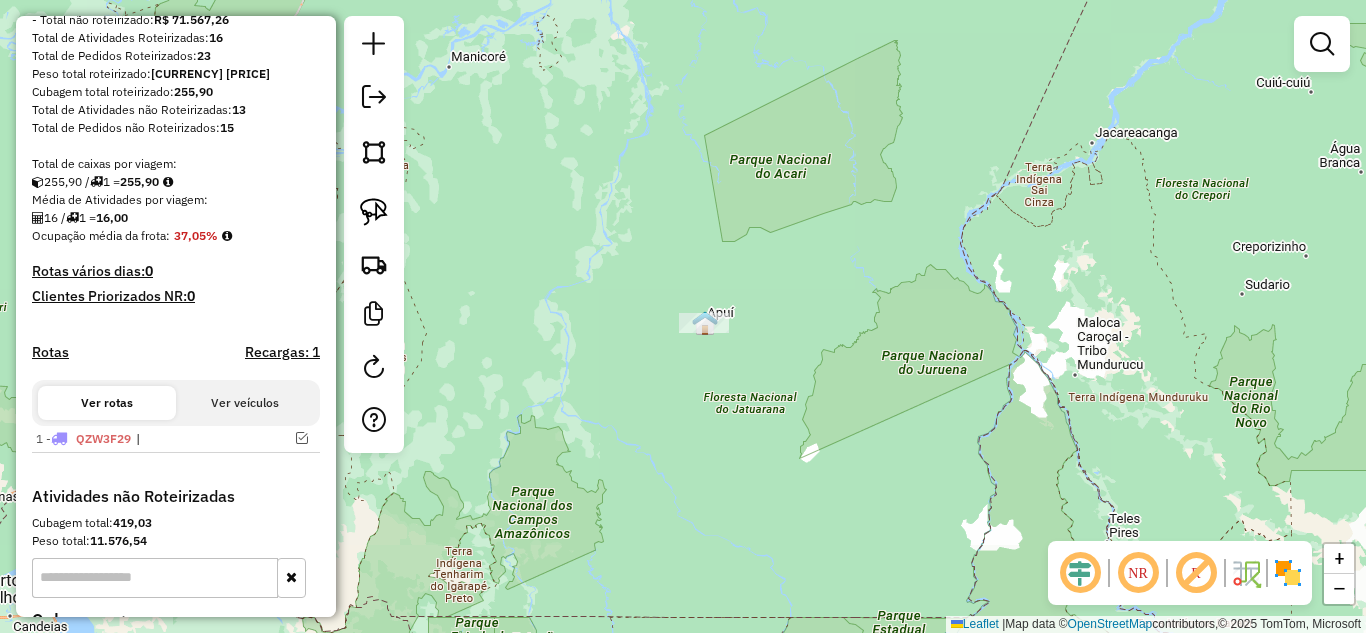drag, startPoint x: 660, startPoint y: 410, endPoint x: 875, endPoint y: 432, distance: 216.12265 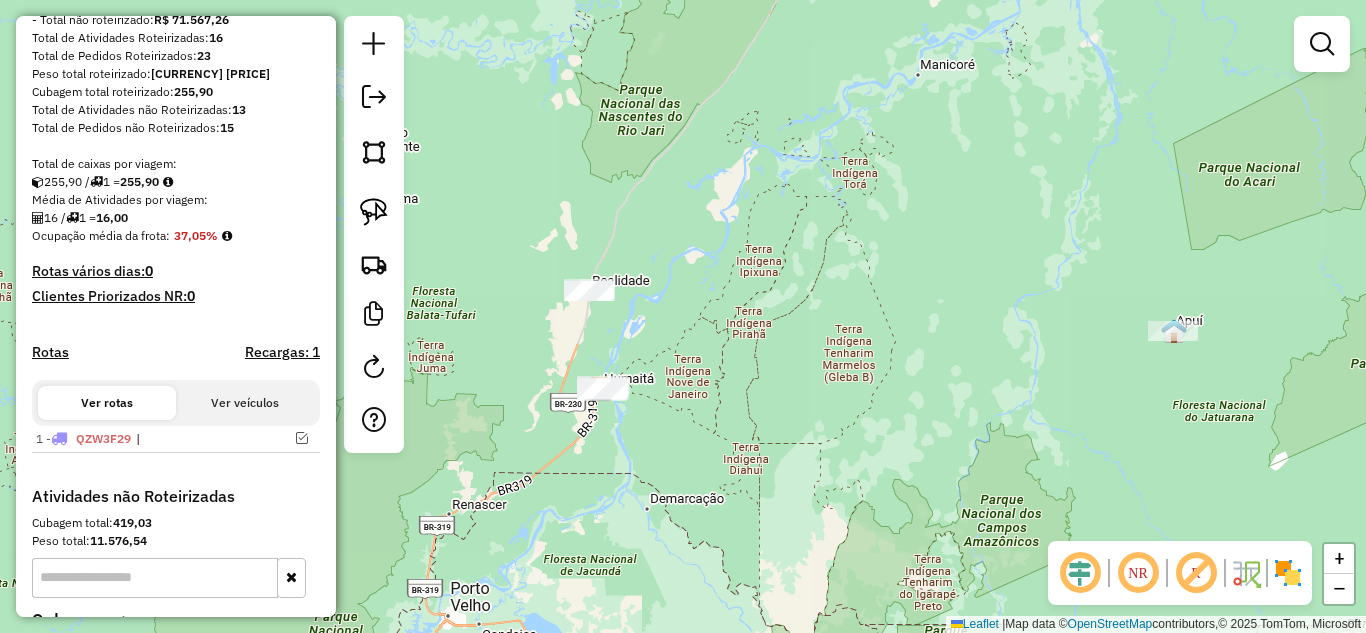 drag, startPoint x: 799, startPoint y: 394, endPoint x: 887, endPoint y: 392, distance: 88.02273 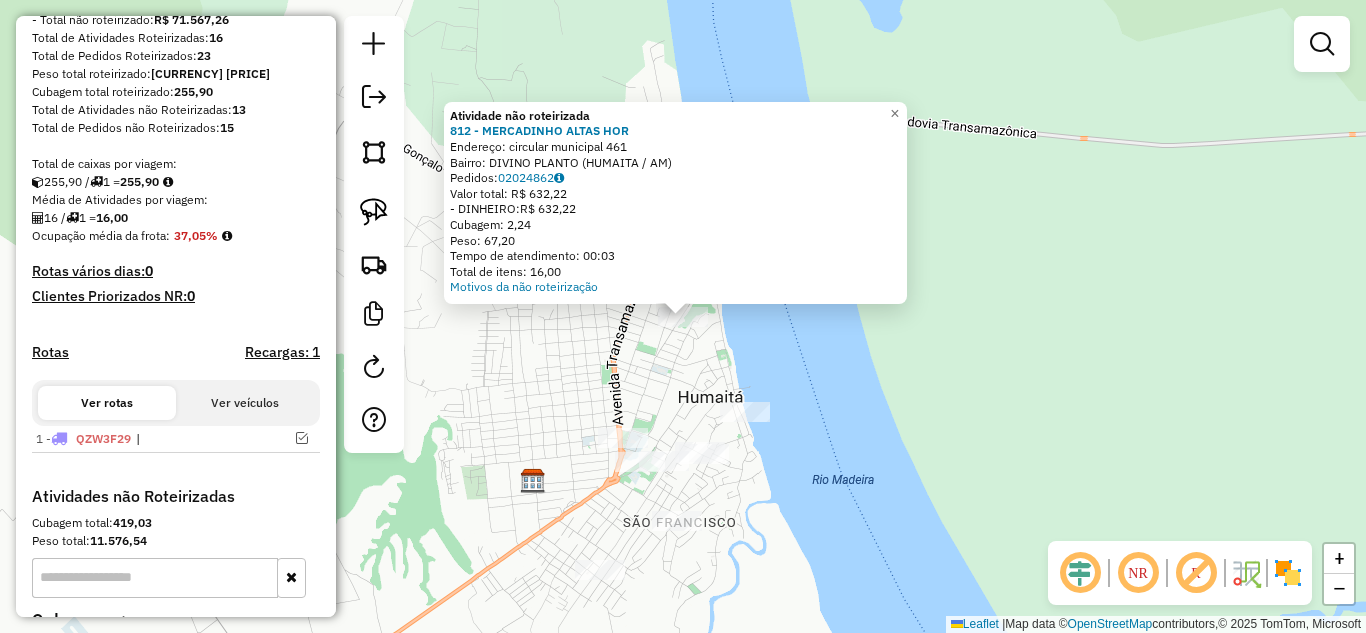 click on "Atividade não roteirizada 812 - MERCADINHO ALTAS HOR  Endereço:  circular municipal [NUMBER]   Bairro: DIVINO PLANTO ([CITY] / AM)   Pedidos:  02024862   Valor total: R$ 632,22   - DINHEIRO:  R$ 632,22   Cubagem: 2,24   Peso: 67,20   Tempo de atendimento: 00:03   Total de itens: 16,00  Motivos da não roteirização × Janela de atendimento Grade de atendimento Capacidade Transportadoras Veículos Cliente Pedidos  Rotas Selecione os dias de semana para filtrar as janelas de atendimento  Seg   Ter   Qua   Qui   Sex   Sáb   Dom  Informe o período da janela de atendimento: De: Até:  Filtrar exatamente a janela do cliente  Considerar janela de atendimento padrão  Selecione os dias de semana para filtrar as grades de atendimento  Seg   Ter   Qua   Qui   Sex   Sáb   Dom   Considerar clientes sem dia de atendimento cadastrado  Clientes fora do dia de atendimento selecionado Filtrar as atividades entre os valores definidos abaixo:  Peso mínimo:   Peso máximo:   Cubagem mínima:   Cubagem máxima:   De:   Até:" 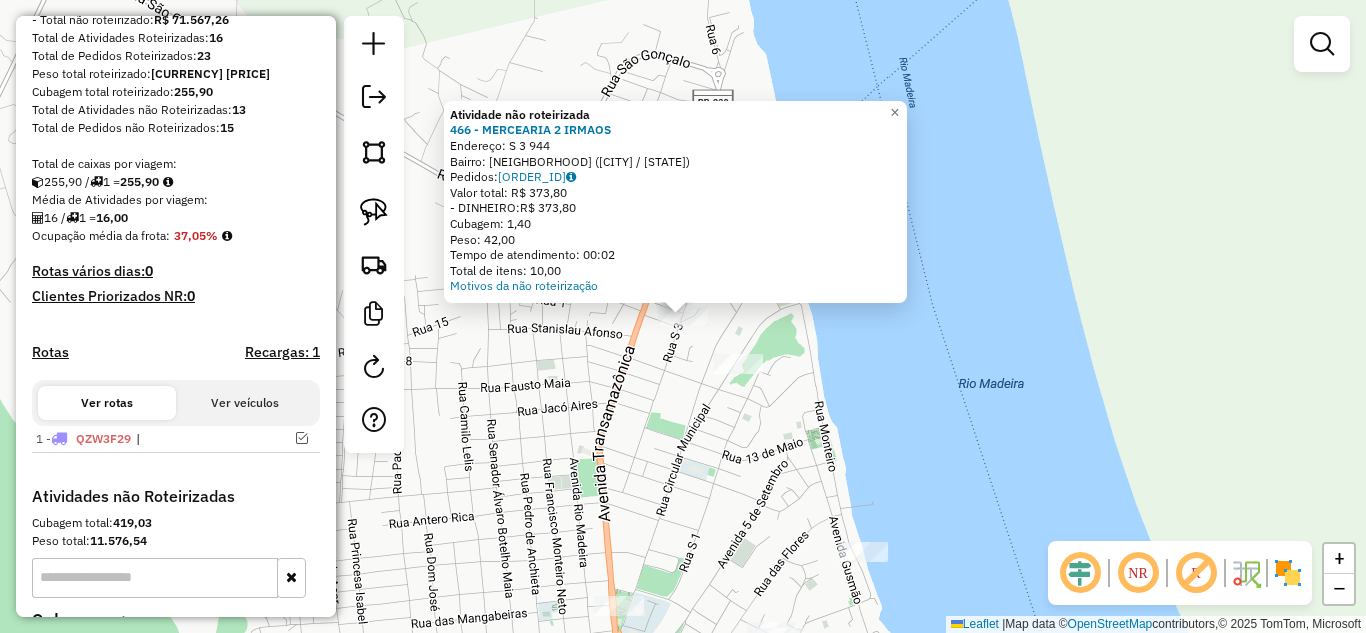 click on "Atividade não roteirizada [NUMBER] - [BUSINESS_NAME] Endereço: [STREET_NAME] [NUMBER] Bairro: [NEIGHBORHOOD] ([CITY] / [STATE]) Pedidos: [ORDER_ID] Valor total: [CURRENCY] [PRICE] - DINHEIRO: [CURRENCY] [PRICE] Cubagem: [VOLUME] Peso: [WEIGHT] Tempo de atendimento: [TIME] Total de itens: [QUANTITY] Motivos da não roteirização × Janela de atendimento Grade de atendimento Capacidade Transportadoras Veículos Cliente Pedidos Rotas Selecione os dias de semana para filtrar as janelas de atendimento Seg Ter Qua Qui Sex Sáb Dom Informe o período da janela de atendimento: De: Até: Filtrar exatamente a janela do cliente Considerar janela de atendimento padrão Selecione os dias de semana para filtrar as grades de atendimento Seg Ter Qua Qui Sex Sáb Dom Considerar clientes sem dia de atendimento cadastrado Clientes fora do dia de atendimento selecionado Filtrar as atividades entre os valores definidos abaixo: Peso mínimo: Peso máximo: Cubagem mínima: Cubagem máxima: De: Até: De: Nome:" 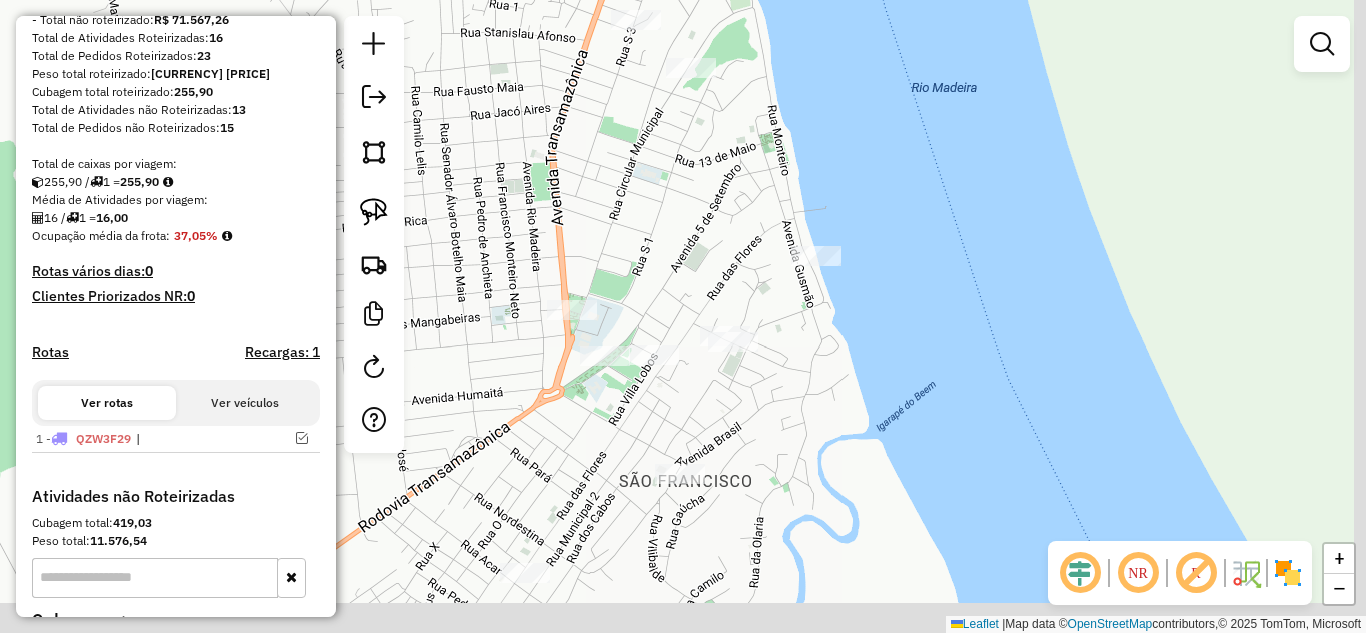 drag, startPoint x: 586, startPoint y: 479, endPoint x: 550, endPoint y: 198, distance: 283.29666 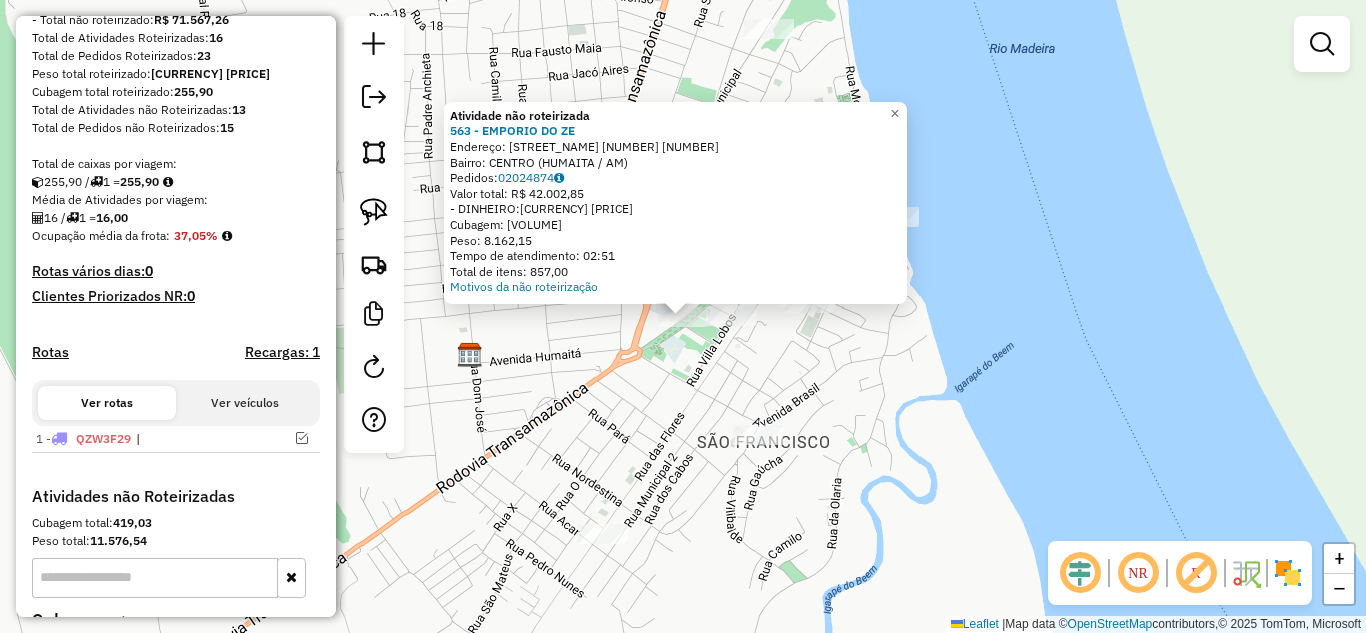 click on "Atividade não roteirizada [NUMBER] - [BUSINESS_NAME] Endereço: [STREET_NAME] [NUMBER] [NUMBER] Bairro: [NEIGHBORHOOD] ([CITY] / [STATE]) Pedidos: [ORDER_ID] Valor total: [CURRENCY] [PRICE] - DINHEIRO: [CURRENCY] [PRICE] Cubagem: [VOLUME] Peso: [WEIGHT] Tempo de atendimento: [TIME] Total de itens: [QUANTITY] Motivos da não roteirização × Janela de atendimento Grade de atendimento Capacidade Transportadoras Veículos Cliente Pedidos Rotas Selecione os dias de semana para filtrar as janelas de atendimento Seg Ter Qua Qui Sex Sáb Dom Informe o período da janela de atendimento: De: Até: Filtrar exatamente a janela do cliente Considerar janela de atendimento padrão Selecione os dias de semana para filtrar as grades de atendimento Seg Ter Qua Qui Sex Sáb Dom Considerar clientes sem dia de atendimento cadastrado Clientes fora do dia de atendimento selecionado Filtrar as atividades entre os valores definidos abaixo: Peso mínimo: Peso máximo: Cubagem mínima: Cubagem máxima: De: Até: +" 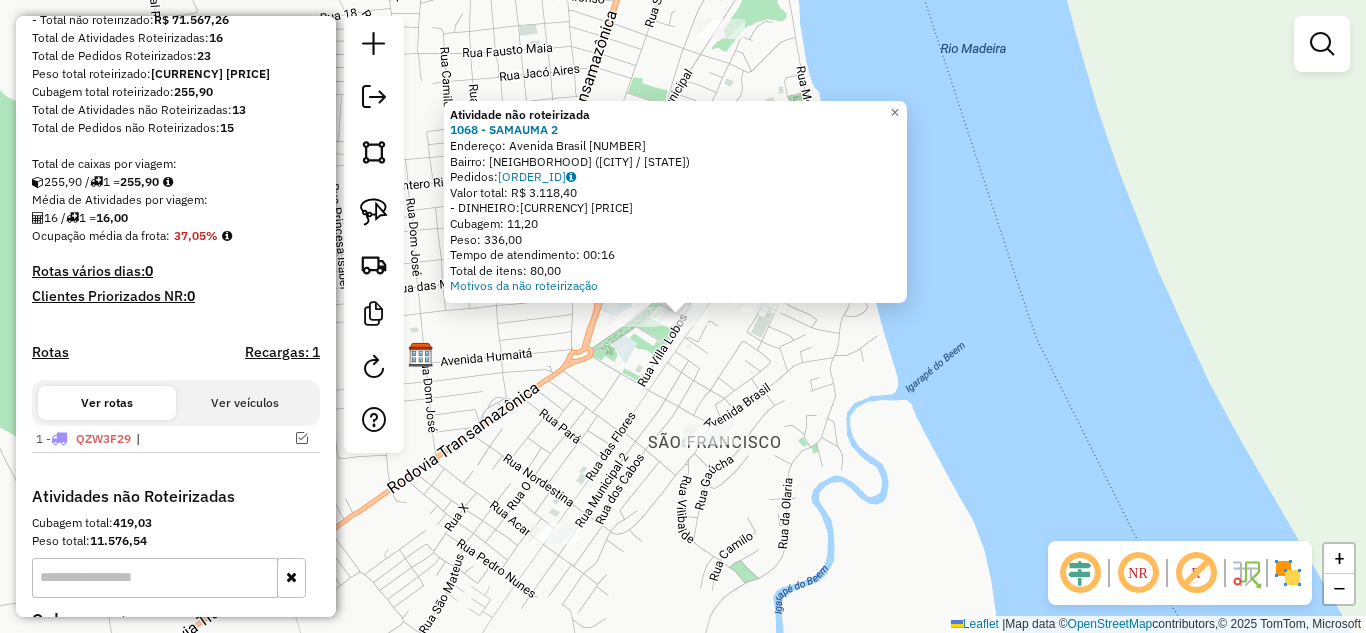 click on "Atividade não roteirizada [NUMBER] - [BUSINESS_NAME] Endereço: [STREET_NAME] [NUMBER] Bairro: [NEIGHBORHOOD] ([CITY] / [STATE]) Pedidos: [ORDER_ID] Valor total: [CURRENCY] [PRICE] - DINHEIRO: [CURRENCY] [PRICE] Cubagem: [VOLUME] Peso: [WEIGHT] Tempo de atendimento: [TIME] Total de itens: [QUANTITY] Motivos da não roteirização × Janela de atendimento Grade de atendimento Capacidade Transportadoras Veículos Cliente Pedidos Rotas Selecione os dias de semana para filtrar as janelas de atendimento Seg Ter Qua Qui Sex Sáb Dom Informe o período da janela de atendimento: De: Até: Filtrar exatamente a janela do cliente Considerar janela de atendimento padrão Selecione os dias de semana para filtrar as grades de atendimento Seg Ter Qua Qui Sex Sáb Dom Considerar clientes sem dia de atendimento cadastrado Clientes fora do dia de atendimento selecionado Filtrar as atividades entre os valores definidos abaixo: Peso mínimo: Peso máximo: Cubagem mínima: Cubagem máxima: De: Até: De: +" 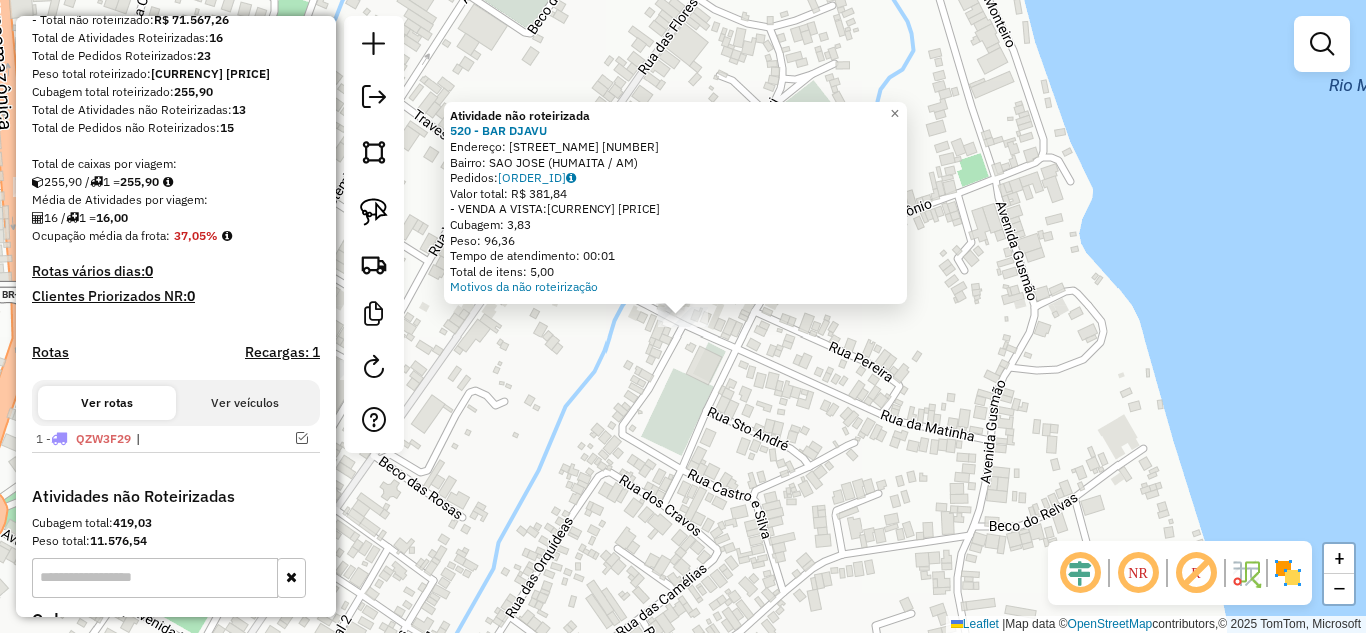 click on "Atividade não roteirizada 520 - [BRAND] Endereço: [STREET] [NUMBER] Bairro: [NEIGHBORHOOD] ([DISTRICT] / [STATE]) Pedidos: [ORDER_ID] Valor total: R$ [PRICE] - VENDA A VISTA: R$ [PRICE] Cubagem: [CUBAGE] Peso: [WEIGHT] Tempo de atendimento: [TIME] Total de itens: [ITEMS] Motivos da não roteirização × Janela de atendimento Grade de atendimento Capacidade Transportadoras Veículos Cliente Pedidos Rotas Selecione os dias de semana para filtrar as janelas de atendimento Seg Ter Qua Qui Sex Sáb Dom Informe o período da janela de atendimento: De: Até: Filtrar exatamente a janela do cliente Considerar janela de atendimento padrão Selecione os dias de semana para filtrar as grades de atendimento Seg Ter Qua Qui Sex Sáb Dom Considerar clientes sem dia de atendimento cadastrado Clientes fora do dia de atendimento selecionado Filtrar as atividades entre os valores definidos abaixo: Peso mínimo: Peso máximo: Cubagem mínima: Cubagem máxima: De: Até: De: Até: Veículo:" 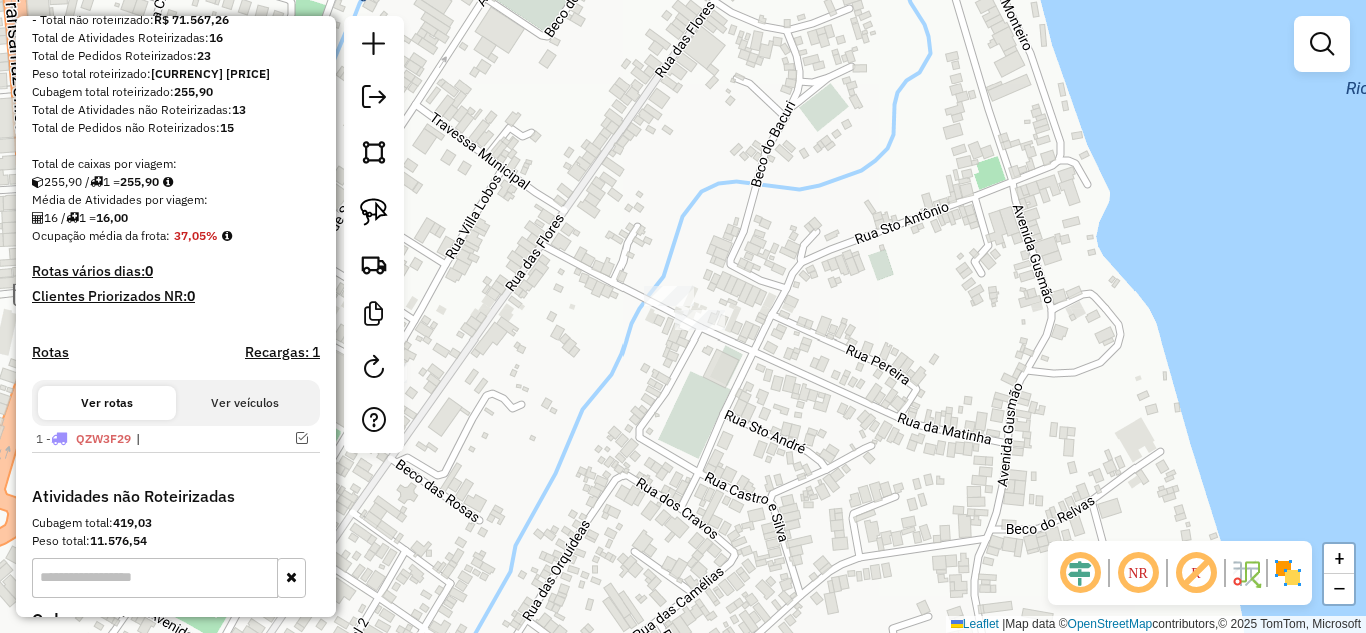 drag, startPoint x: 555, startPoint y: 426, endPoint x: 1112, endPoint y: 458, distance: 557.91846 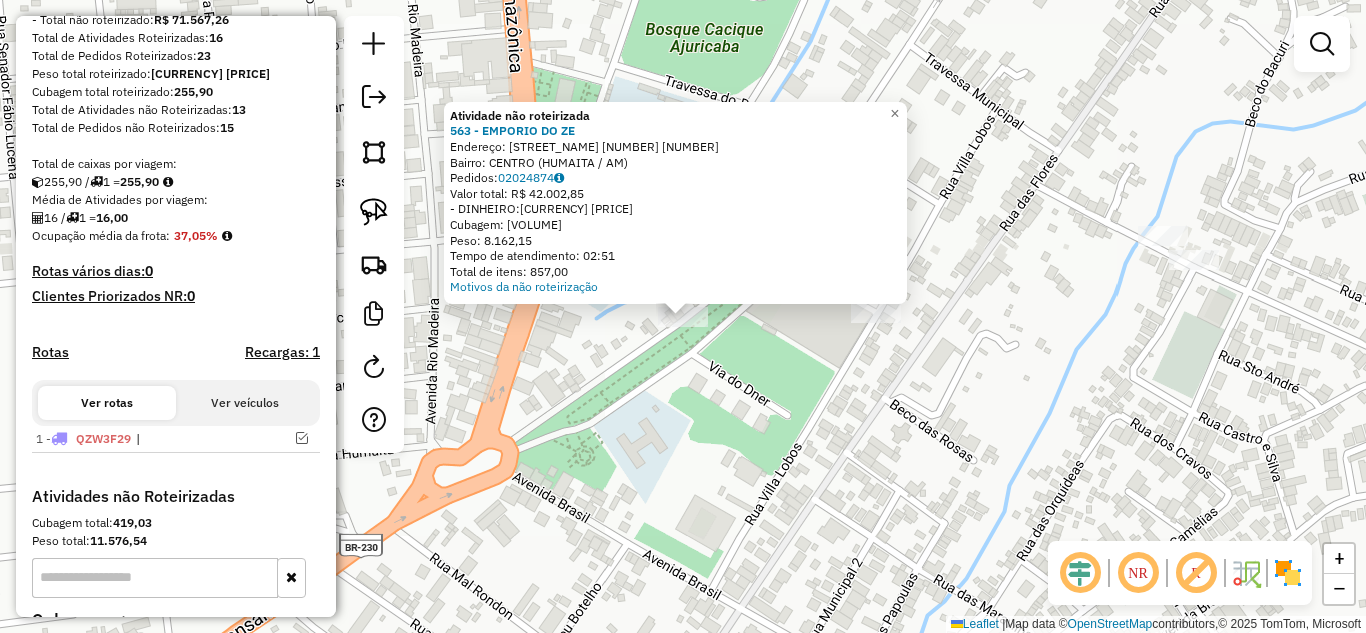 click on "Atividade não roteirizada [NUMBER] - [BUSINESS_NAME] Endereço: [STREET_NAME] [NUMBER] [NUMBER] Bairro: [NEIGHBORHOOD] ([CITY] / [STATE]) Pedidos: [ORDER_ID] Valor total: [CURRENCY] [PRICE] - DINHEIRO: [CURRENCY] [PRICE] Cubagem: [VOLUME] Peso: [WEIGHT] Tempo de atendimento: [TIME] Total de itens: [QUANTITY] Motivos da não roteirização × Janela de atendimento Grade de atendimento Capacidade Transportadoras Veículos Cliente Pedidos Rotas Selecione os dias de semana para filtrar as janelas de atendimento Seg Ter Qua Qui Sex Sáb Dom Informe o período da janela de atendimento: De: Até: Filtrar exatamente a janela do cliente Considerar janela de atendimento padrão Selecione os dias de semana para filtrar as grades de atendimento Seg Ter Qua Qui Sex Sáb Dom Considerar clientes sem dia de atendimento cadastrado Clientes fora do dia de atendimento selecionado Filtrar as atividades entre os valores definidos abaixo: Peso mínimo: Peso máximo: Cubagem mínima: Cubagem máxima: De: Até: +" 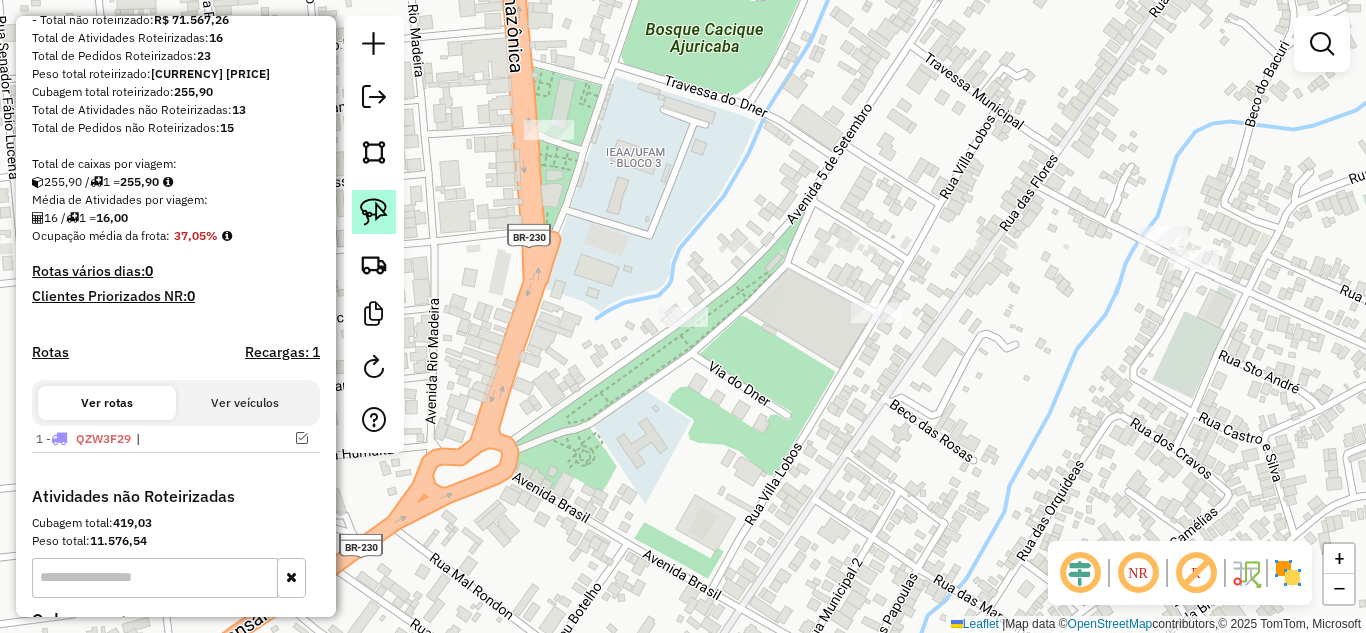 click 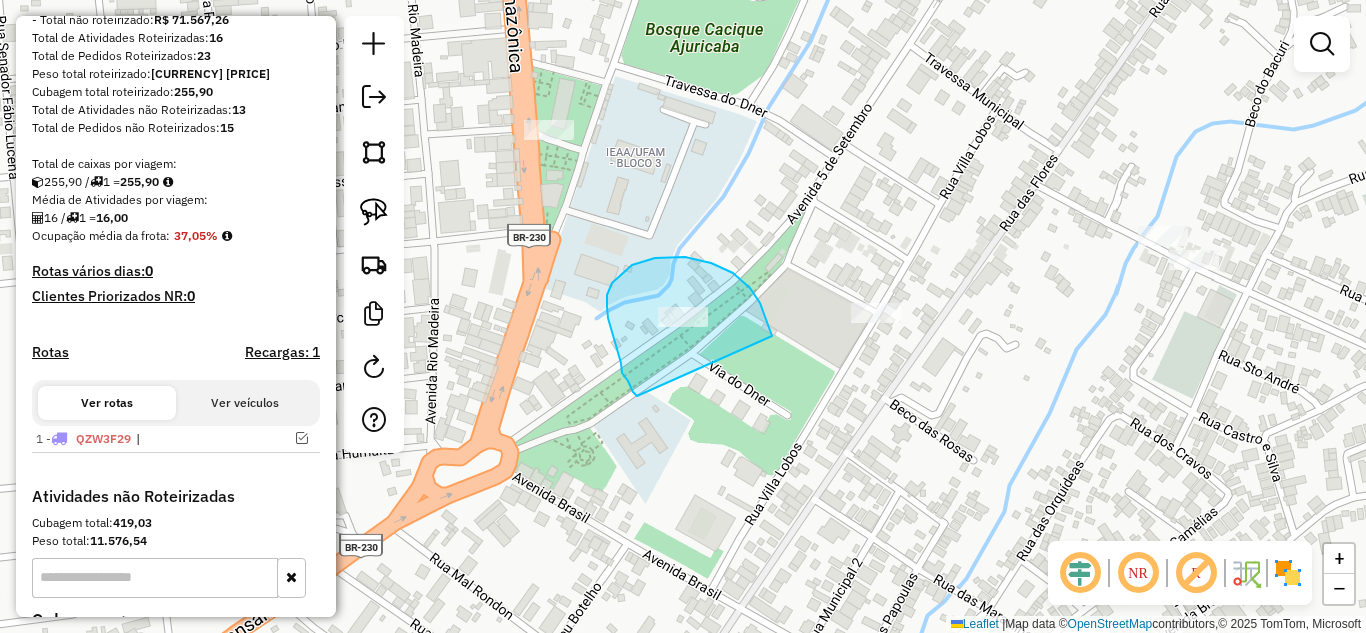 drag, startPoint x: 633, startPoint y: 392, endPoint x: 772, endPoint y: 336, distance: 149.8566 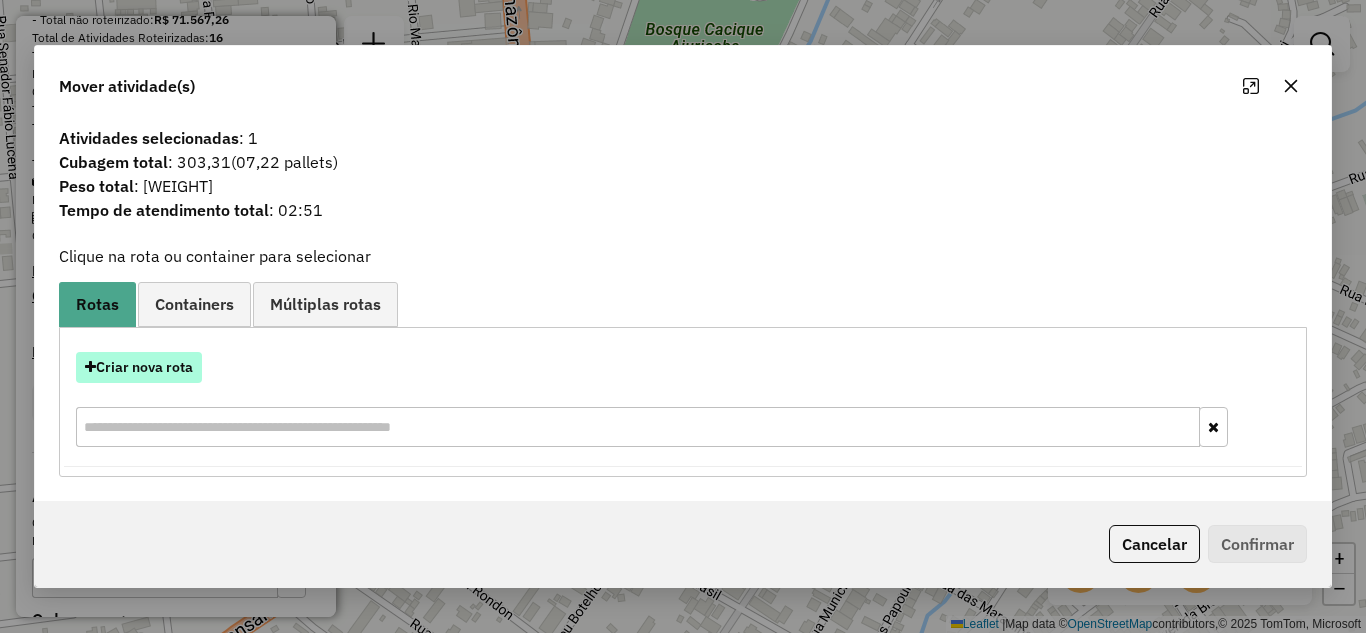 click on "Criar nova rota" at bounding box center (139, 367) 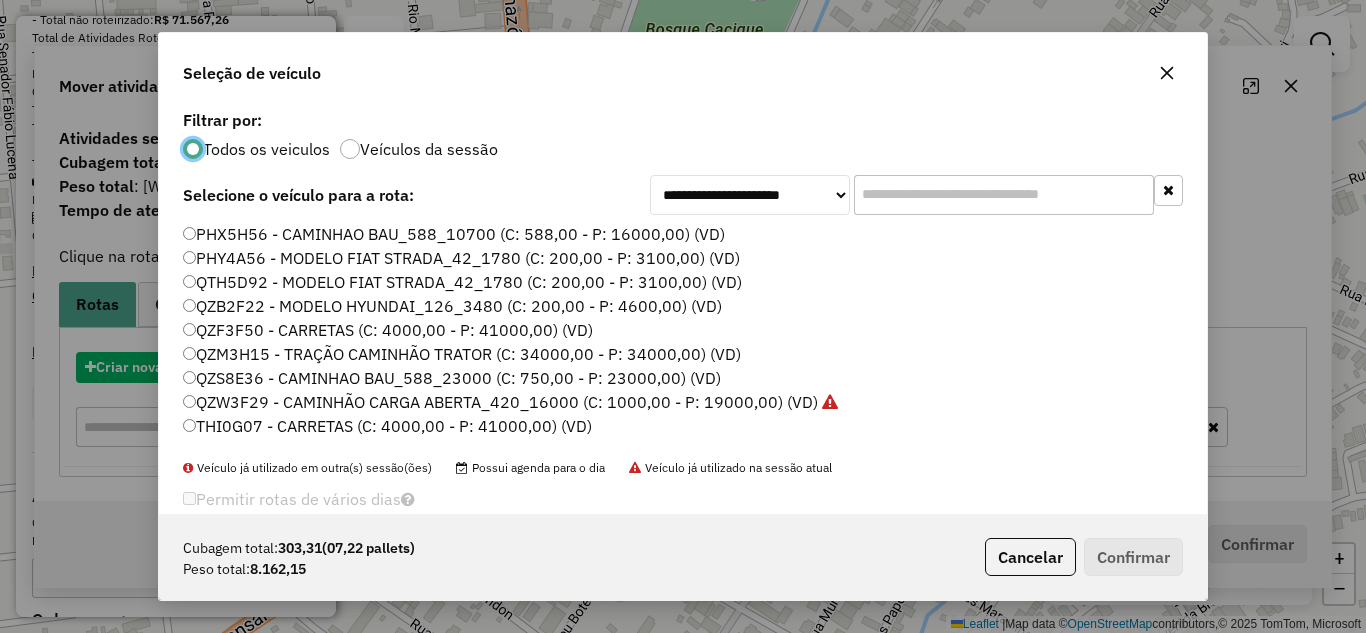 scroll, scrollTop: 11, scrollLeft: 6, axis: both 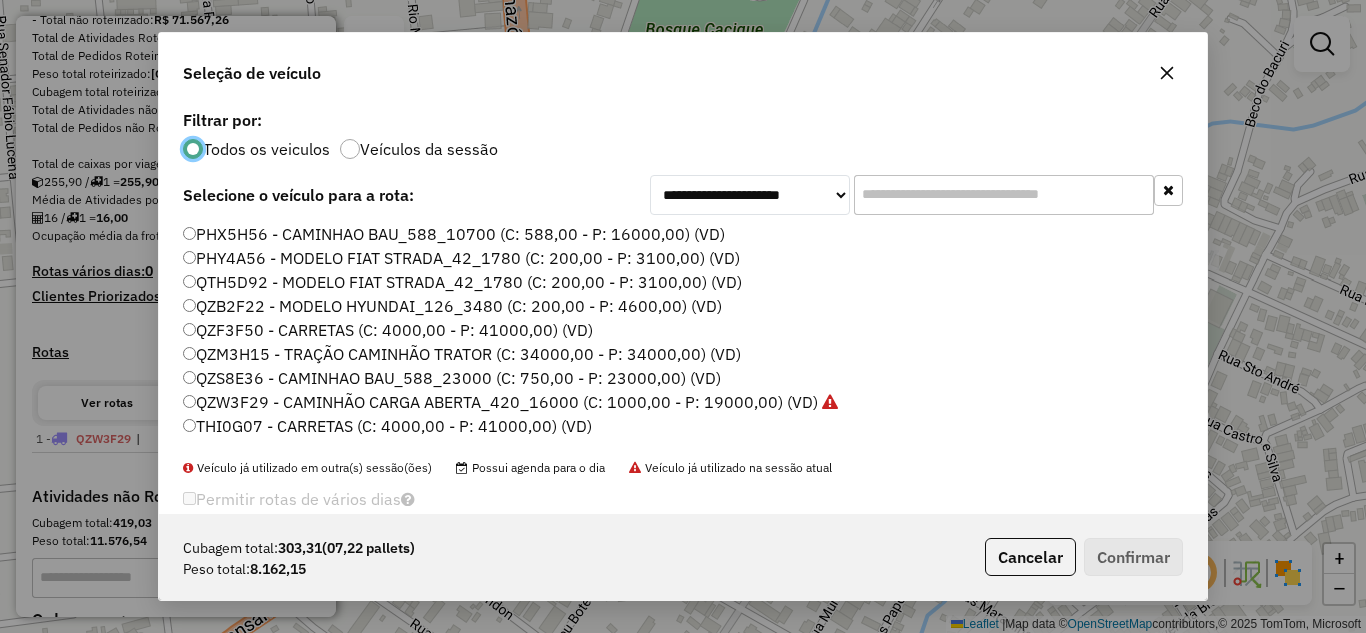 click on "PHX5H56 - CAMINHAO BAU_588_10700 (C: 588,00 - P: 16000,00) (VD)" 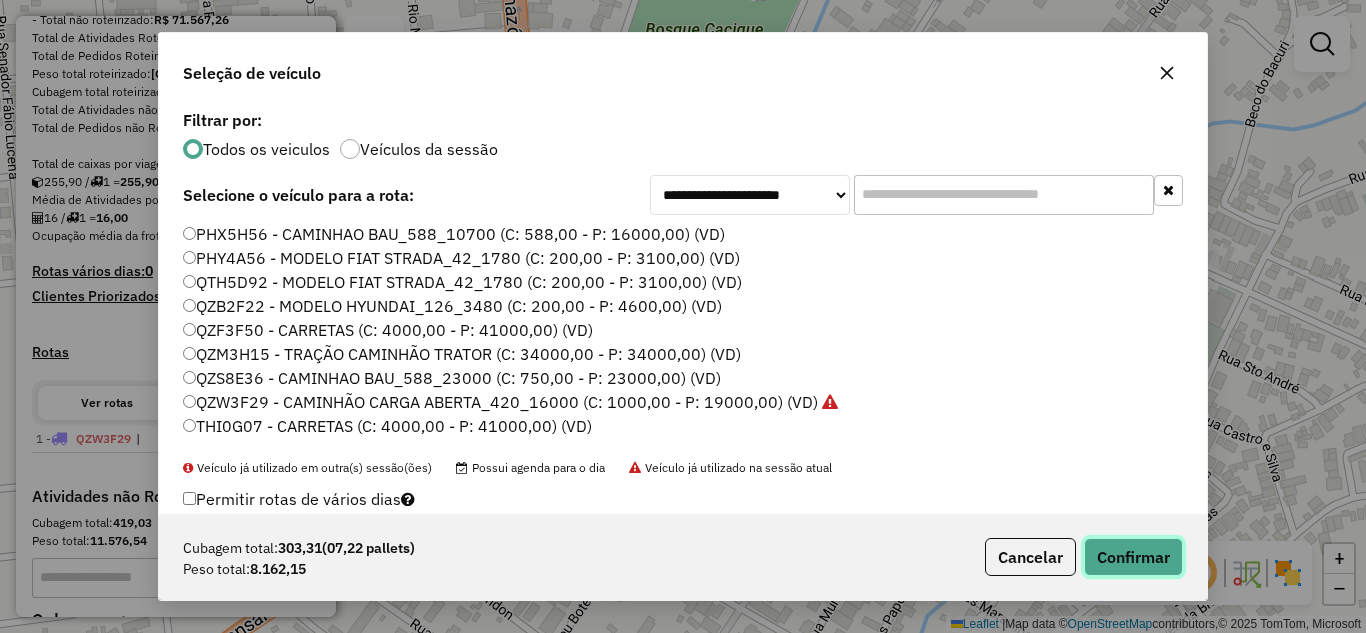 click on "Confirmar" 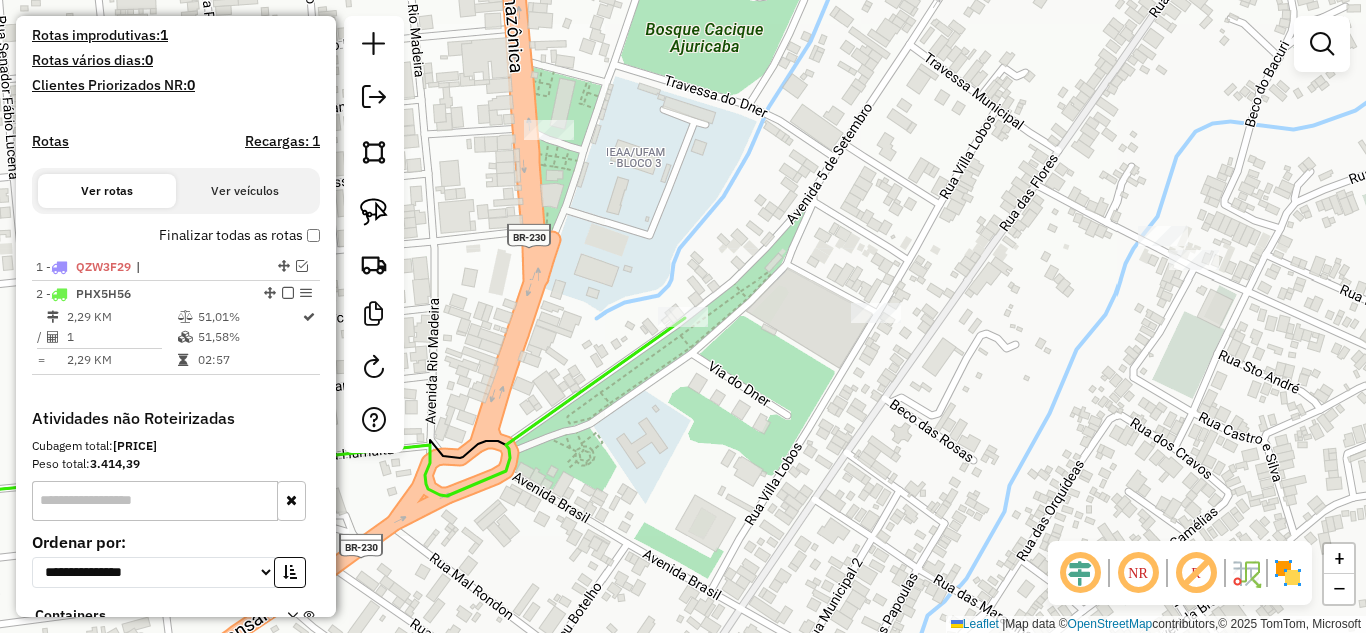 scroll, scrollTop: 600, scrollLeft: 0, axis: vertical 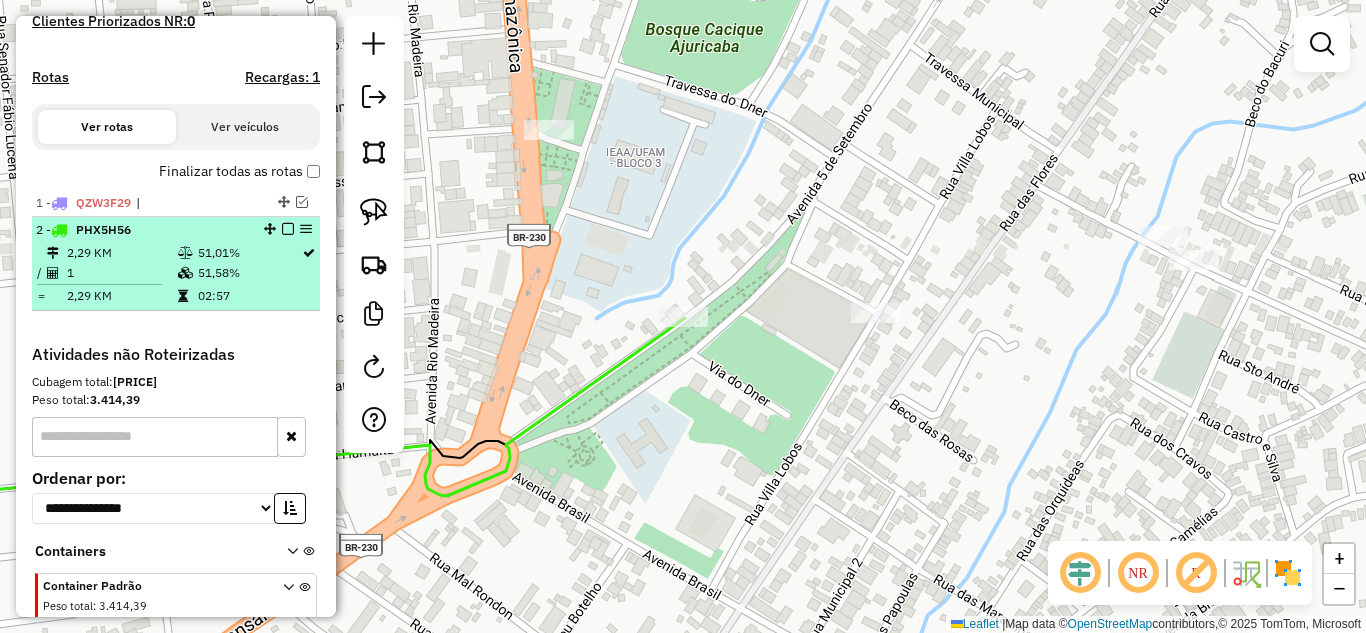 click at bounding box center (288, 229) 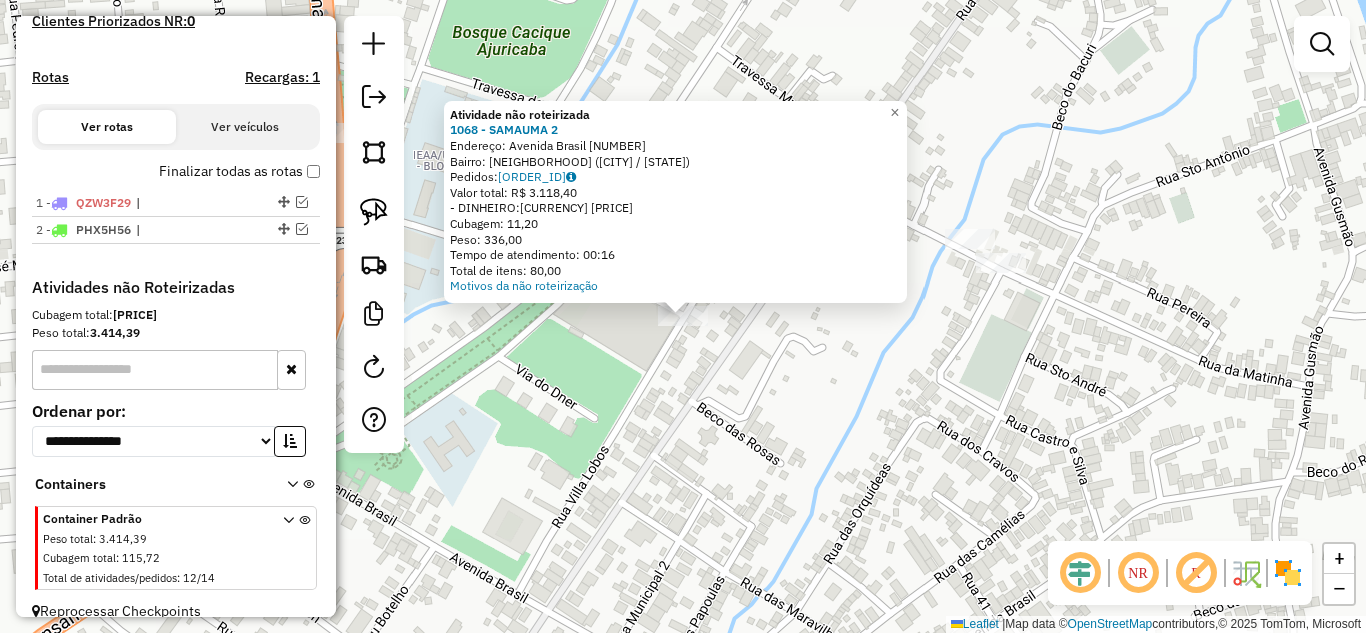 click on "Atividade não roteirizada [NUMBER] - [BUSINESS_NAME] Endereço: [STREET_NAME] [NUMBER] Bairro: [NEIGHBORHOOD] ([CITY] / [STATE]) Pedidos: [ORDER_ID] Valor total: [CURRENCY] [PRICE] - DINHEIRO: [CURRENCY] [PRICE] Cubagem: [VOLUME] Peso: [WEIGHT] Tempo de atendimento: [TIME] Total de itens: [QUANTITY] Motivos da não roteirização × Janela de atendimento Grade de atendimento Capacidade Transportadoras Veículos Cliente Pedidos Rotas Selecione os dias de semana para filtrar as janelas de atendimento Seg Ter Qua Qui Sex Sáb Dom Informe o período da janela de atendimento: De: Até: Filtrar exatamente a janela do cliente Considerar janela de atendimento padrão Selecione os dias de semana para filtrar as grades de atendimento Seg Ter Qua Qui Sex Sáb Dom Considerar clientes sem dia de atendimento cadastrado Clientes fora do dia de atendimento selecionado Filtrar as atividades entre os valores definidos abaixo: Peso mínimo: Peso máximo: Cubagem mínima: Cubagem máxima: De: Até: De: +" 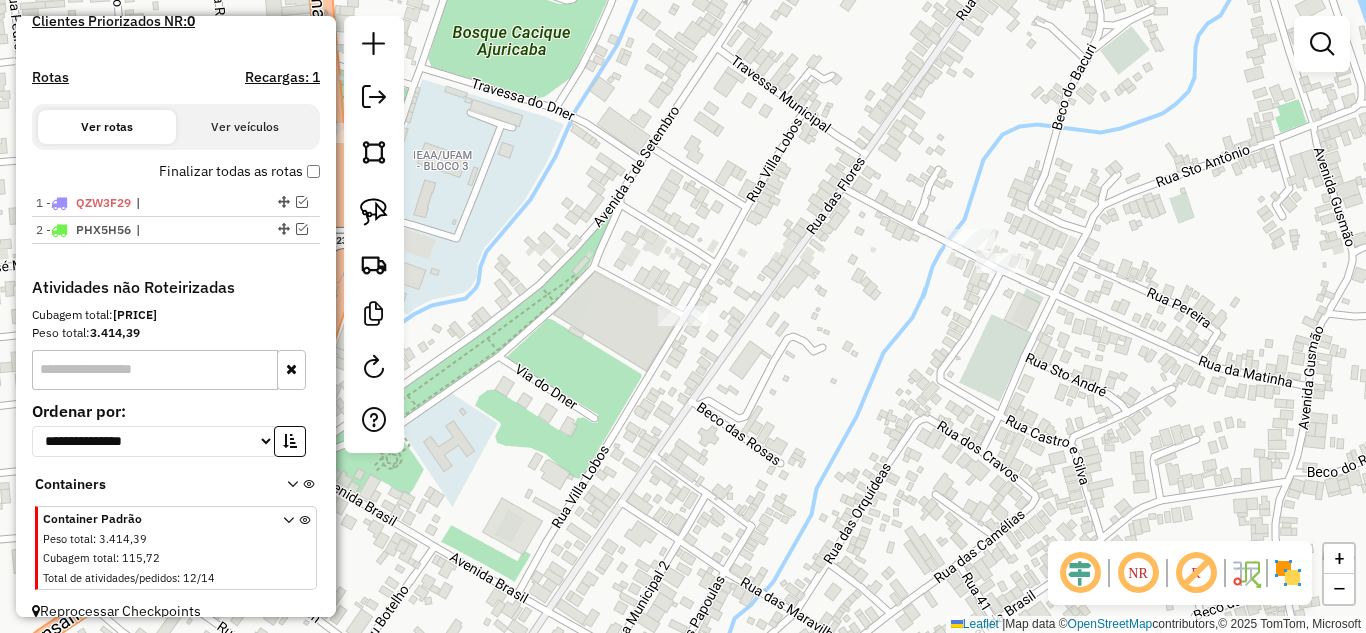 drag, startPoint x: 571, startPoint y: 350, endPoint x: 719, endPoint y: 433, distance: 169.685 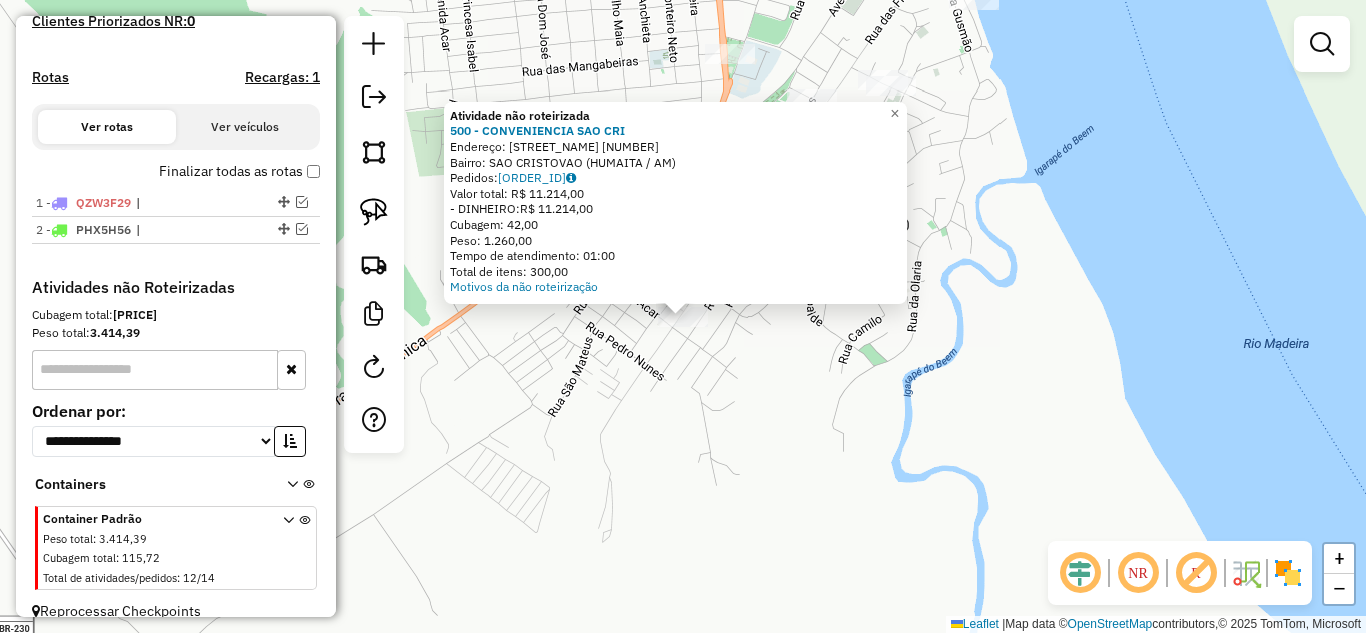 click on "Atividade não roteirizada 500 - CONVENIENCIA SAO CRI  Endereço:  Das Flores [NUMBER]   Bairro: SAO CRISTOVAO ([CITY] / AM)   Pedidos:  02024872   Valor total: R$ 11.214,00   - DINHEIRO:  R$ 11.214,00   Cubagem: 42,00   Peso: 1.260,00   Tempo de atendimento: 01:00   Total de itens: 300,00  Motivos da não roteirização × Janela de atendimento Grade de atendimento Capacidade Transportadoras Veículos Cliente Pedidos  Rotas Selecione os dias de semana para filtrar as janelas de atendimento  Seg   Ter   Qua   Qui   Sex   Sáb   Dom  Informe o período da janela de atendimento: De: Até:  Filtrar exatamente a janela do cliente  Considerar janela de atendimento padrão  Selecione os dias de semana para filtrar as grades de atendimento  Seg   Ter   Qua   Qui   Sex   Sáb   Dom   Considerar clientes sem dia de atendimento cadastrado  Clientes fora do dia de atendimento selecionado Filtrar as atividades entre os valores definidos abaixo:  Peso mínimo:   Peso máximo:   Cubagem mínima:   Cubagem máxima:   De:  De:" 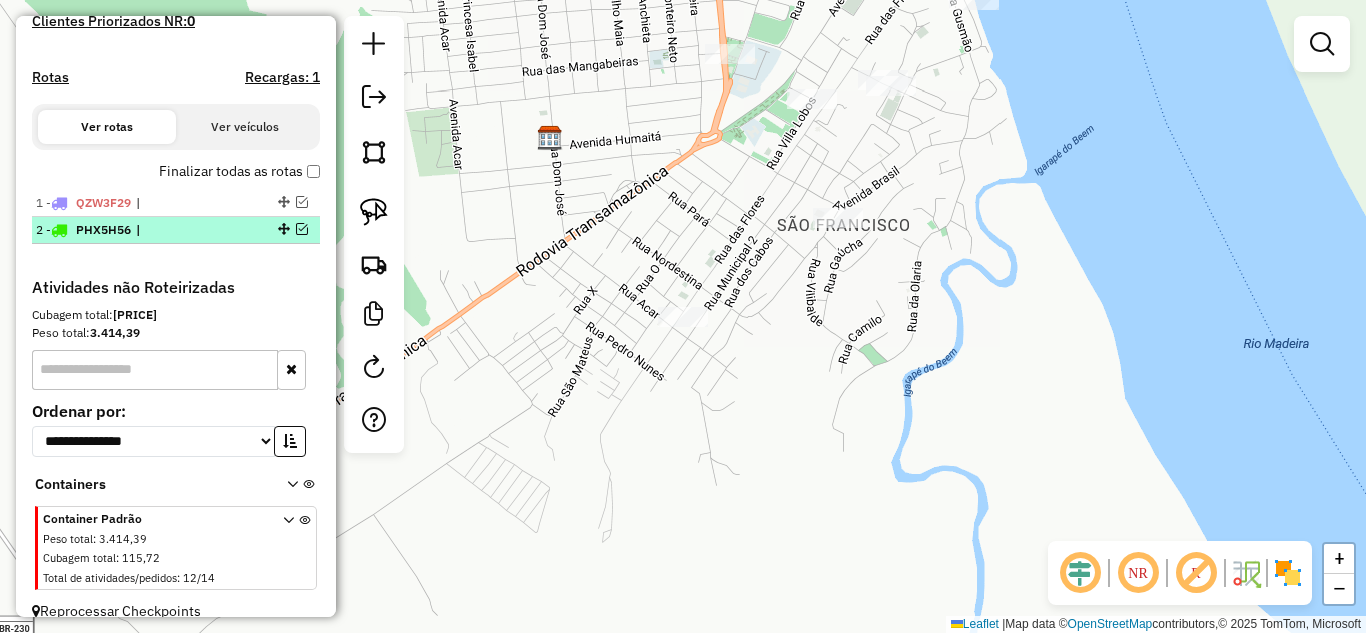 click on "2 -       PHX5H56   |" at bounding box center [176, 230] 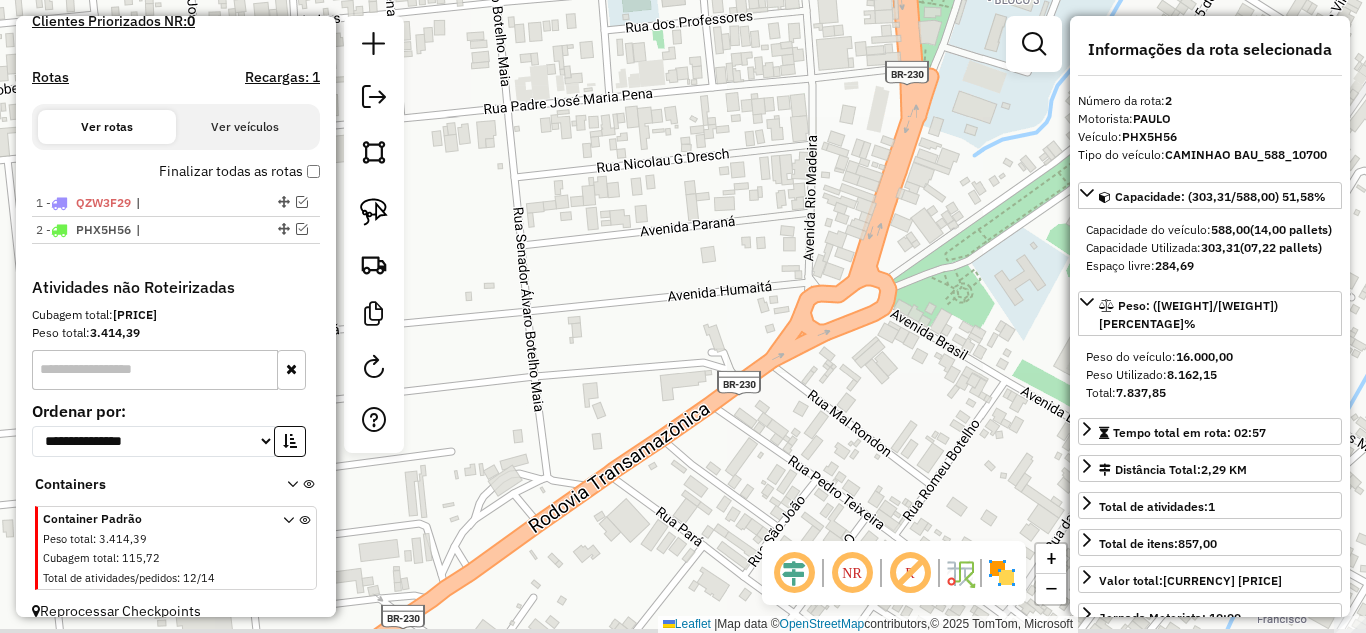 drag, startPoint x: 733, startPoint y: 401, endPoint x: 677, endPoint y: 282, distance: 131.51807 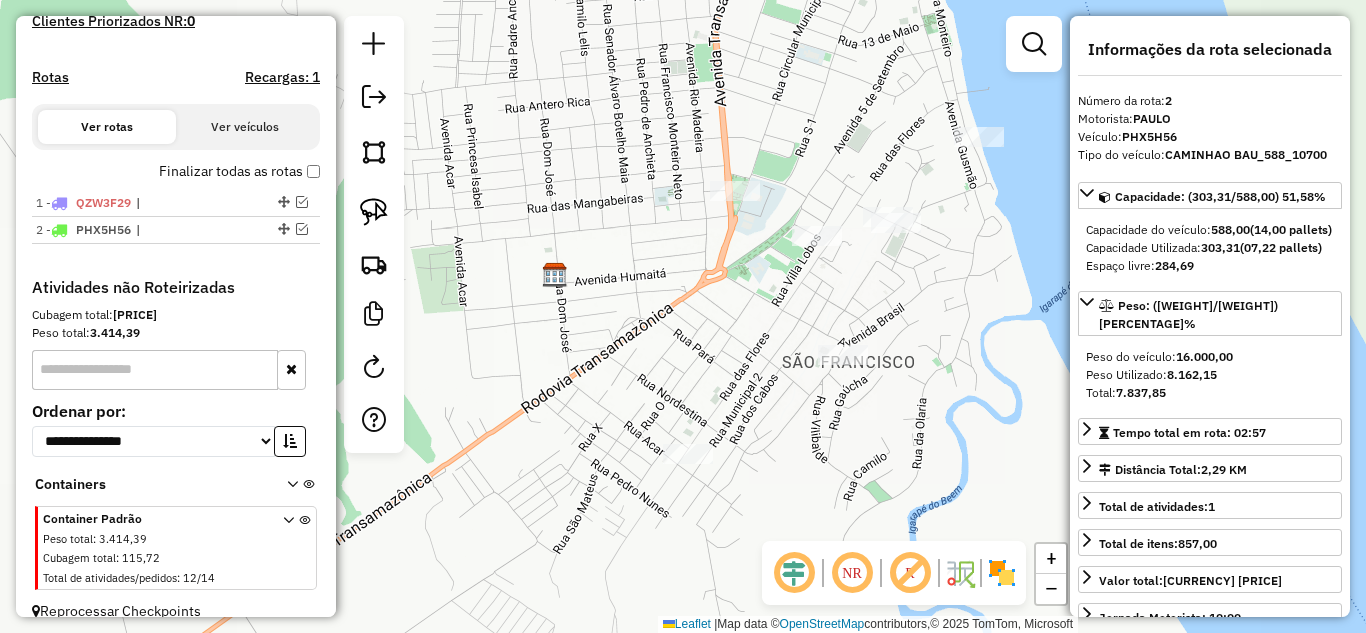 click on "Janela de atendimento Grade de atendimento Capacidade Transportadoras Veículos Cliente Pedidos  Rotas Selecione os dias de semana para filtrar as janelas de atendimento  Seg   Ter   Qua   Qui   Sex   Sáb   Dom  Informe o período da janela de atendimento: De: Até:  Filtrar exatamente a janela do cliente  Considerar janela de atendimento padrão  Selecione os dias de semana para filtrar as grades de atendimento  Seg   Ter   Qua   Qui   Sex   Sáb   Dom   Considerar clientes sem dia de atendimento cadastrado  Clientes fora do dia de atendimento selecionado Filtrar as atividades entre os valores definidos abaixo:  Peso mínimo:   Peso máximo:   Cubagem mínima:   Cubagem máxima:   De:   Até:  Filtrar as atividades entre o tempo de atendimento definido abaixo:  De:   Até:   Considerar capacidade total dos clientes não roteirizados Transportadora: Selecione um ou mais itens Tipo de veículo: Selecione um ou mais itens Veículo: Selecione um ou mais itens Motorista: Selecione um ou mais itens Nome: Rótulo:" 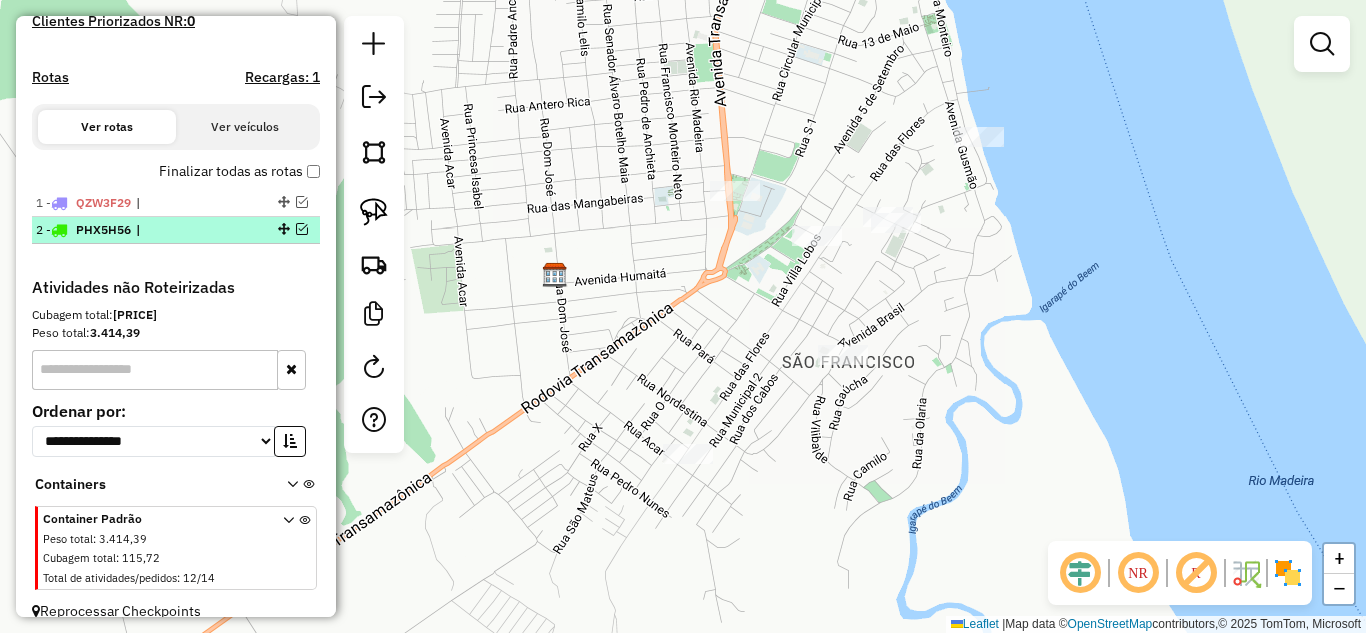 click at bounding box center (302, 229) 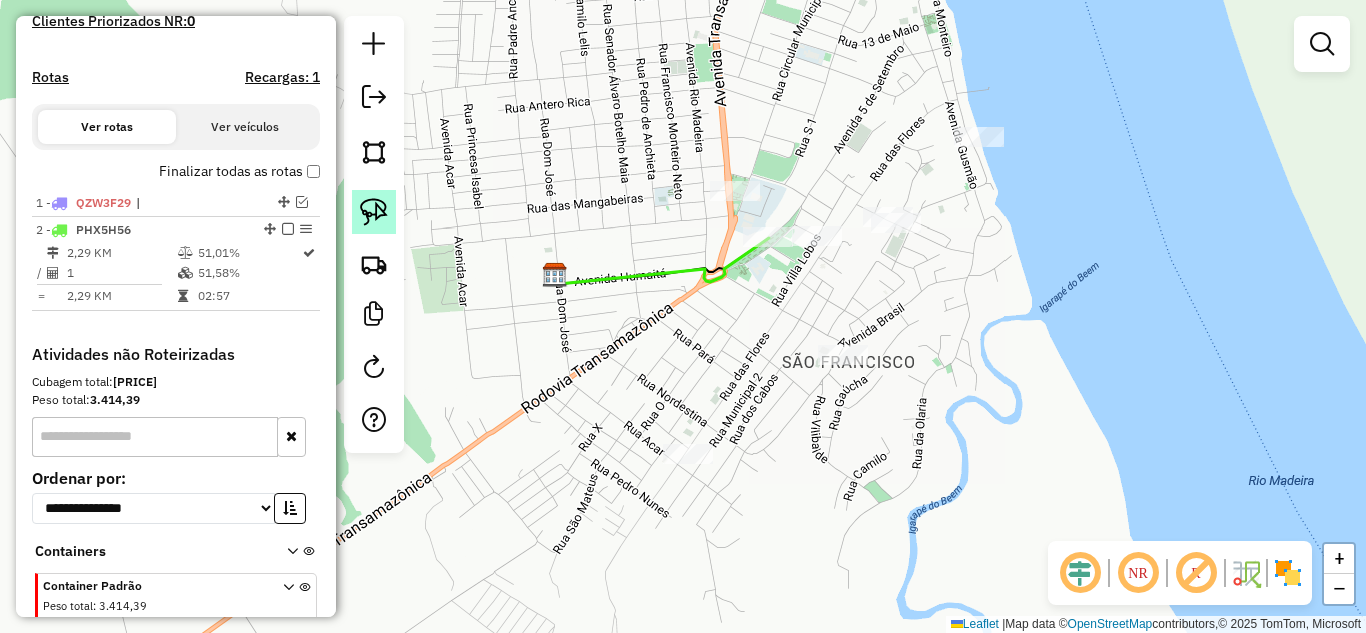 click 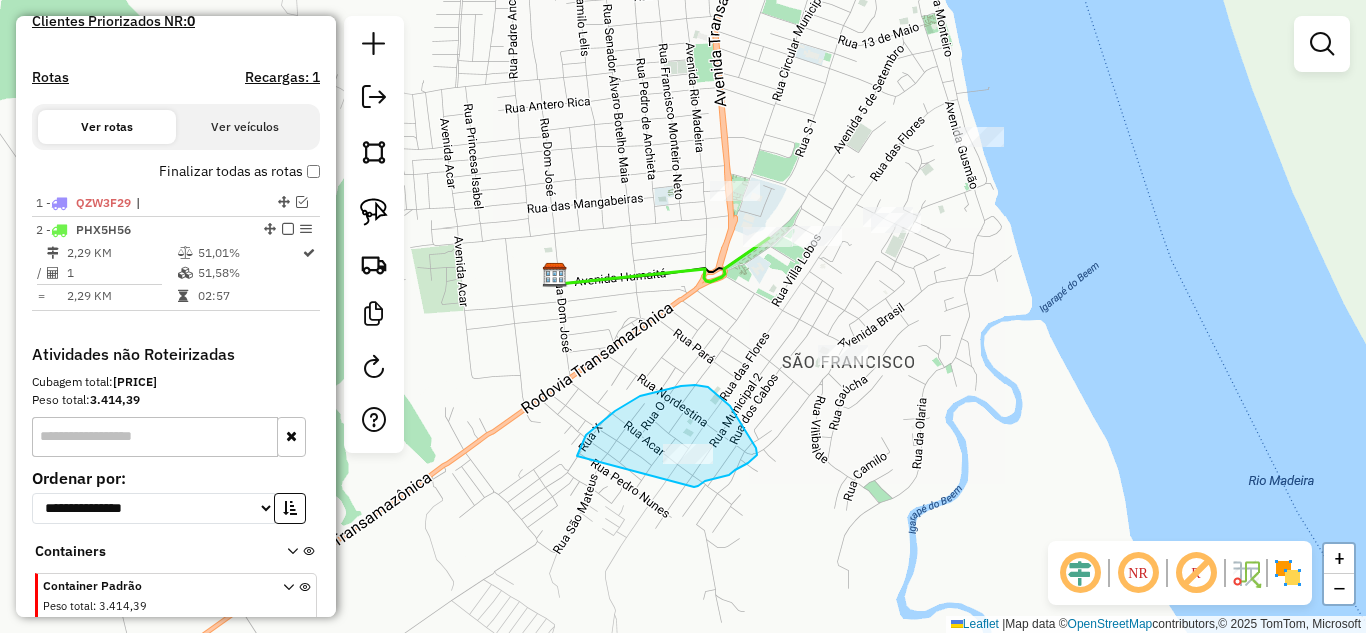 drag, startPoint x: 660, startPoint y: 391, endPoint x: 694, endPoint y: 487, distance: 101.84302 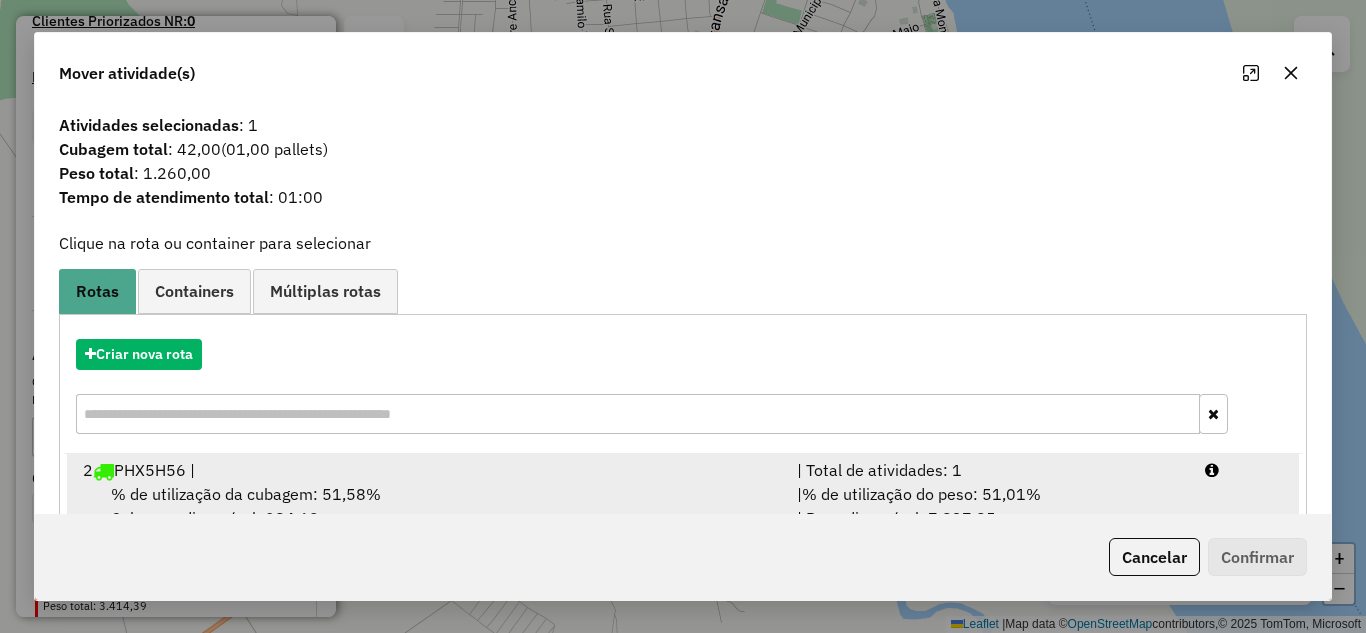click on "| Total de atividades: 1" at bounding box center (989, 470) 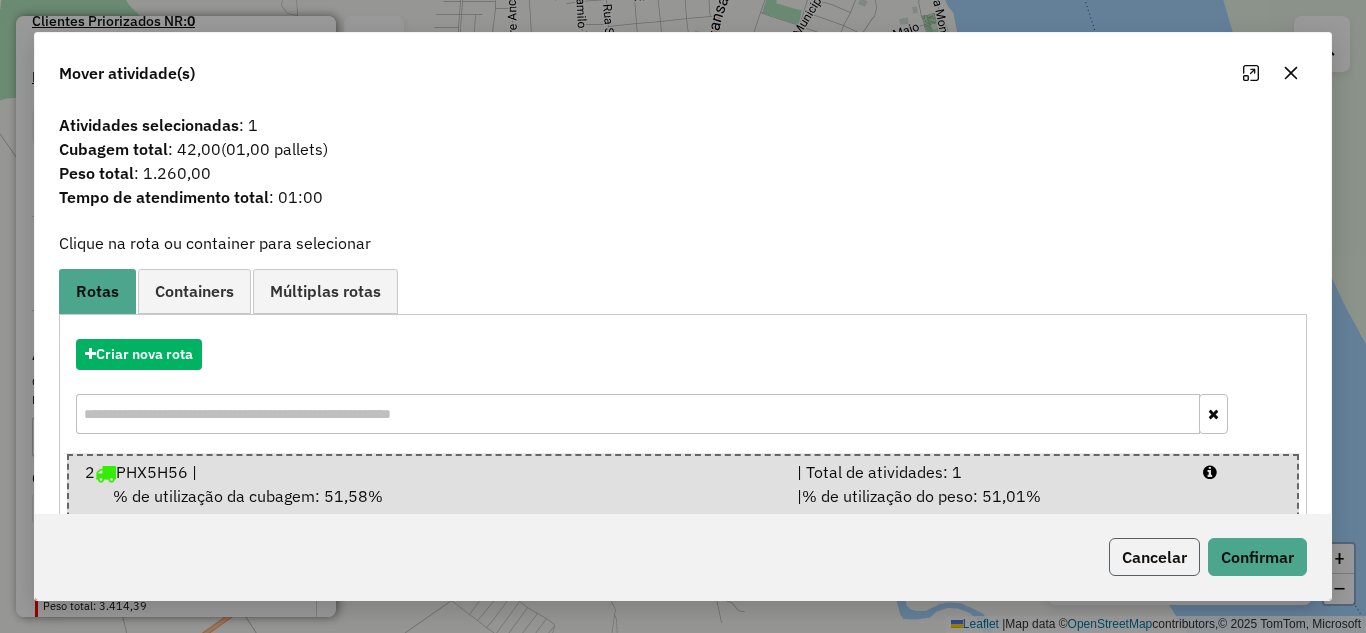 click on "Cancelar" 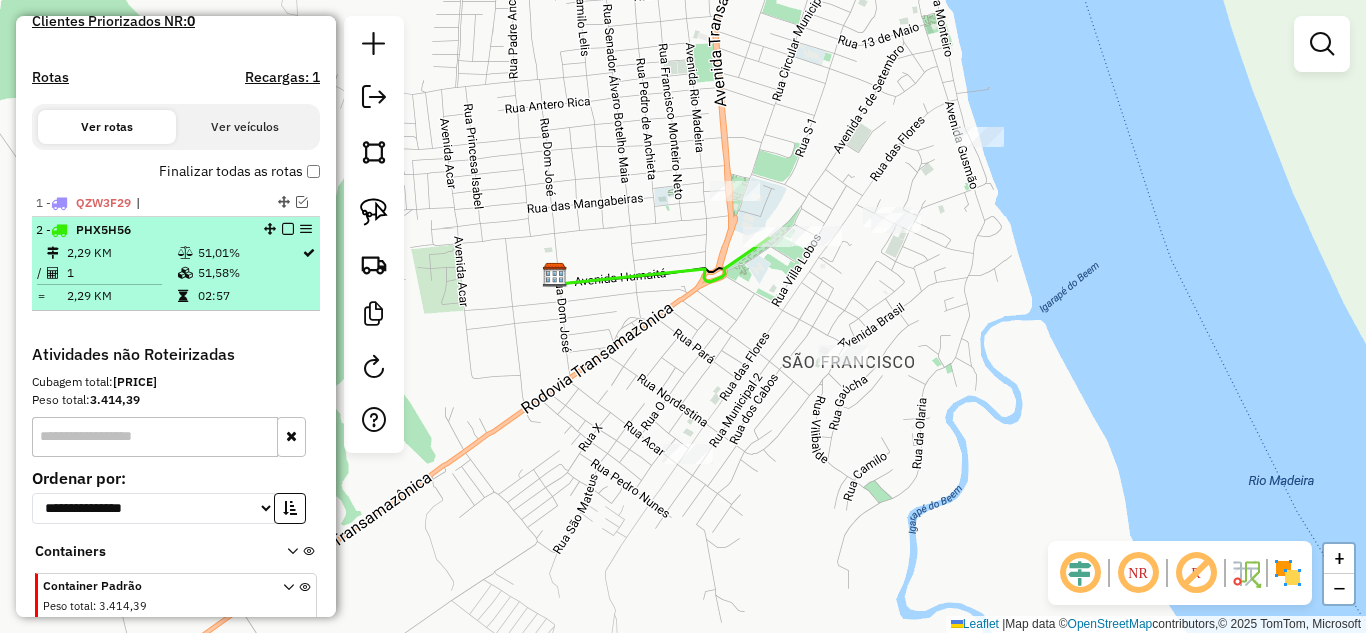 click at bounding box center (288, 229) 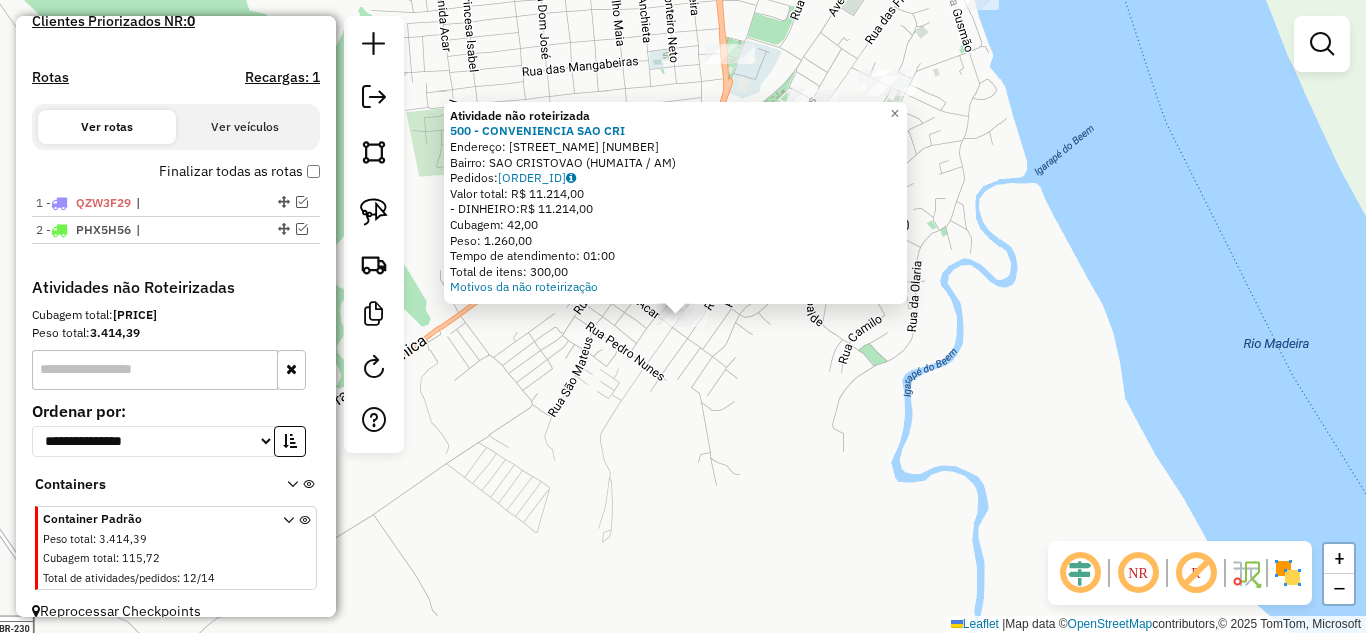 click on "Atividade não roteirizada 500 - CONVENIENCIA SAO CRI  Endereço:  Das Flores [NUMBER]   Bairro: SAO CRISTOVAO ([CITY] / AM)   Pedidos:  02024872   Valor total: R$ 11.214,00   - DINHEIRO:  R$ 11.214,00   Cubagem: 42,00   Peso: 1.260,00   Tempo de atendimento: 01:00   Total de itens: 300,00  Motivos da não roteirização × Janela de atendimento Grade de atendimento Capacidade Transportadoras Veículos Cliente Pedidos  Rotas Selecione os dias de semana para filtrar as janelas de atendimento  Seg   Ter   Qua   Qui   Sex   Sáb   Dom  Informe o período da janela de atendimento: De: Até:  Filtrar exatamente a janela do cliente  Considerar janela de atendimento padrão  Selecione os dias de semana para filtrar as grades de atendimento  Seg   Ter   Qua   Qui   Sex   Sáb   Dom   Considerar clientes sem dia de atendimento cadastrado  Clientes fora do dia de atendimento selecionado Filtrar as atividades entre os valores definidos abaixo:  Peso mínimo:   Peso máximo:   Cubagem mínima:   Cubagem máxima:   De:  De:" 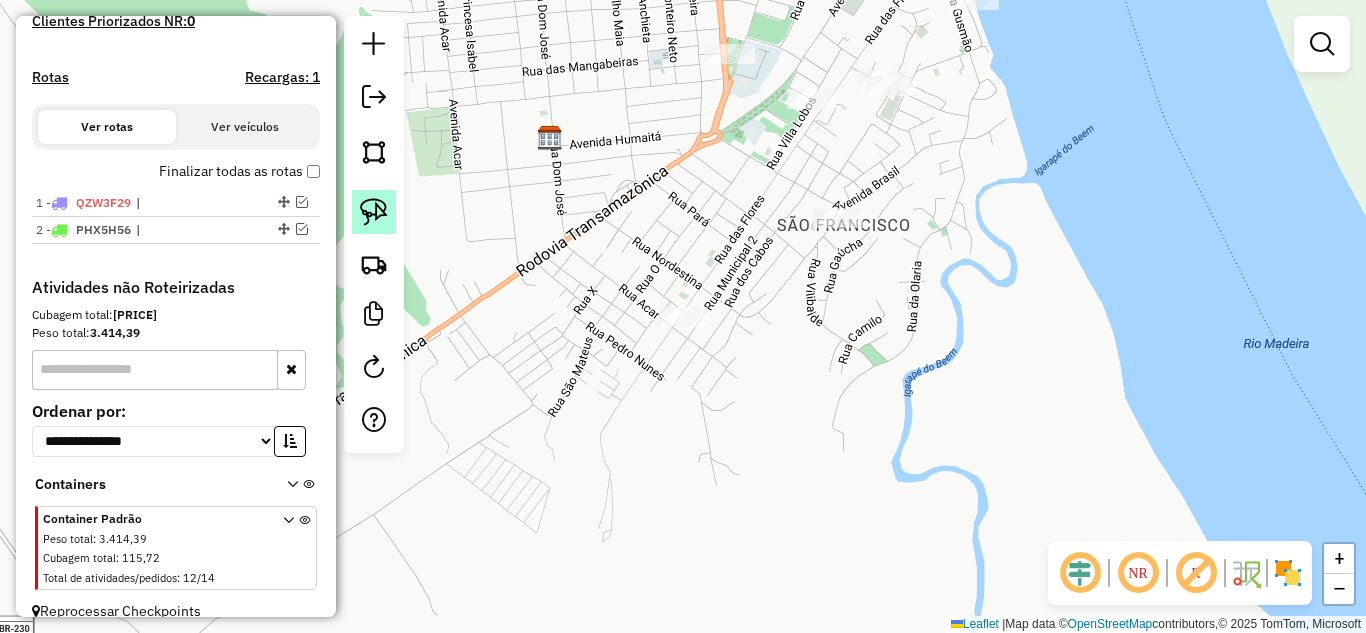 click 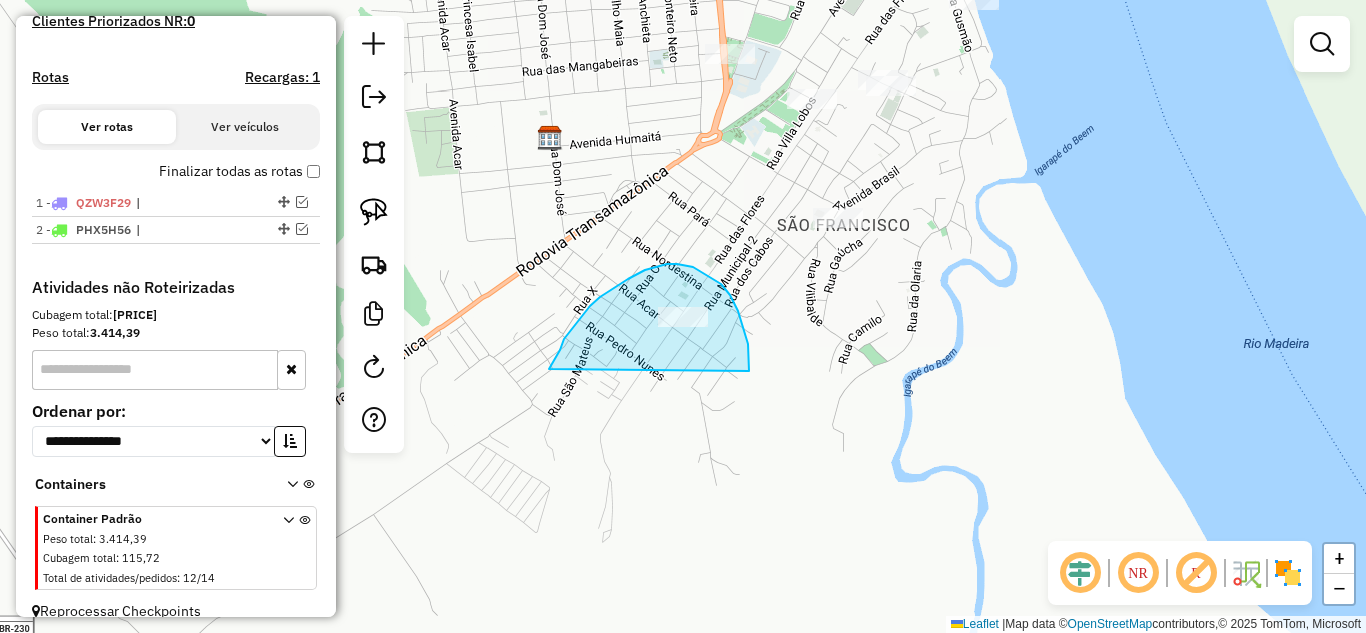 drag, startPoint x: 560, startPoint y: 350, endPoint x: 749, endPoint y: 371, distance: 190.16309 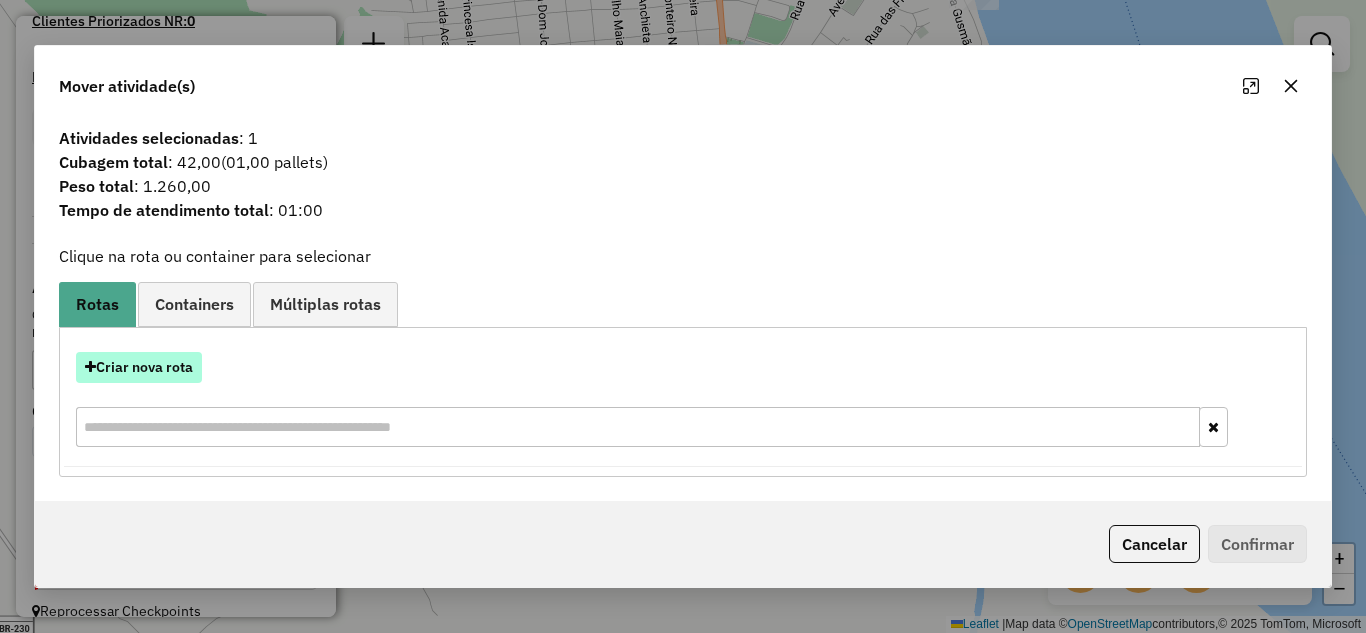click on "Criar nova rota" at bounding box center (139, 367) 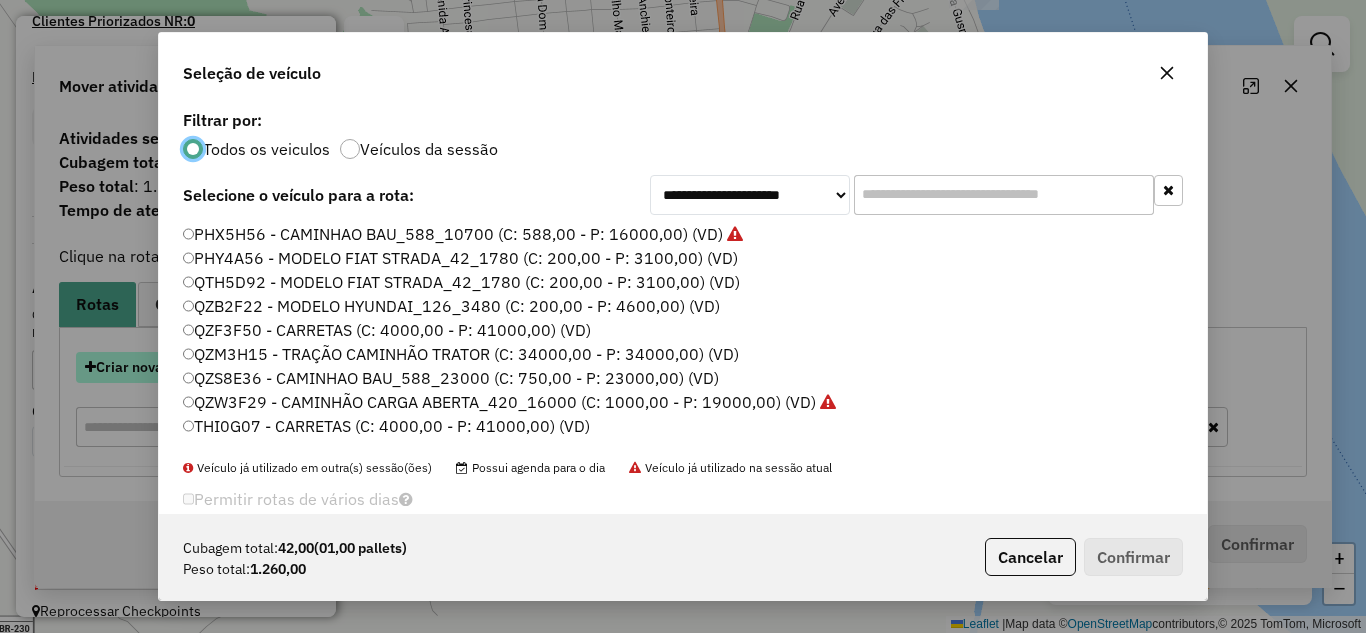 scroll, scrollTop: 11, scrollLeft: 6, axis: both 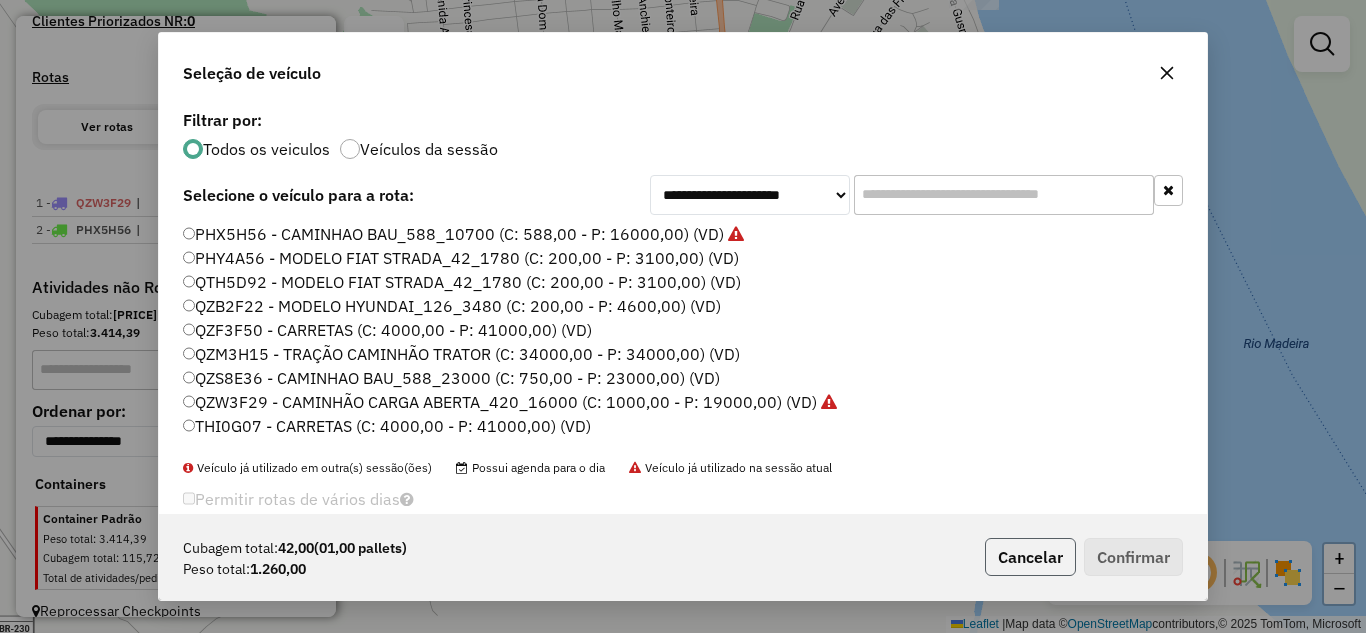 click on "Cancelar" 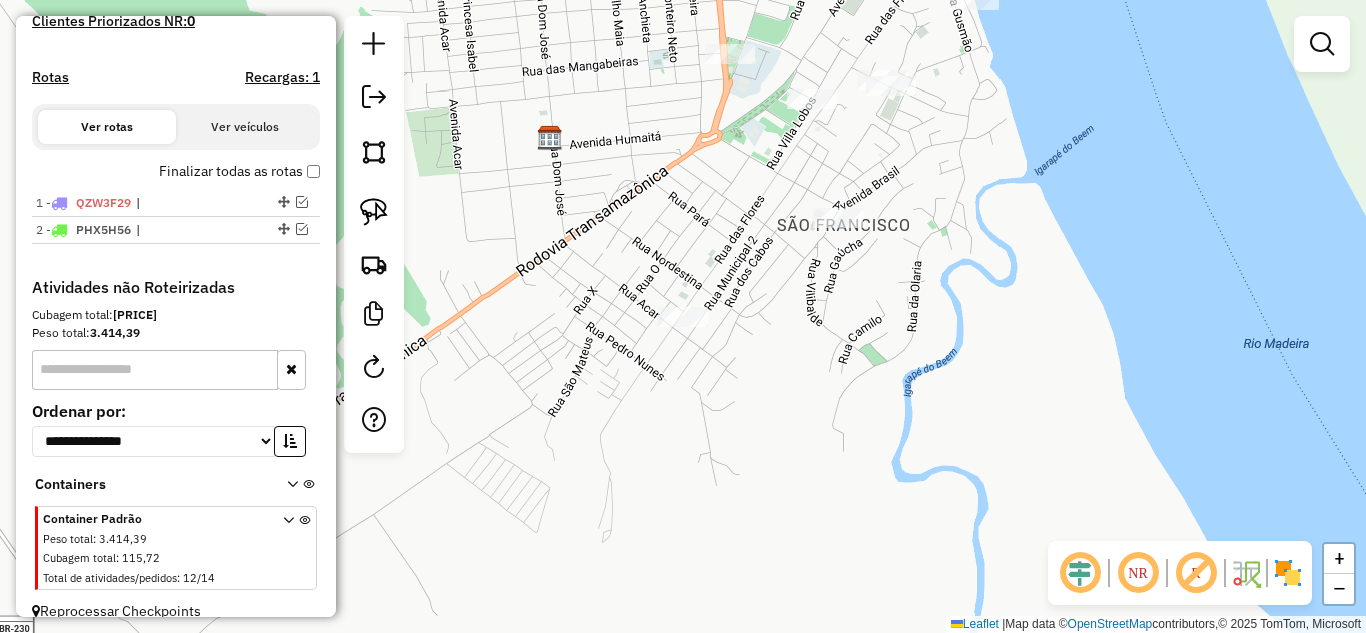 click on "Janela de atendimento Grade de atendimento Capacidade Transportadoras Veículos Cliente Pedidos  Rotas Selecione os dias de semana para filtrar as janelas de atendimento  Seg   Ter   Qua   Qui   Sex   Sáb   Dom  Informe o período da janela de atendimento: De: Até:  Filtrar exatamente a janela do cliente  Considerar janela de atendimento padrão  Selecione os dias de semana para filtrar as grades de atendimento  Seg   Ter   Qua   Qui   Sex   Sáb   Dom   Considerar clientes sem dia de atendimento cadastrado  Clientes fora do dia de atendimento selecionado Filtrar as atividades entre os valores definidos abaixo:  Peso mínimo:   Peso máximo:   Cubagem mínima:   Cubagem máxima:   De:   Até:  Filtrar as atividades entre o tempo de atendimento definido abaixo:  De:   Até:   Considerar capacidade total dos clientes não roteirizados Transportadora: Selecione um ou mais itens Tipo de veículo: Selecione um ou mais itens Veículo: Selecione um ou mais itens Motorista: Selecione um ou mais itens Nome: Rótulo:" 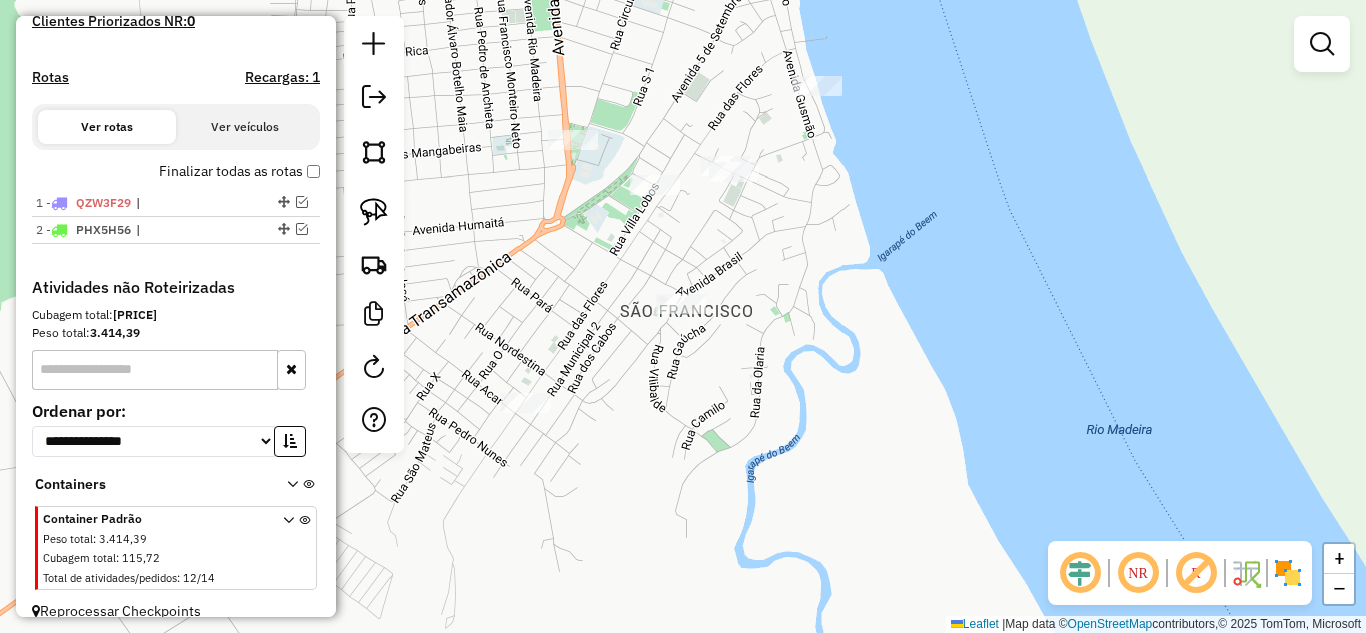 click on "Janela de atendimento Grade de atendimento Capacidade Transportadoras Veículos Cliente Pedidos  Rotas Selecione os dias de semana para filtrar as janelas de atendimento  Seg   Ter   Qua   Qui   Sex   Sáb   Dom  Informe o período da janela de atendimento: De: Até:  Filtrar exatamente a janela do cliente  Considerar janela de atendimento padrão  Selecione os dias de semana para filtrar as grades de atendimento  Seg   Ter   Qua   Qui   Sex   Sáb   Dom   Considerar clientes sem dia de atendimento cadastrado  Clientes fora do dia de atendimento selecionado Filtrar as atividades entre os valores definidos abaixo:  Peso mínimo:   Peso máximo:   Cubagem mínima:   Cubagem máxima:   De:   Até:  Filtrar as atividades entre o tempo de atendimento definido abaixo:  De:   Até:   Considerar capacidade total dos clientes não roteirizados Transportadora: Selecione um ou mais itens Tipo de veículo: Selecione um ou mais itens Veículo: Selecione um ou mais itens Motorista: Selecione um ou mais itens Nome: Rótulo:" 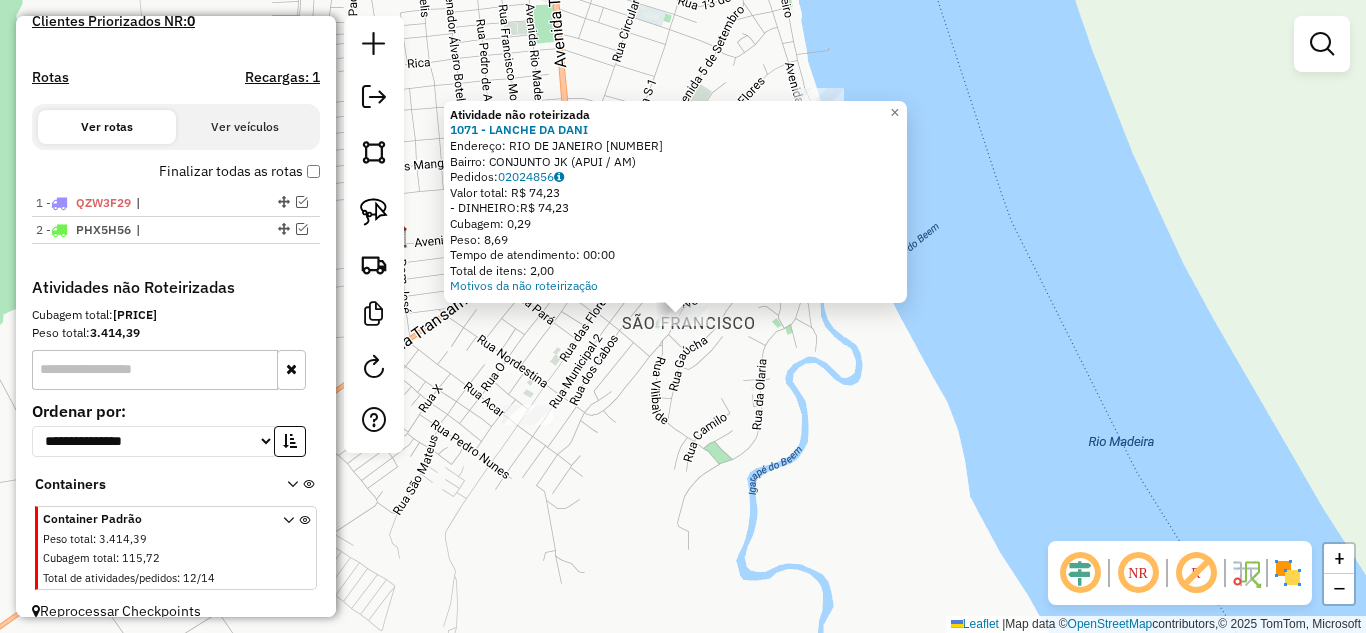 click on "Atividade não roteirizada 1071 - LANCHE DA DANI  Endereço:  RIO DE JANEIRO [NUMBER]   Bairro: CONJUNTO JK ([CITY] / AM)   Pedidos:  02024856   Valor total: R$ 74,23   - DINHEIRO:  R$ 74,23   Cubagem: 0,29   Peso: 8,69   Tempo de atendimento: 00:00   Total de itens: 2,00  Motivos da não roteirização × Janela de atendimento Grade de atendimento Capacidade Transportadoras Veículos Cliente Pedidos  Rotas Selecione os dias de semana para filtrar as janelas de atendimento  Seg   Ter   Qua   Qui   Sex   Sáb   Dom  Informe o período da janela de atendimento: De: Até:  Filtrar exatamente a janela do cliente  Considerar janela de atendimento padrão  Selecione os dias de semana para filtrar as grades de atendimento  Seg   Ter   Qua   Qui   Sex   Sáb   Dom   Considerar clientes sem dia de atendimento cadastrado  Clientes fora do dia de atendimento selecionado Filtrar as atividades entre os valores definidos abaixo:  Peso mínimo:   Peso máximo:   Cubagem mínima:   Cubagem máxima:   De:   Até:  De:" 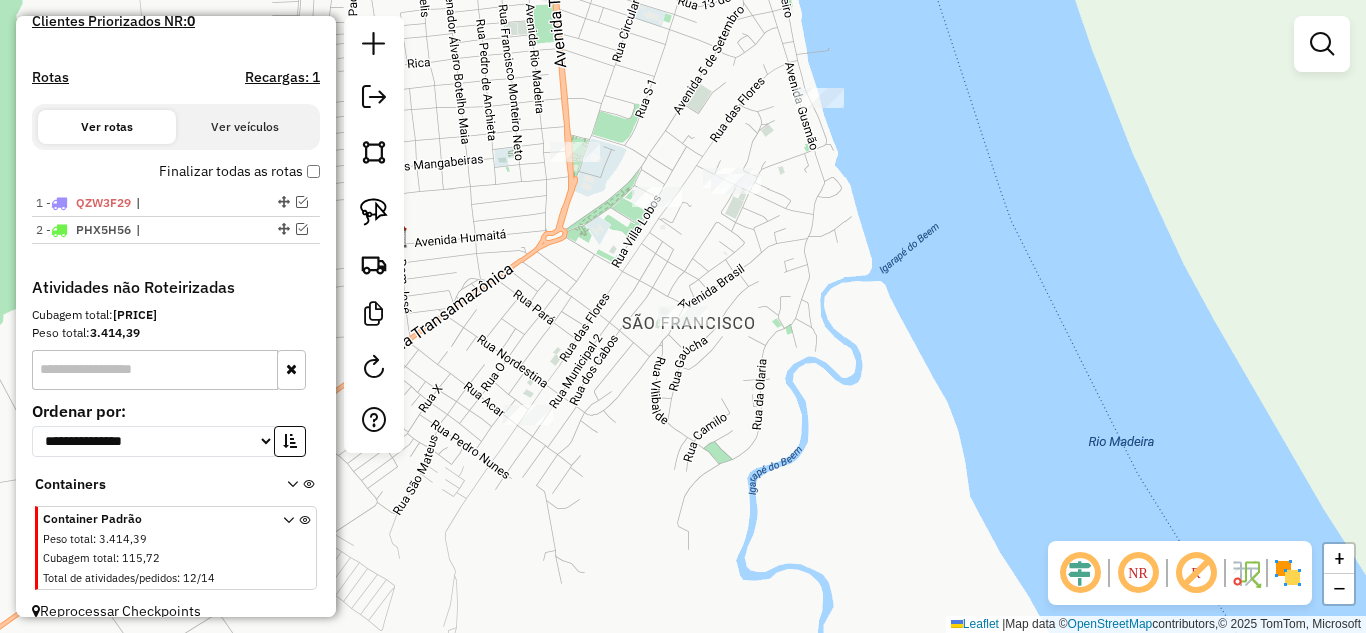 click 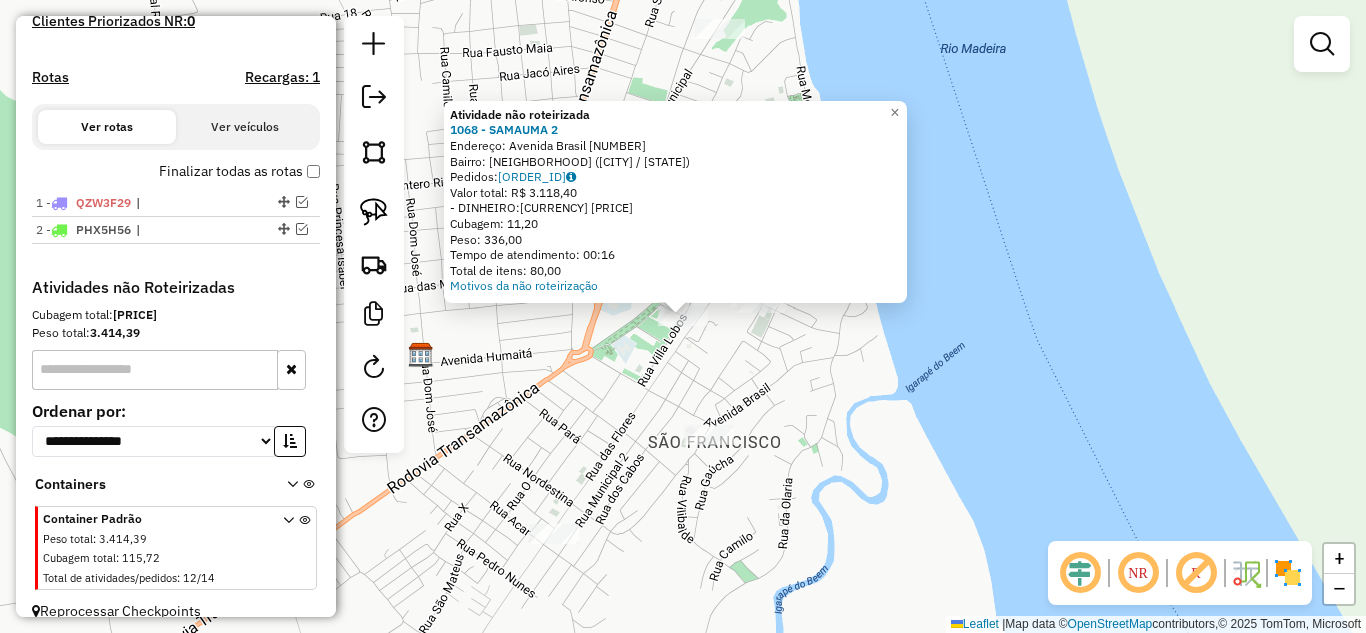click on "Atividade não roteirizada [NUMBER] - [BUSINESS_NAME] Endereço: [STREET_NAME] [NUMBER] Bairro: [NEIGHBORHOOD] ([CITY] / [STATE]) Pedidos: [ORDER_ID] Valor total: [CURRENCY] [PRICE] - DINHEIRO: [CURRENCY] [PRICE] Cubagem: [VOLUME] Peso: [WEIGHT] Tempo de atendimento: [TIME] Total de itens: [QUANTITY] Motivos da não roteirização × Janela de atendimento Grade de atendimento Capacidade Transportadoras Veículos Cliente Pedidos Rotas Selecione os dias de semana para filtrar as janelas de atendimento Seg Ter Qua Qui Sex Sáb Dom Informe o período da janela de atendimento: De: Até: Filtrar exatamente a janela do cliente Considerar janela de atendimento padrão Selecione os dias de semana para filtrar as grades de atendimento Seg Ter Qua Qui Sex Sáb Dom Considerar clientes sem dia de atendimento cadastrado Clientes fora do dia de atendimento selecionado Filtrar as atividades entre os valores definidos abaixo: Peso mínimo: Peso máximo: Cubagem mínima: Cubagem máxima: De: Até: De: +" 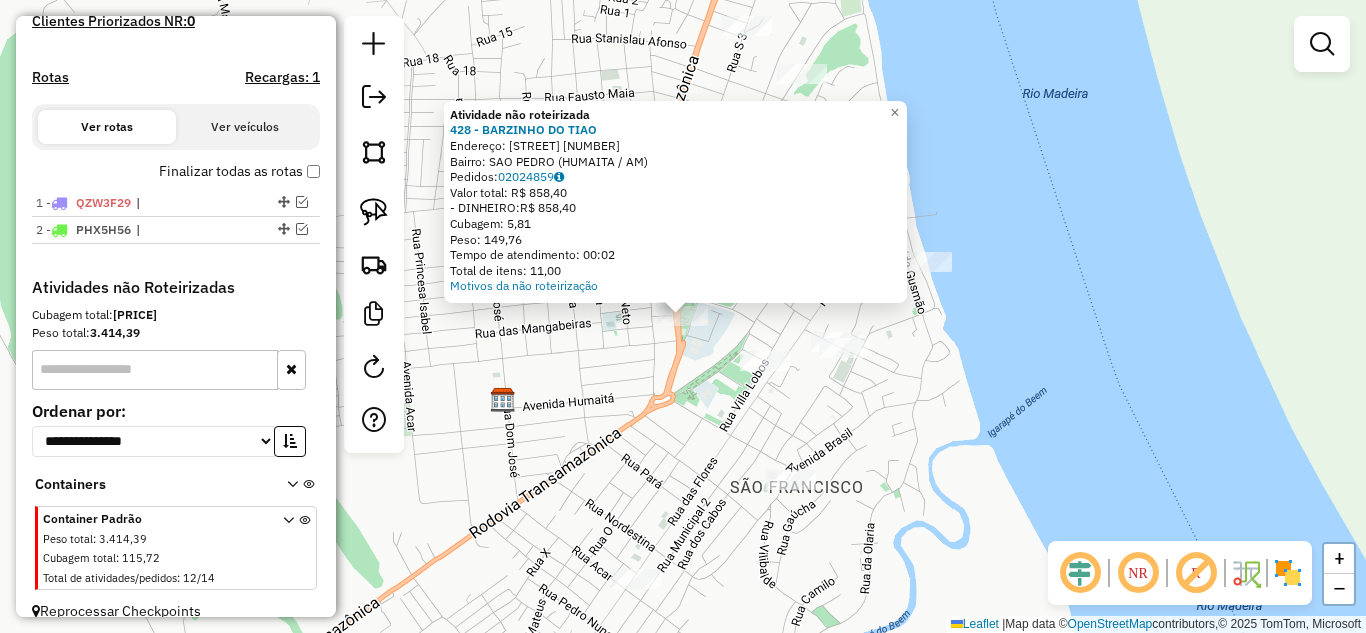 click on "Atividade não roteirizada 428 - BARZINHO DO TIAO  Endereço:  TRANSAMAZONICA [NUMBER]   Bairro: SAO PEDRO ([CITY] / AM)   Pedidos:  02024859   Valor total: R$ 858,40   - DINHEIRO:  R$ 858,40   Cubagem: 5,81   Peso: 149,76   Tempo de atendimento: 00:02   Total de itens: 11,00  Motivos da não roteirização × Janela de atendimento Grade de atendimento Capacidade Transportadoras Veículos Cliente Pedidos  Rotas Selecione os dias de semana para filtrar as janelas de atendimento  Seg   Ter   Qua   Qui   Sex   Sáb   Dom  Informe o período da janela de atendimento: De: Até:  Filtrar exatamente a janela do cliente  Considerar janela de atendimento padrão  Selecione os dias de semana para filtrar as grades de atendimento  Seg   Ter   Qua   Qui   Sex   Sáb   Dom   Considerar clientes sem dia de atendimento cadastrado  Clientes fora do dia de atendimento selecionado Filtrar as atividades entre os valores definidos abaixo:  Peso mínimo:   Peso máximo:   Cubagem mínima:   Cubagem máxima:   De:   Até:  De:" 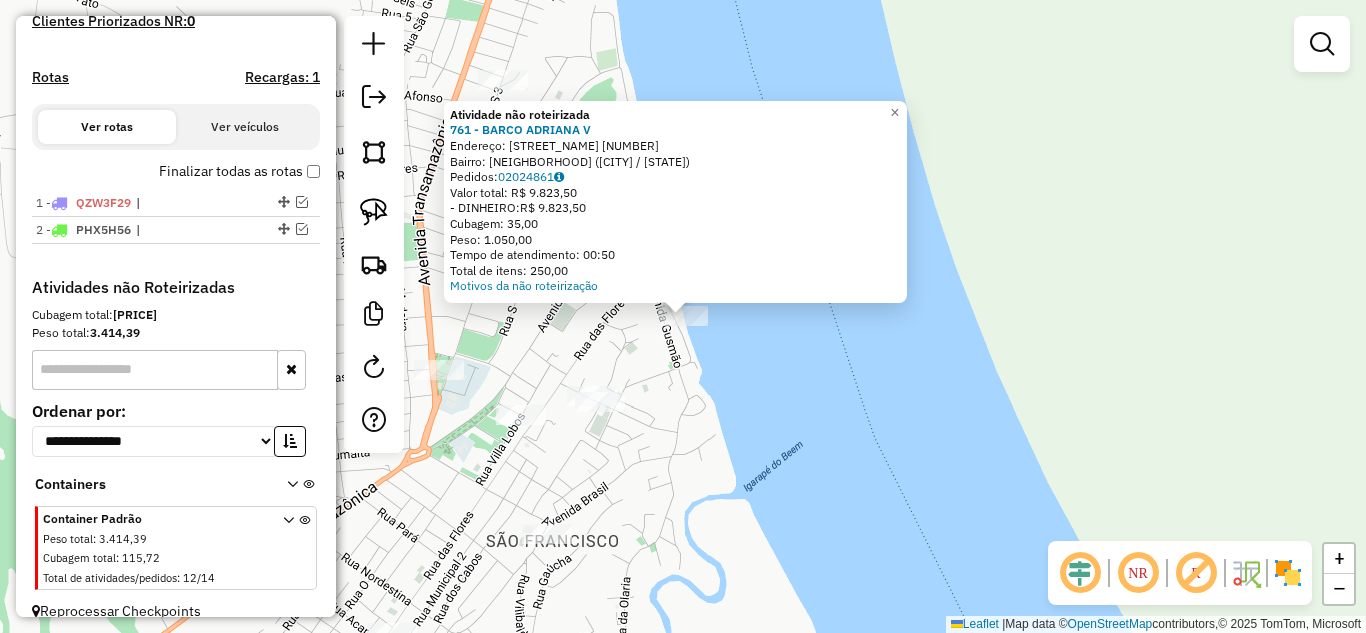 click on "Atividade não roteirizada [NUMBER] - [BUSINESS_NAME] Endereço: [STREET_NAME] [NUMBER] Bairro: [NEIGHBORHOOD] ([CITY] / [STATE]) Pedidos: [ORDER_ID] Valor total: [CURRENCY] [PRICE] - DINHEIRO: [CURRENCY] [PRICE] Cubagem: [VOLUME] Peso: [WEIGHT] Tempo de atendimento: [TIME] Total de itens: [QUANTITY] Motivos da não roteirização × Janela de atendimento Grade de atendimento Capacidade Transportadoras Veículos Cliente Pedidos Rotas Selecione os dias de semana para filtrar as janelas de atendimento Seg Ter Qua Qui Sex Sáb Dom Informe o período da janela de atendimento: De: Até: Filtrar exatamente a janela do cliente Considerar janela de atendimento padrão Selecione os dias de semana para filtrar as grades de atendimento Seg Ter Qua Qui Sex Sáb Dom Considerar clientes sem dia de atendimento cadastrado Clientes fora do dia de atendimento selecionado Filtrar as atividades entre os valores definidos abaixo: Peso mínimo: Peso máximo: Cubagem mínima: Cubagem máxima: De: Até: De: De:" 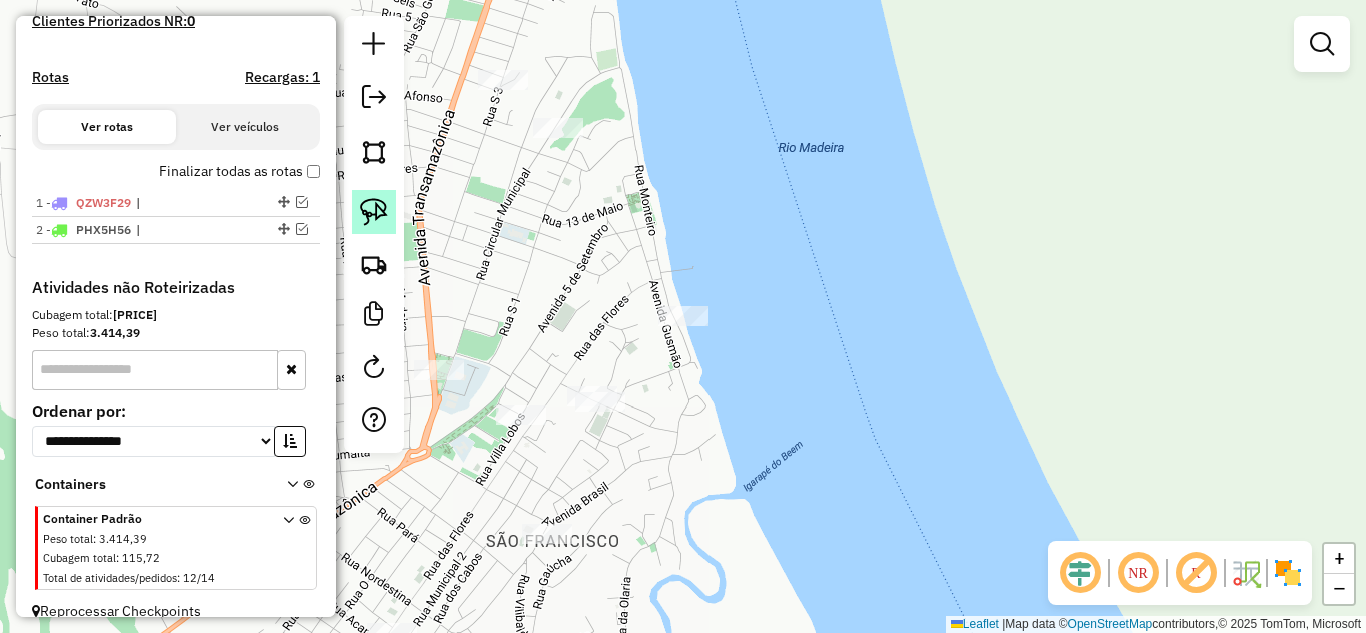 click 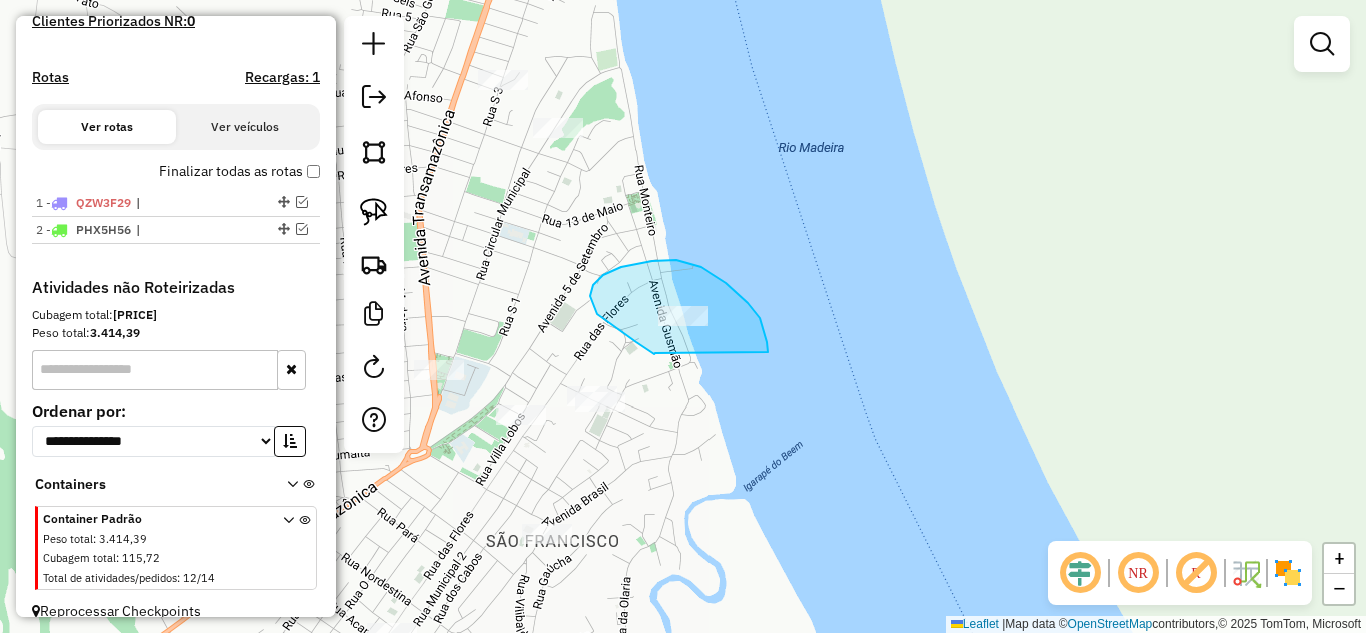 drag, startPoint x: 655, startPoint y: 353, endPoint x: 768, endPoint y: 352, distance: 113.004425 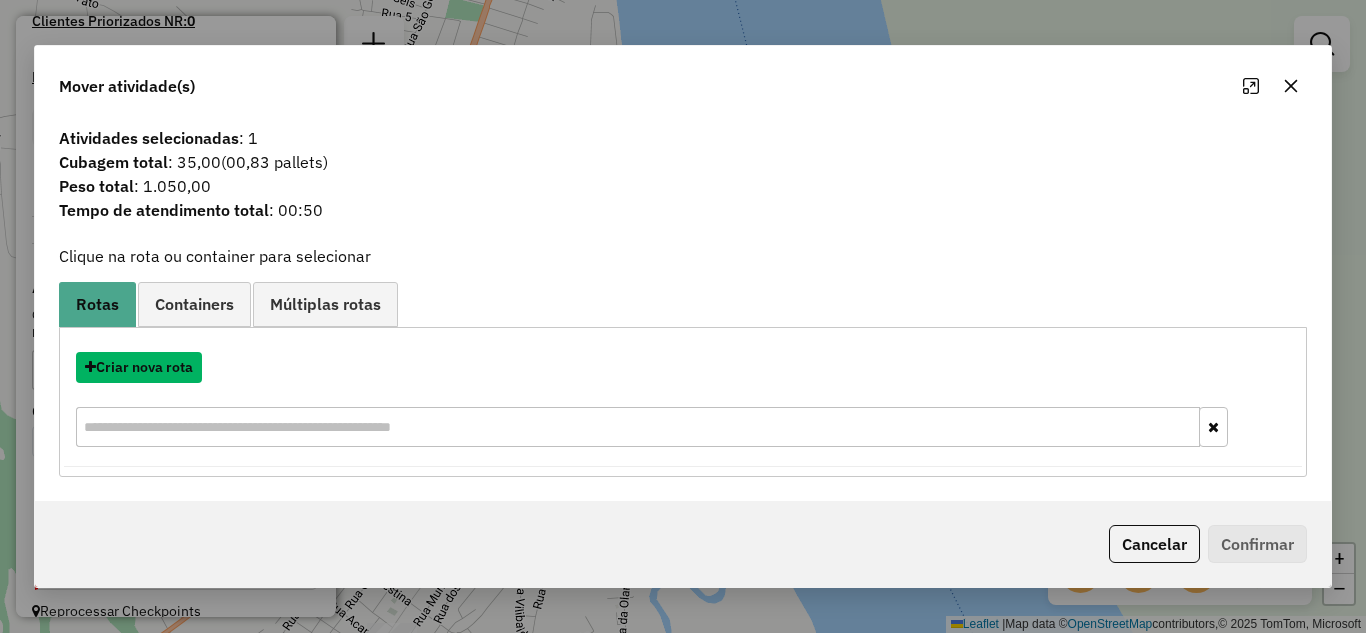 click on "Criar nova rota" at bounding box center [139, 367] 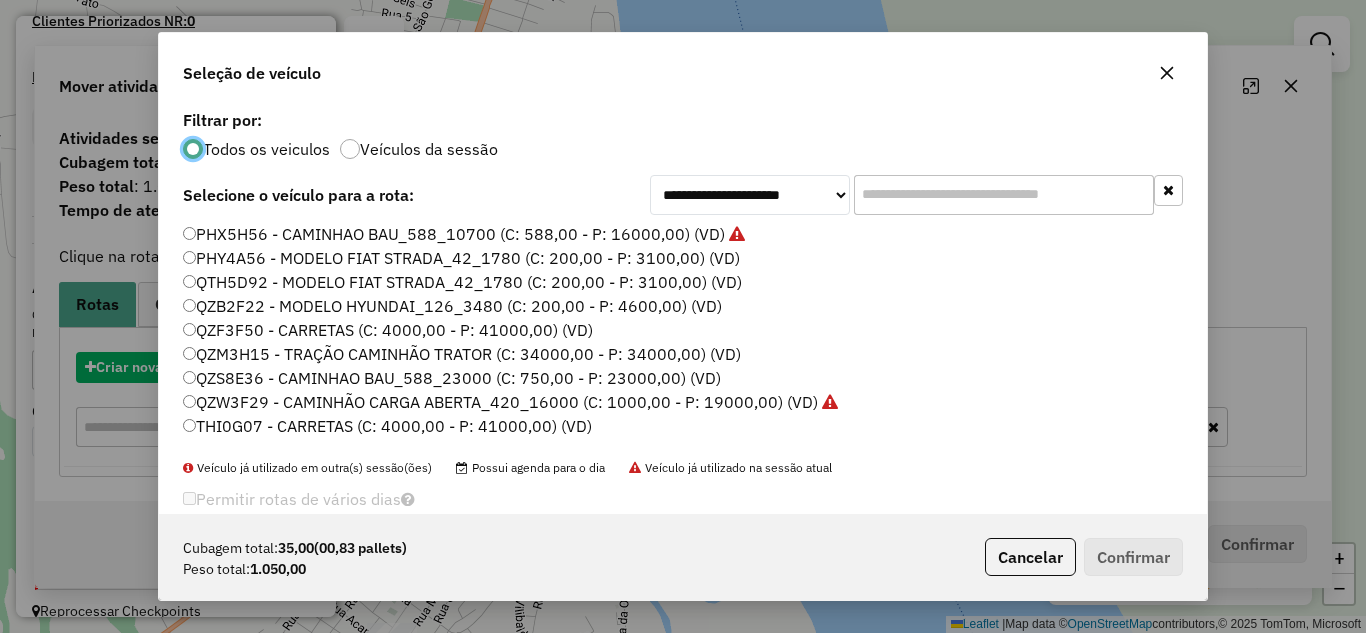 scroll, scrollTop: 11, scrollLeft: 6, axis: both 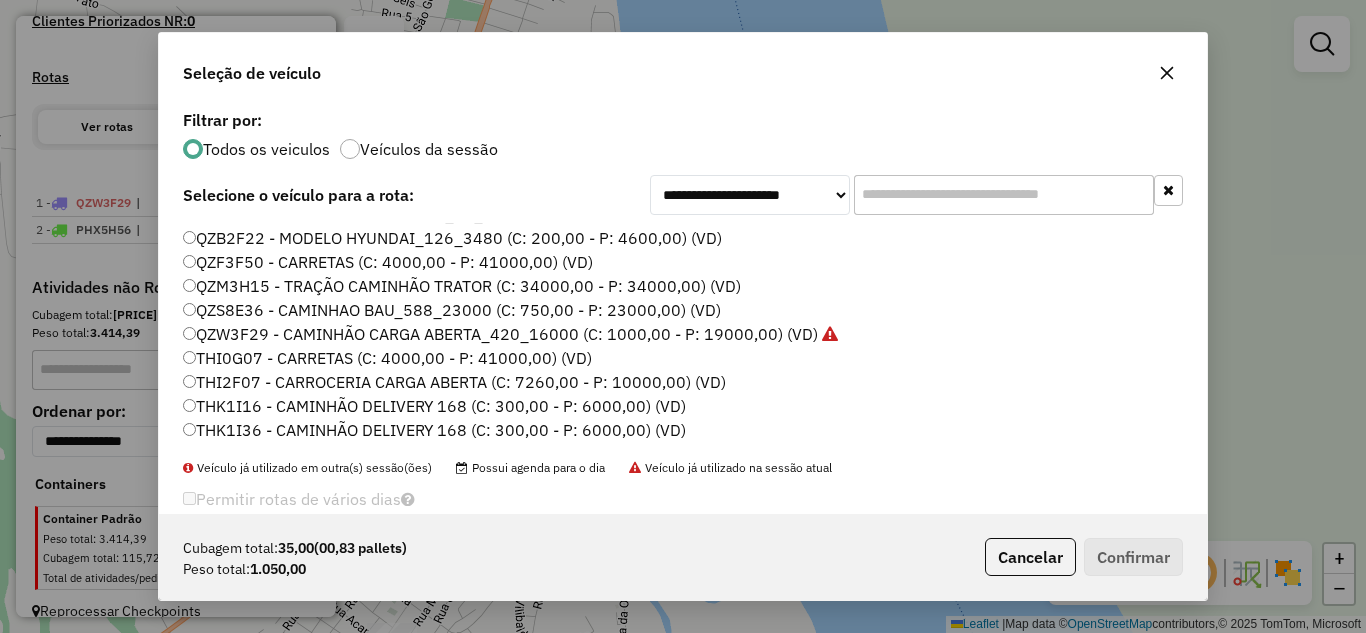 click on "THK1I36 - CAMINHÃO DELIVERY 168 (C: 300,00 - P: 6000,00) (VD)" 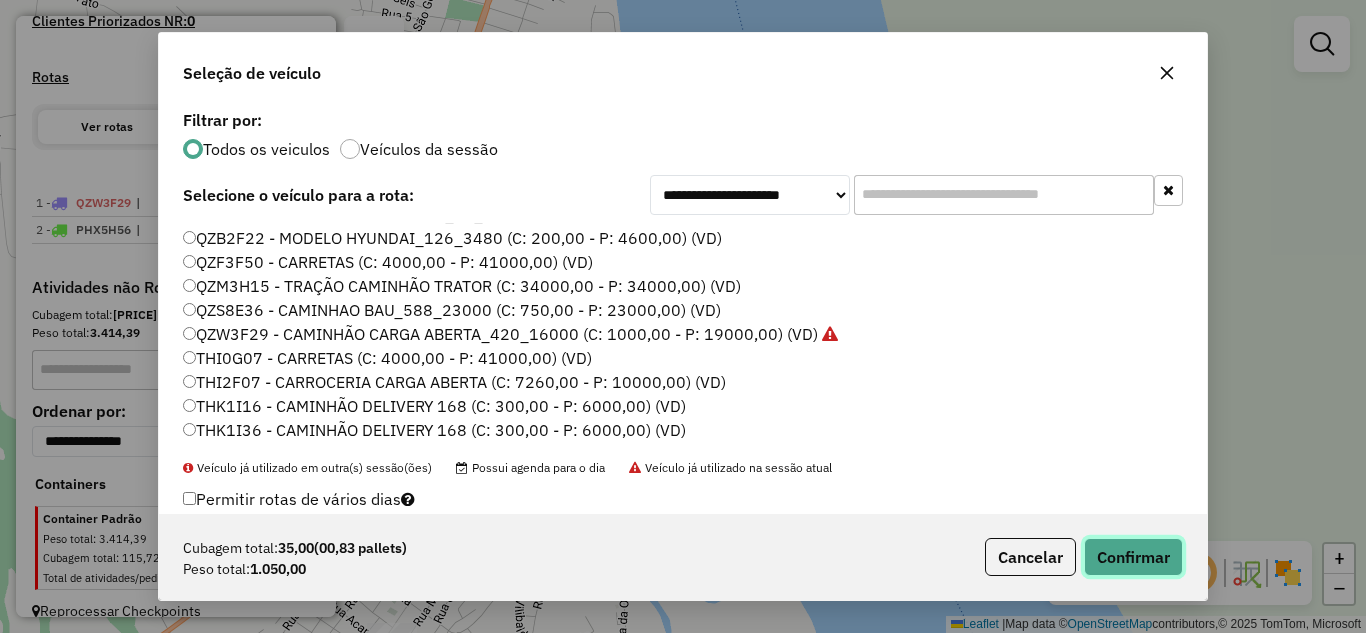 click on "Confirmar" 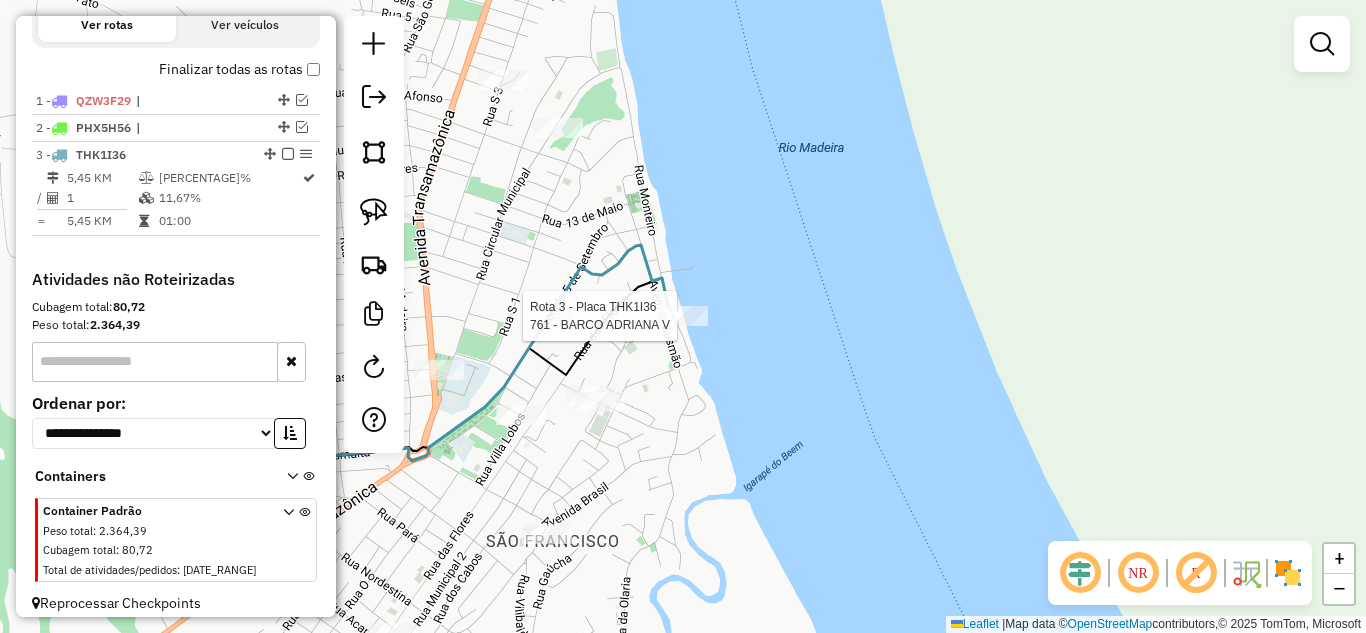 select on "**********" 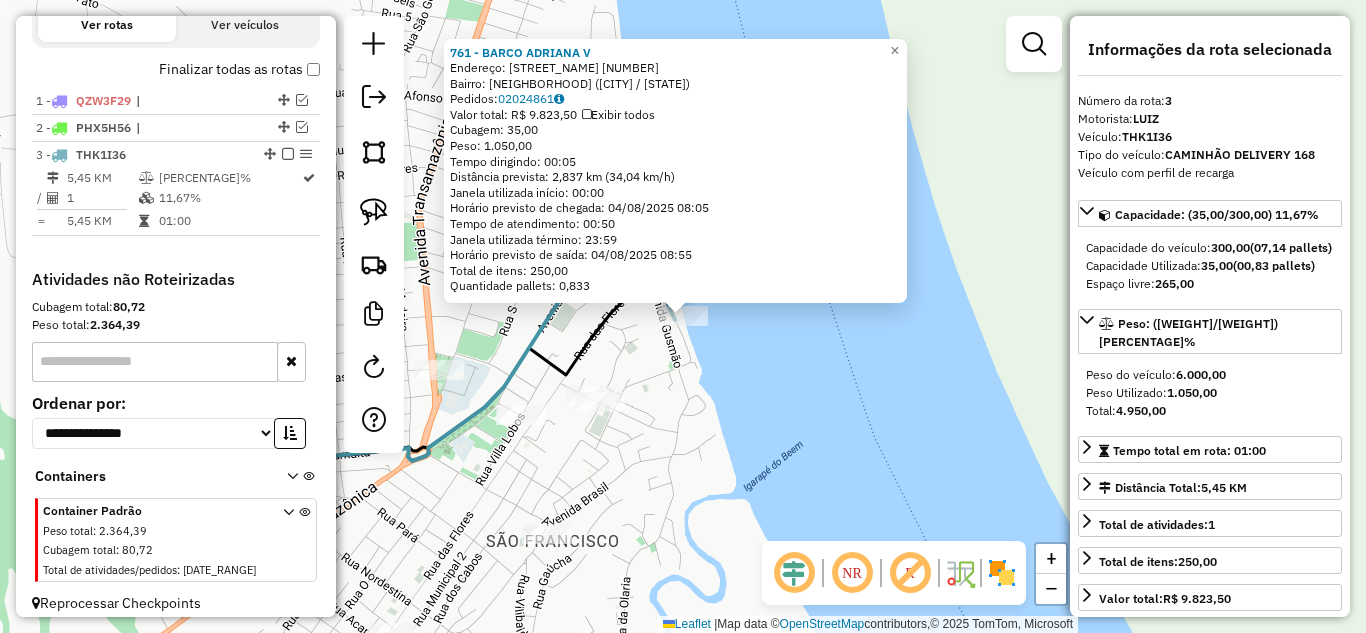 scroll, scrollTop: 715, scrollLeft: 0, axis: vertical 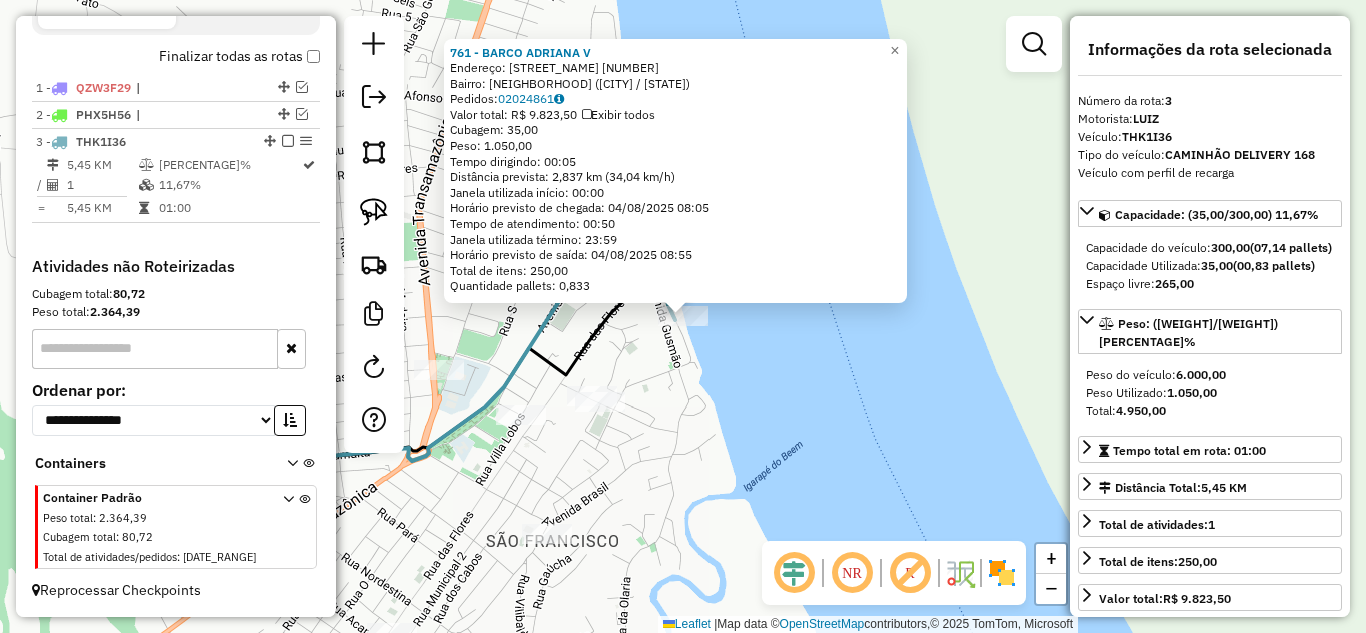 click on "Rota 3 - Placa THK1I36  761 - BARCO ADRIANA V 761 - BARCO ADRIANA V  Endereço:  IRMA GIOVANA [NUMBER]   Bairro: SAO FRANCISCO ([CITY] / AM)   Pedidos:  02024861   Valor total: R$ 9.823,50   Exibir todos   Cubagem: 35,00  Peso: 1.050,00  Tempo dirigindo: 00:05   Distância prevista: 2,837 km (34,04 km/h)   Janela utilizada início: 00:00   Horário previsto de chegada: 04/08/2025 08:05   Tempo de atendimento: 00:50   Janela utilizada término: 23:59   Horário previsto de saída: 04/08/2025 08:55   Total de itens: 250,00   Quantidade pallets: 0,833  × Janela de atendimento Grade de atendimento Capacidade Transportadoras Veículos Cliente Pedidos  Rotas Selecione os dias de semana para filtrar as janelas de atendimento  Seg   Ter   Qua   Qui   Sex   Sáb   Dom  Informe o período da janela de atendimento: De: Até:  Filtrar exatamente a janela do cliente  Considerar janela de atendimento padrão  Selecione os dias de semana para filtrar as grades de atendimento  Seg   Ter   Qua   Qui   Sex   Sáb   Dom   De:  +" 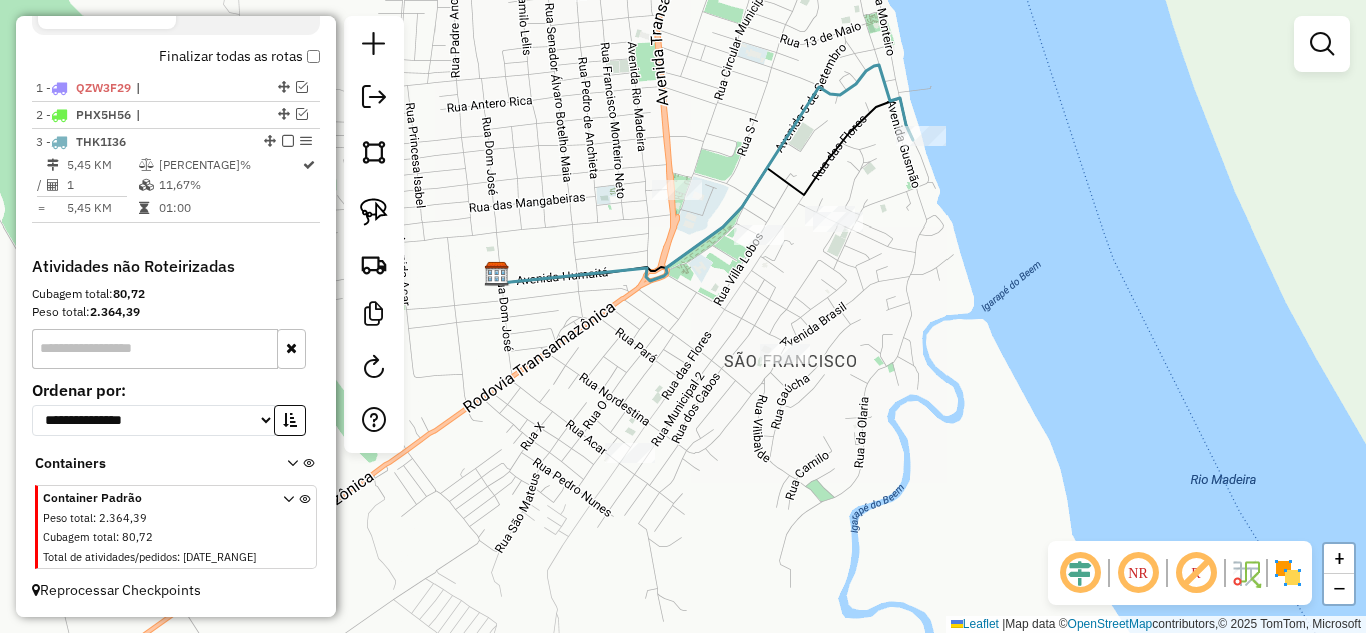 drag, startPoint x: 683, startPoint y: 458, endPoint x: 921, endPoint y: 242, distance: 321.40317 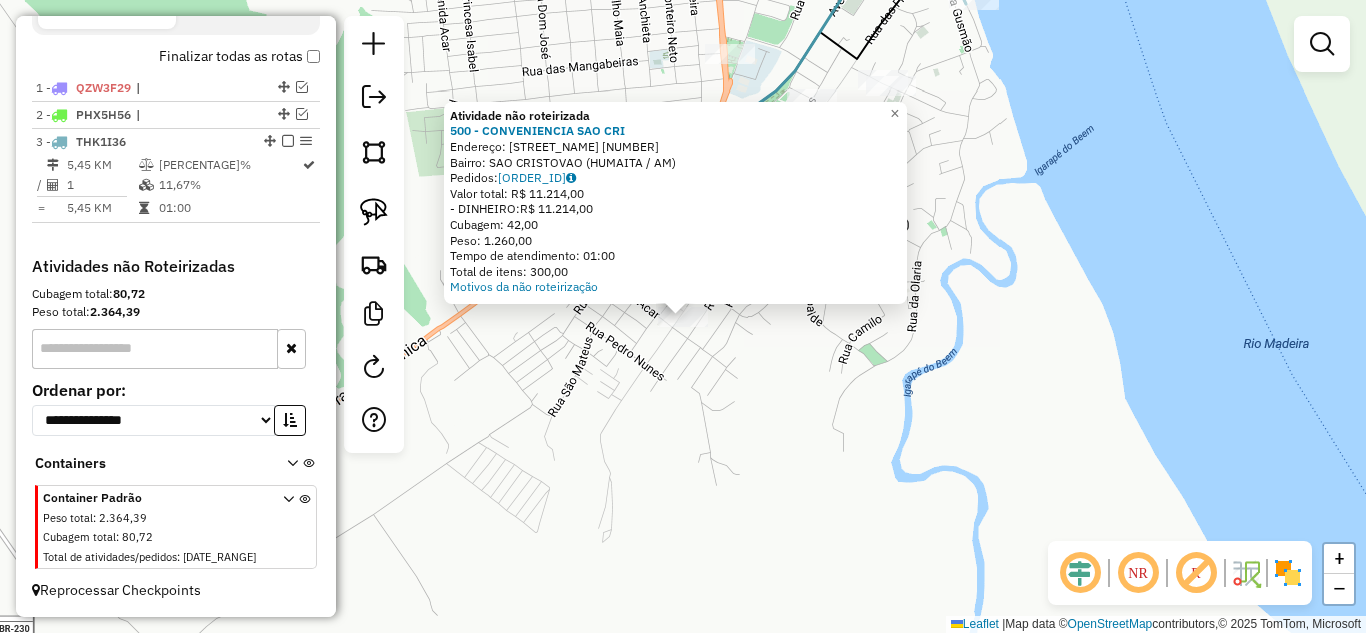 click on "Atividade não roteirizada 500 - CONVENIENCIA SAO CRI  Endereço:  Das Flores [NUMBER]   Bairro: SAO CRISTOVAO ([CITY] / AM)   Pedidos:  02024872   Valor total: R$ 11.214,00   - DINHEIRO:  R$ 11.214,00   Cubagem: 42,00   Peso: 1.260,00   Tempo de atendimento: 01:00   Total de itens: 300,00  Motivos da não roteirização × Janela de atendimento Grade de atendimento Capacidade Transportadoras Veículos Cliente Pedidos  Rotas Selecione os dias de semana para filtrar as janelas de atendimento  Seg   Ter   Qua   Qui   Sex   Sáb   Dom  Informe o período da janela de atendimento: De: Até:  Filtrar exatamente a janela do cliente  Considerar janela de atendimento padrão  Selecione os dias de semana para filtrar as grades de atendimento  Seg   Ter   Qua   Qui   Sex   Sáb   Dom   Considerar clientes sem dia de atendimento cadastrado  Clientes fora do dia de atendimento selecionado Filtrar as atividades entre os valores definidos abaixo:  Peso mínimo:   Peso máximo:   Cubagem mínima:   Cubagem máxima:   De:  De:" 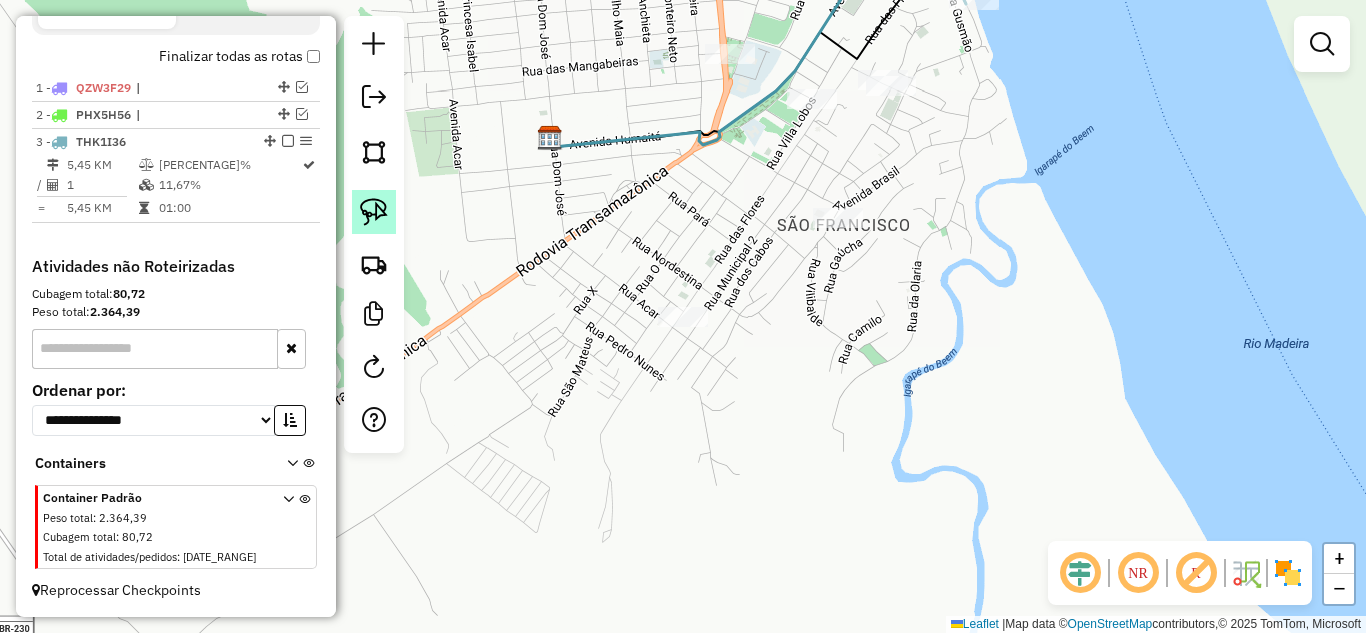 click 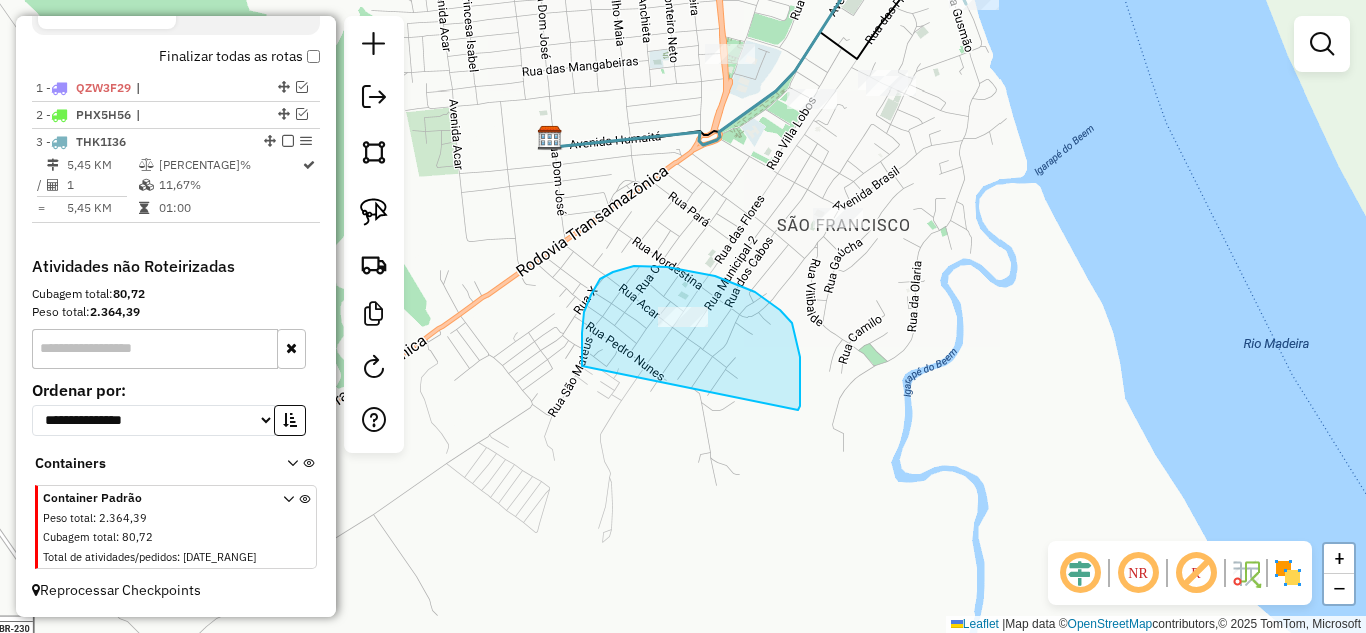 drag, startPoint x: 582, startPoint y: 366, endPoint x: 794, endPoint y: 407, distance: 215.92822 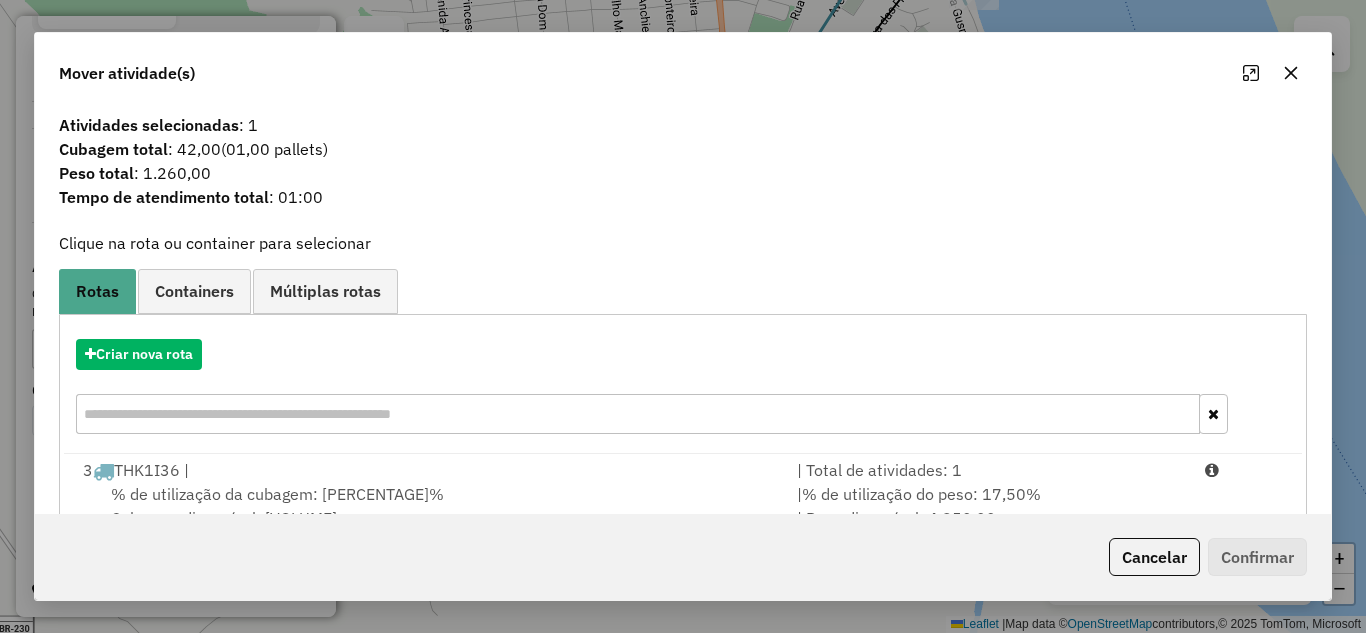 click on "| Total de atividades: 1" at bounding box center (989, 470) 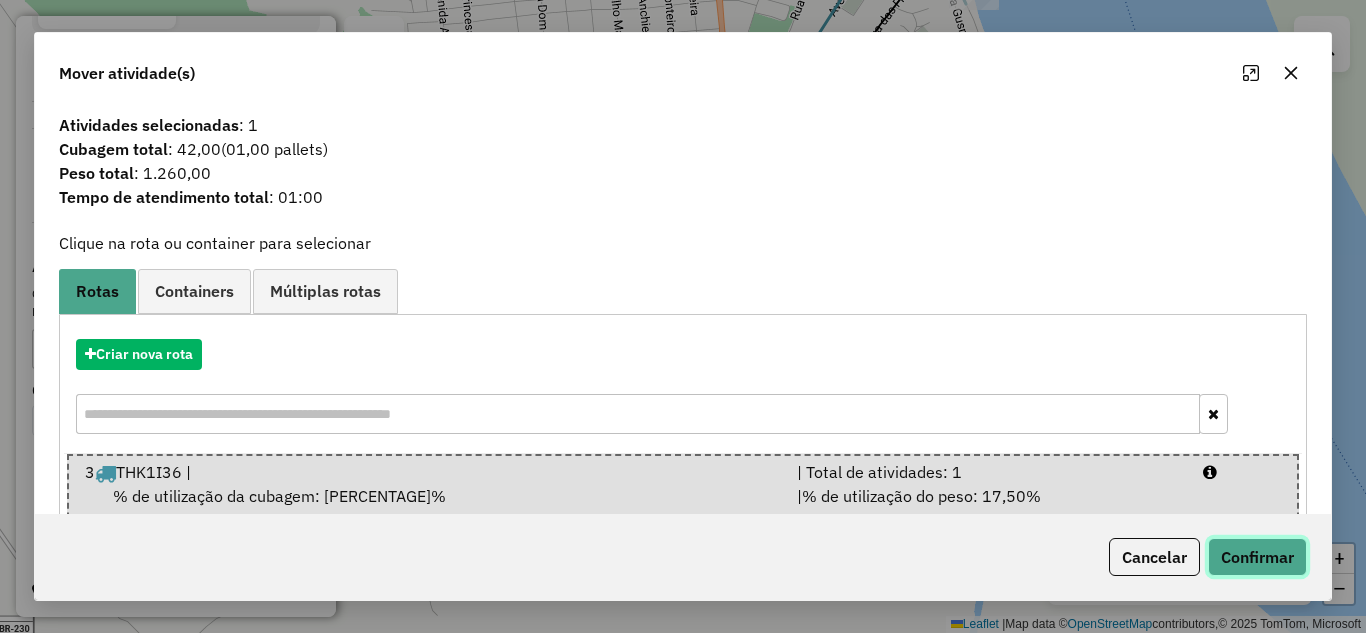click on "Confirmar" 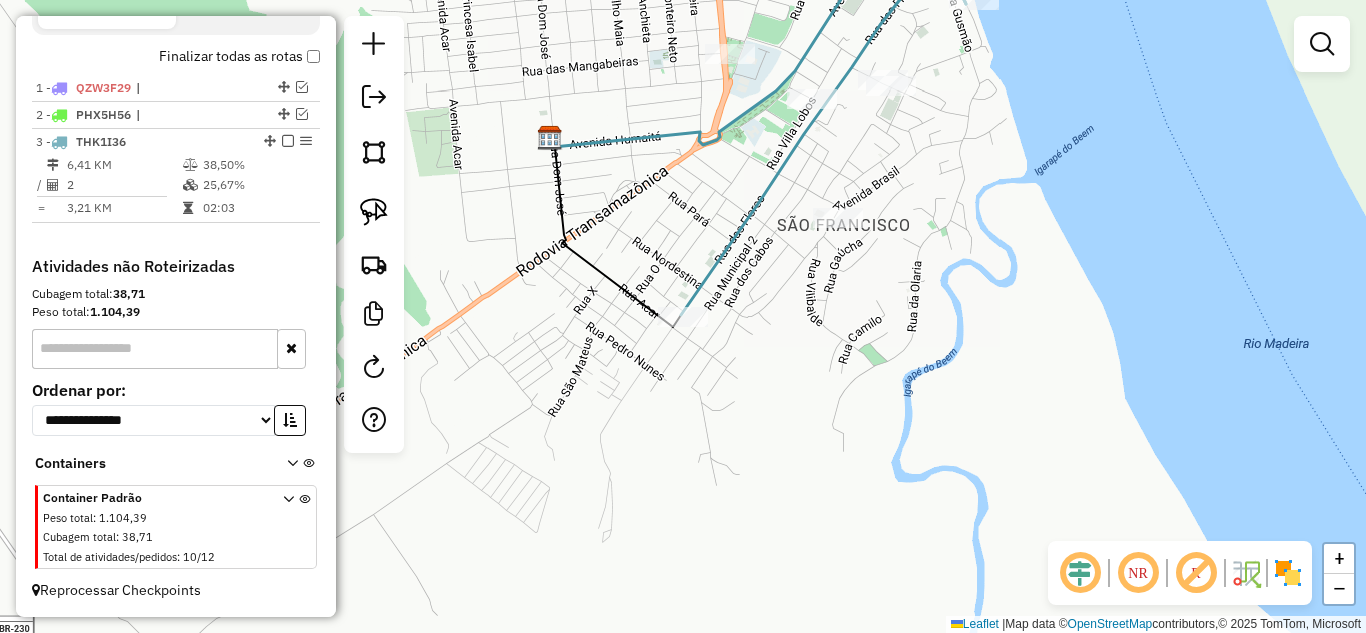 select on "**********" 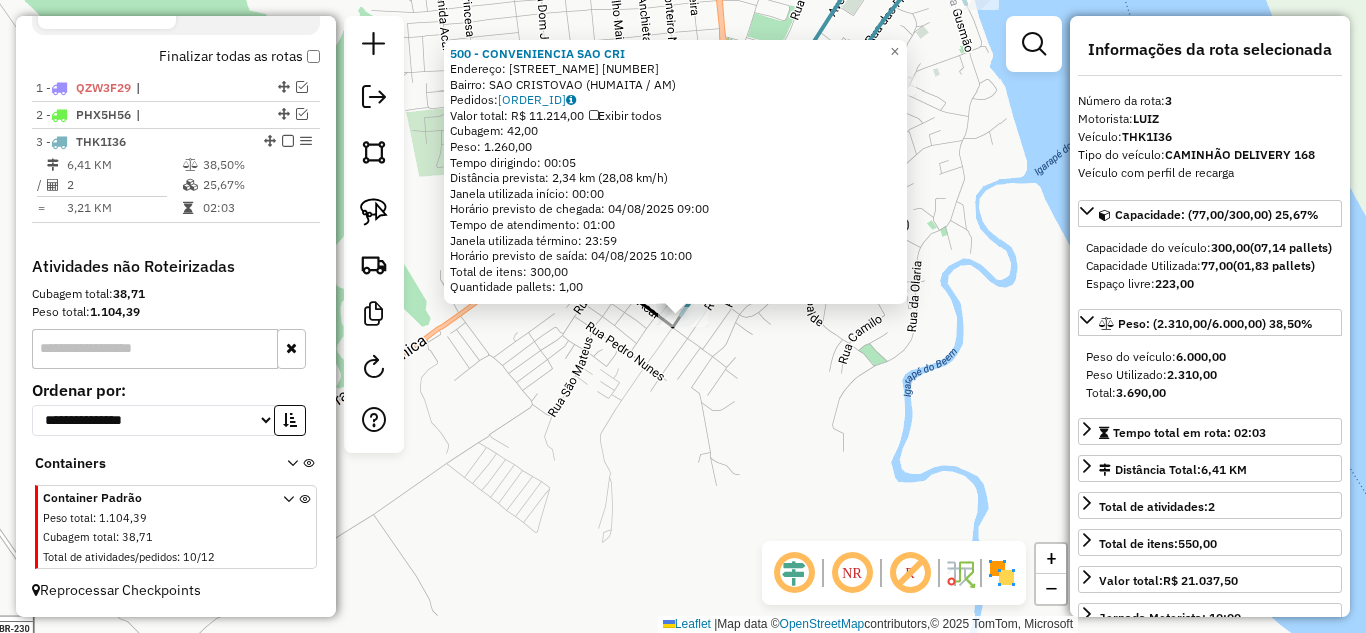 click on "[NUMBER] - [BUSINESS_NAME] Endereço: [STREET_NAME] [NUMBER] Bairro: [NEIGHBORHOOD] ([CITY] / [STATE]) Pedidos: [ORDER_ID] Valor total: [CURRENCY] [PRICE] Exibir todos Cubagem: [VOLUME] Peso: [WEIGHT] Tempo dirigindo: [TIME] Distância prevista: [DISTANCE] ([SPEED]) Janela utilizada início: [TIME] Horário previsto de chegada: [DATE] [TIME] Tempo de atendimento: [TIME] Janela utilizada término: [TIME] Horário previsto de saída: [DATE] [TIME] Total de itens: [QUANTITY] Quantidade pallets: [QUANTITY] × Janela de atendimento Grade de atendimento Capacidade Transportadoras Veículos Cliente Pedidos Rotas Selecione os dias de semana para filtrar as janelas de atendimento Seg Ter Qua Qui Sex Sáb Dom Informe o período da janela de atendimento: De: Até: Filtrar exatamente a janela do cliente Considerar janela de atendimento padrão Selecione os dias de semana para filtrar as grades de atendimento Seg Ter Qua Qui Sex Sáb Dom Clientes fora do dia de atendimento selecionado De:" 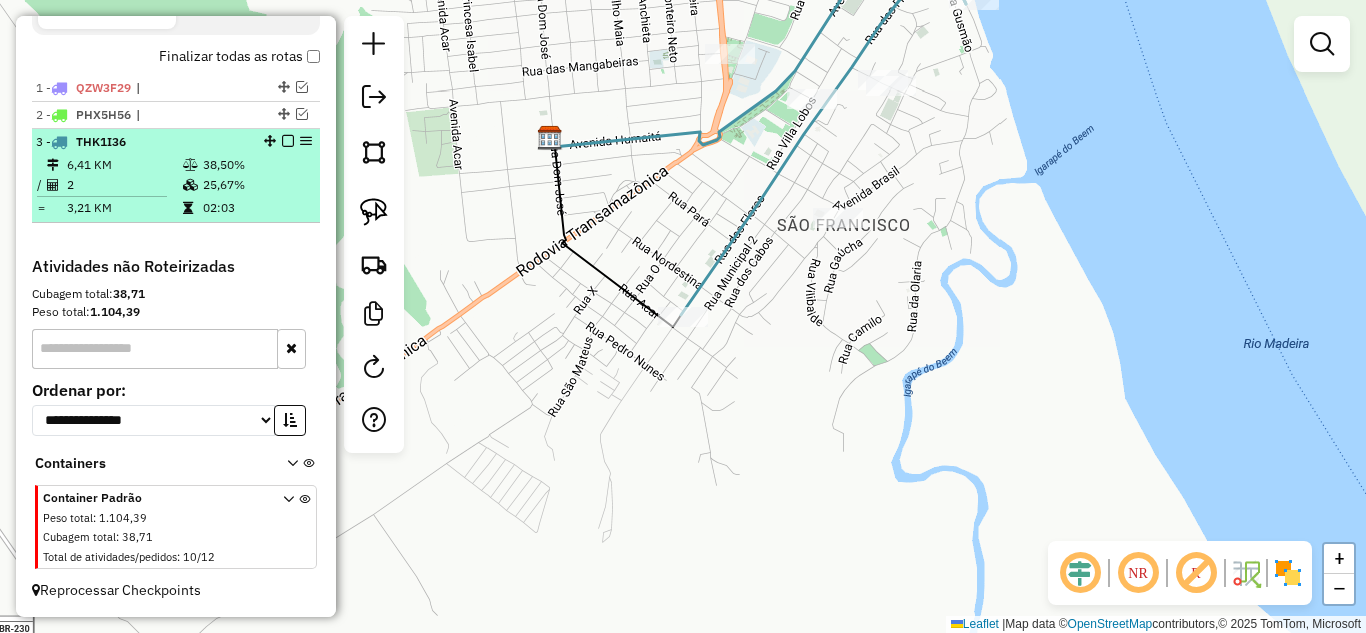 click at bounding box center (288, 141) 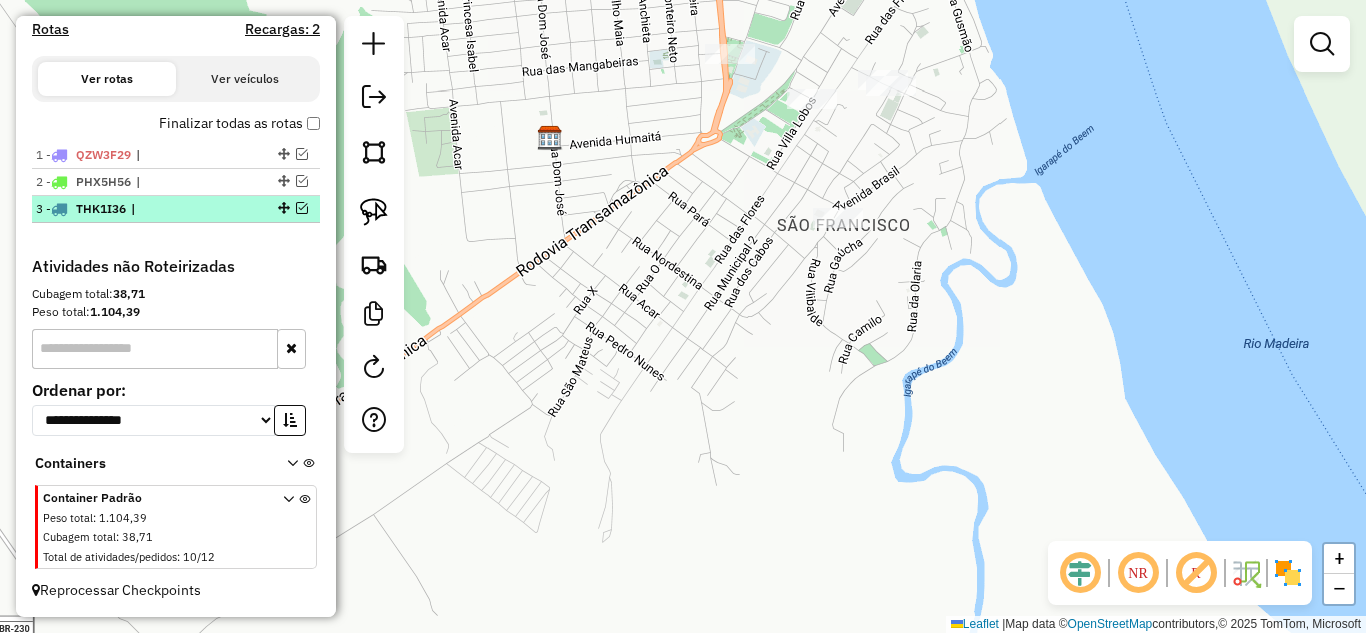 scroll, scrollTop: 648, scrollLeft: 0, axis: vertical 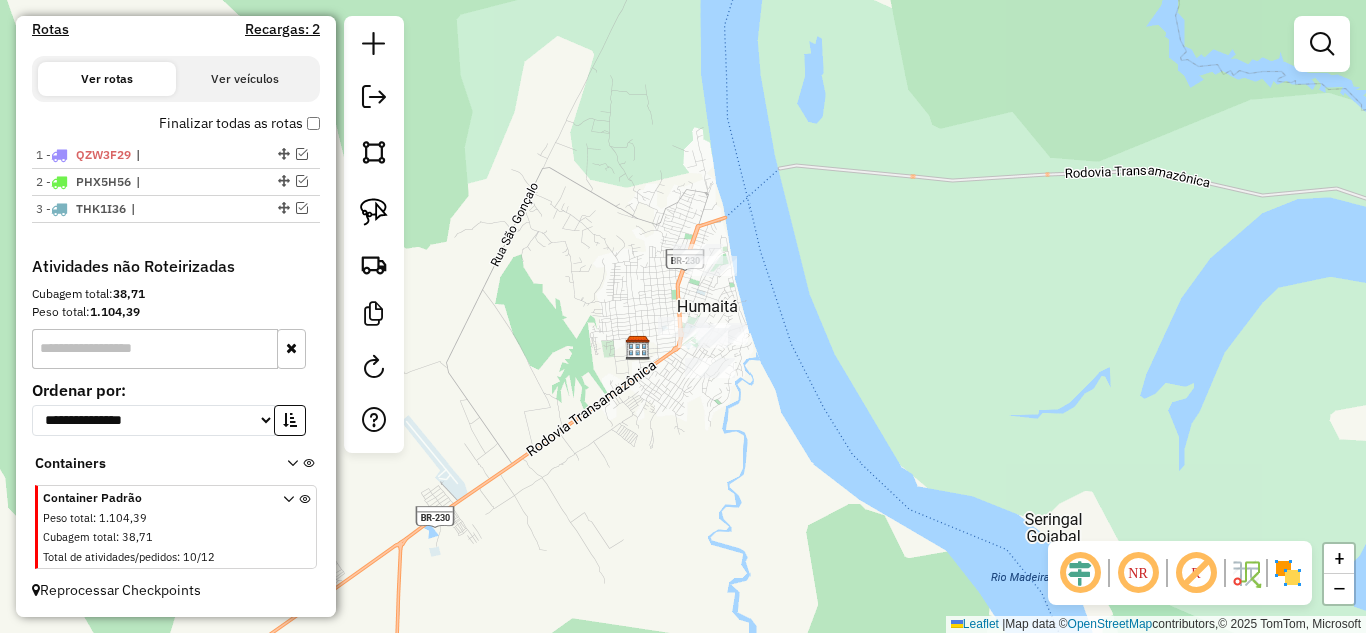 click on "Janela de atendimento Grade de atendimento Capacidade Transportadoras Veículos Cliente Pedidos  Rotas Selecione os dias de semana para filtrar as janelas de atendimento  Seg   Ter   Qua   Qui   Sex   Sáb   Dom  Informe o período da janela de atendimento: De: Até:  Filtrar exatamente a janela do cliente  Considerar janela de atendimento padrão  Selecione os dias de semana para filtrar as grades de atendimento  Seg   Ter   Qua   Qui   Sex   Sáb   Dom   Considerar clientes sem dia de atendimento cadastrado  Clientes fora do dia de atendimento selecionado Filtrar as atividades entre os valores definidos abaixo:  Peso mínimo:   Peso máximo:   Cubagem mínima:   Cubagem máxima:   De:   Até:  Filtrar as atividades entre o tempo de atendimento definido abaixo:  De:   Até:   Considerar capacidade total dos clientes não roteirizados Transportadora: Selecione um ou mais itens Tipo de veículo: Selecione um ou mais itens Veículo: Selecione um ou mais itens Motorista: Selecione um ou mais itens Nome: Rótulo:" 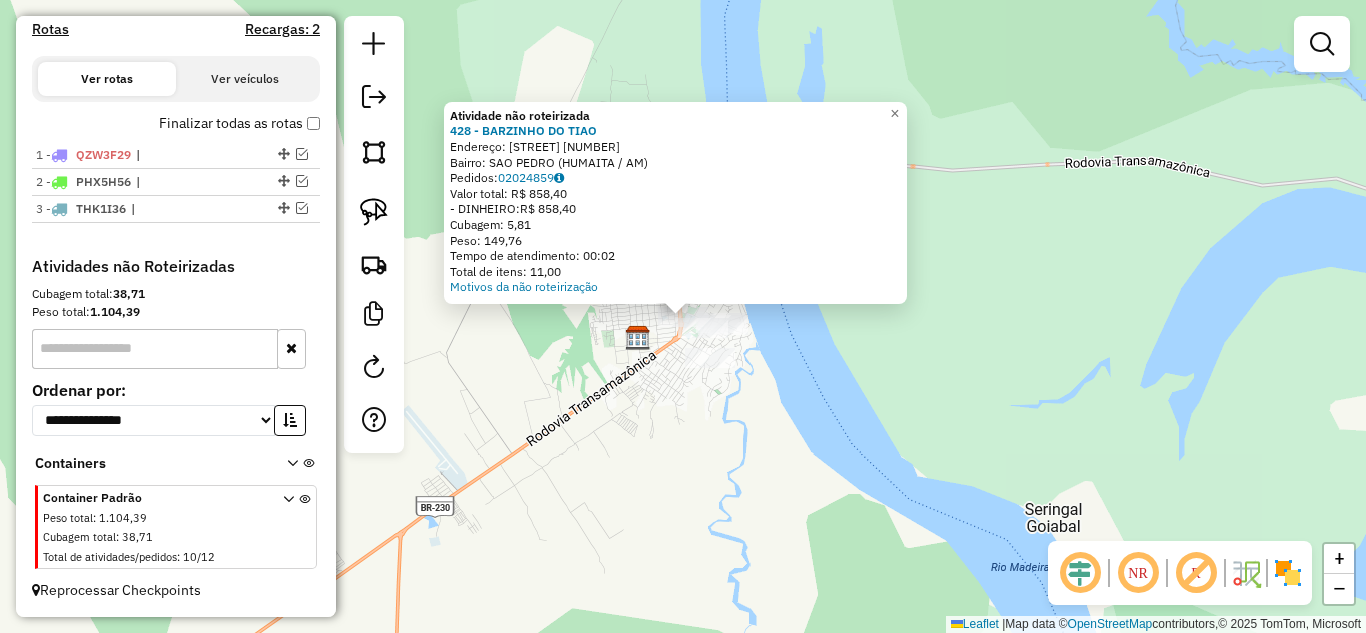 click on "Atividade não roteirizada 428 - BARZINHO DO TIAO  Endereço:  TRANSAMAZONICA [NUMBER]   Bairro: SAO PEDRO ([CITY] / AM)   Pedidos:  02024859   Valor total: R$ 858,40   - DINHEIRO:  R$ 858,40   Cubagem: 5,81   Peso: 149,76   Tempo de atendimento: 00:02   Total de itens: 11,00  Motivos da não roteirização × Janela de atendimento Grade de atendimento Capacidade Transportadoras Veículos Cliente Pedidos  Rotas Selecione os dias de semana para filtrar as janelas de atendimento  Seg   Ter   Qua   Qui   Sex   Sáb   Dom  Informe o período da janela de atendimento: De: Até:  Filtrar exatamente a janela do cliente  Considerar janela de atendimento padrão  Selecione os dias de semana para filtrar as grades de atendimento  Seg   Ter   Qua   Qui   Sex   Sáb   Dom   Considerar clientes sem dia de atendimento cadastrado  Clientes fora do dia de atendimento selecionado Filtrar as atividades entre os valores definidos abaixo:  Peso mínimo:   Peso máximo:   Cubagem mínima:   Cubagem máxima:   De:   Até:  De:" 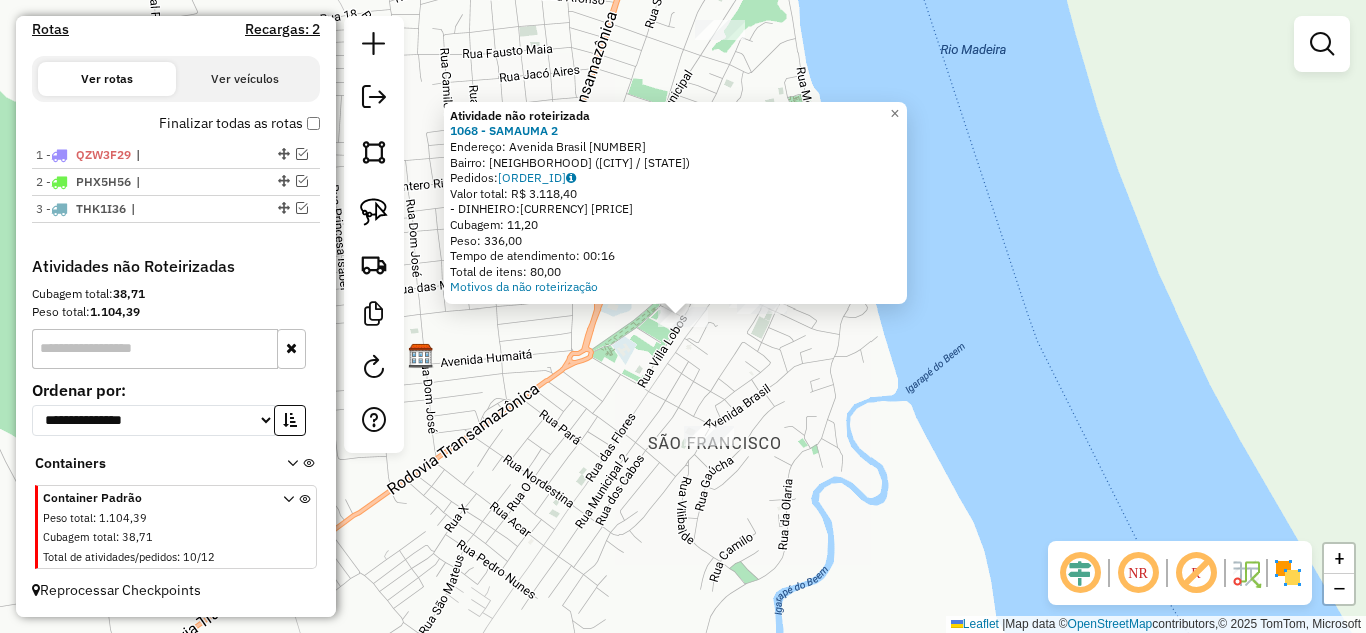 click on "Atividade não roteirizada [NUMBER] - [BUSINESS_NAME] Endereço: [STREET_NAME] [NUMBER] Bairro: [NEIGHBORHOOD] ([CITY] / [STATE]) Pedidos: [ORDER_ID] Valor total: [CURRENCY] [PRICE] - DINHEIRO: [CURRENCY] [PRICE] Cubagem: [VOLUME] Peso: [WEIGHT] Tempo de atendimento: [TIME] Total de itens: [QUANTITY] Motivos da não roteirização × Janela de atendimento Grade de atendimento Capacidade Transportadoras Veículos Cliente Pedidos Rotas Selecione os dias de semana para filtrar as janelas de atendimento Seg Ter Qua Qui Sex Sáb Dom Informe o período da janela de atendimento: De: Até: Filtrar exatamente a janela do cliente Considerar janela de atendimento padrão Selecione os dias de semana para filtrar as grades de atendimento Seg Ter Qua Qui Sex Sáb Dom Considerar clientes sem dia de atendimento cadastrado Clientes fora do dia de atendimento selecionado Filtrar as atividades entre os valores definidos abaixo: Peso mínimo: Peso máximo: Cubagem mínima: Cubagem máxima: De: Até: De: +" 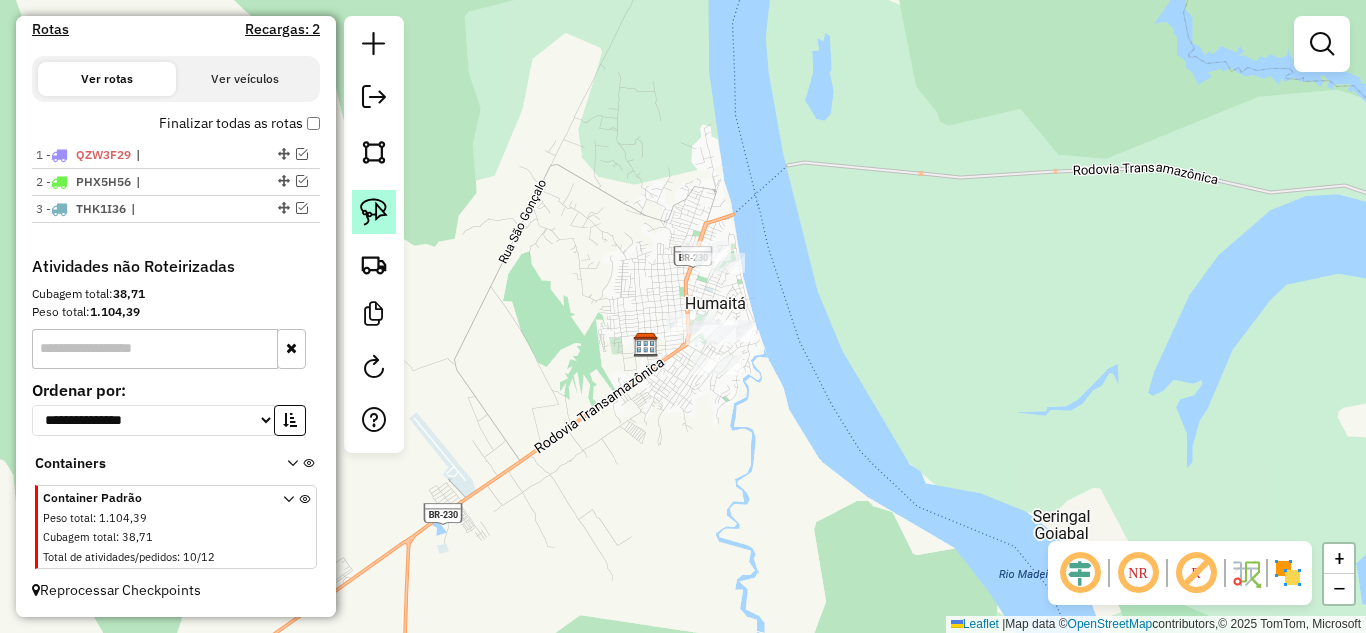 click 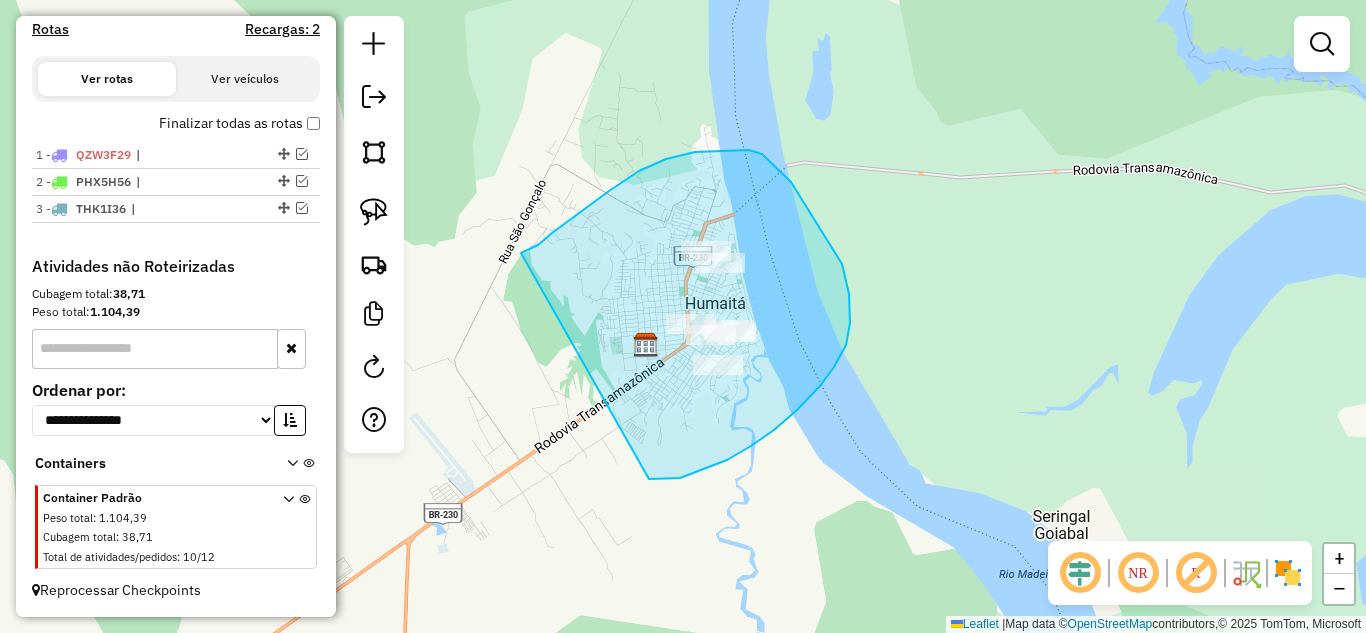 drag, startPoint x: 521, startPoint y: 253, endPoint x: 642, endPoint y: 479, distance: 256.35327 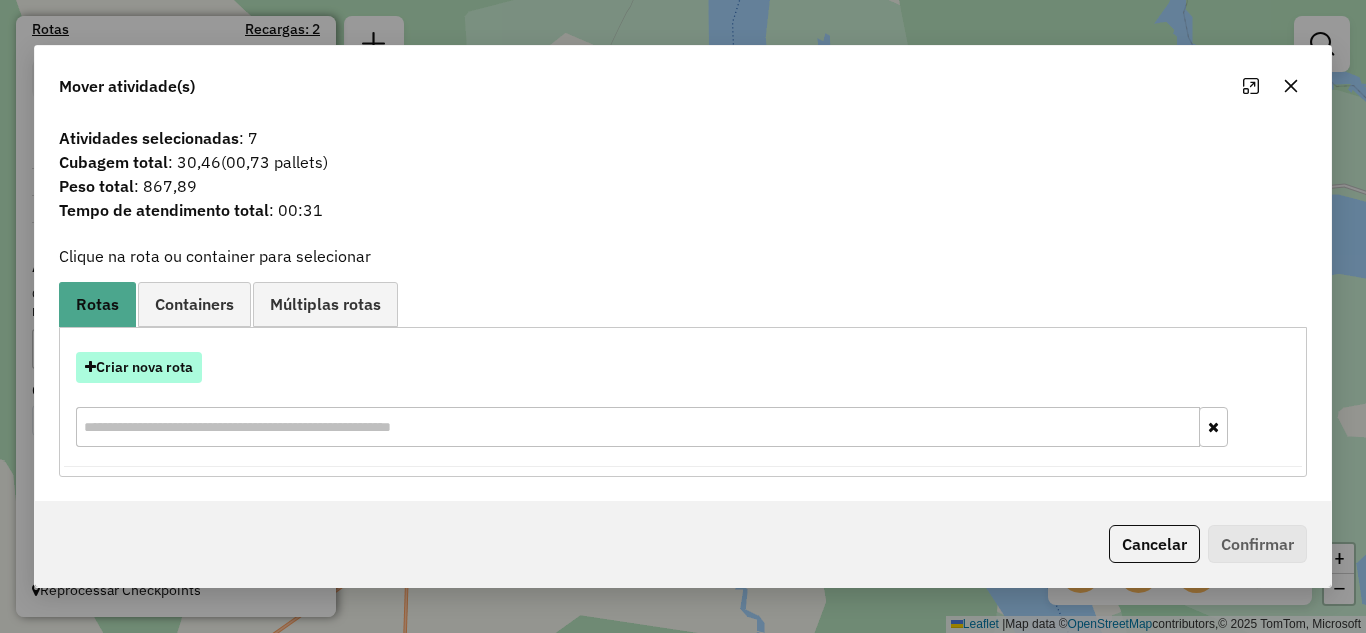 click on "Criar nova rota" at bounding box center (139, 367) 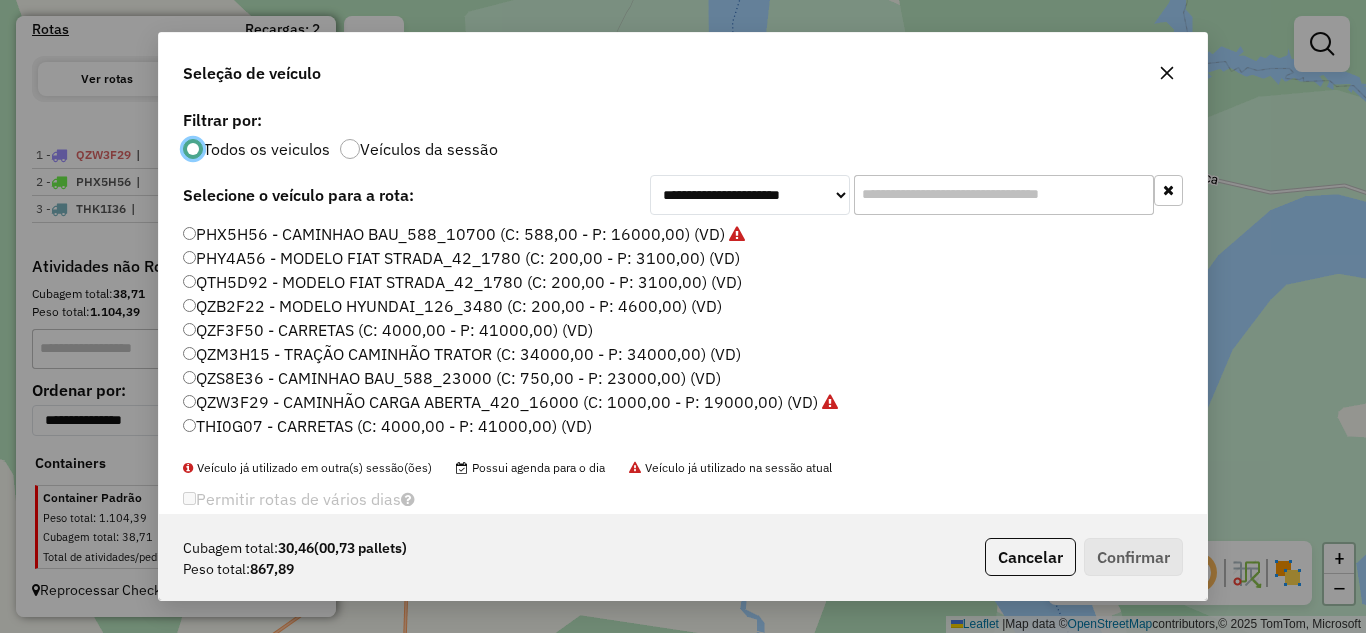 scroll, scrollTop: 11, scrollLeft: 6, axis: both 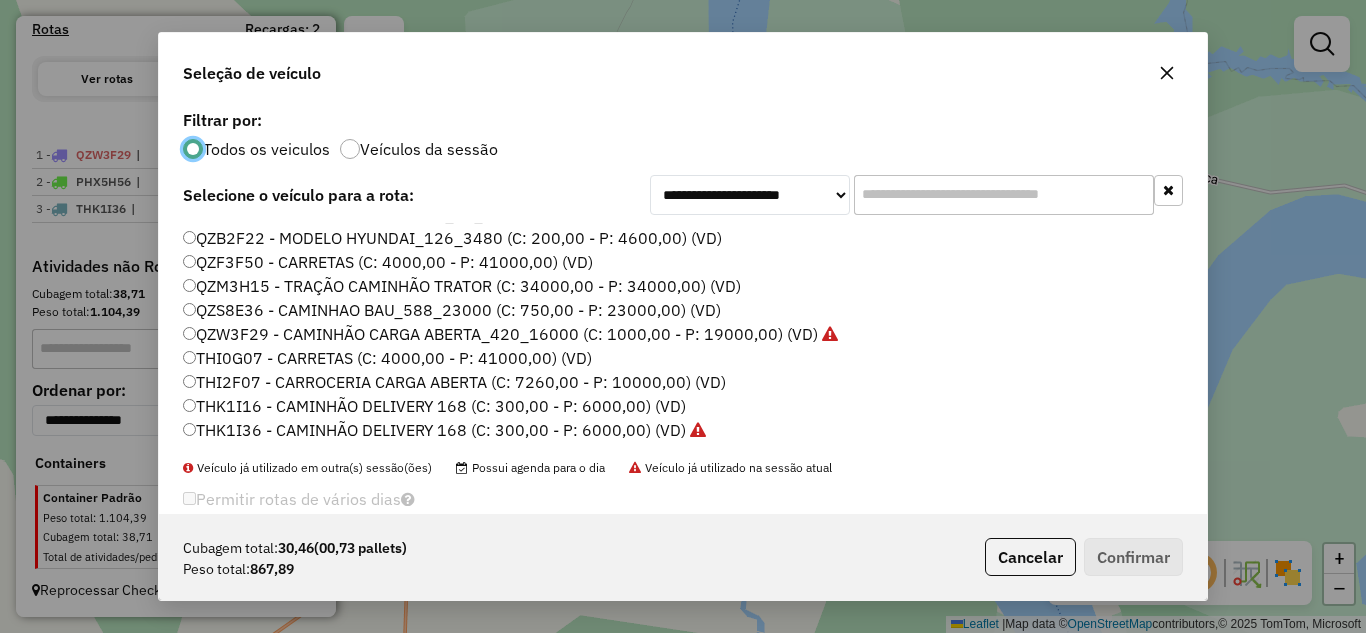 click on "THK1I16 - CAMINHÃO DELIVERY 168 (C: 300,00 - P: 6000,00) (VD)" 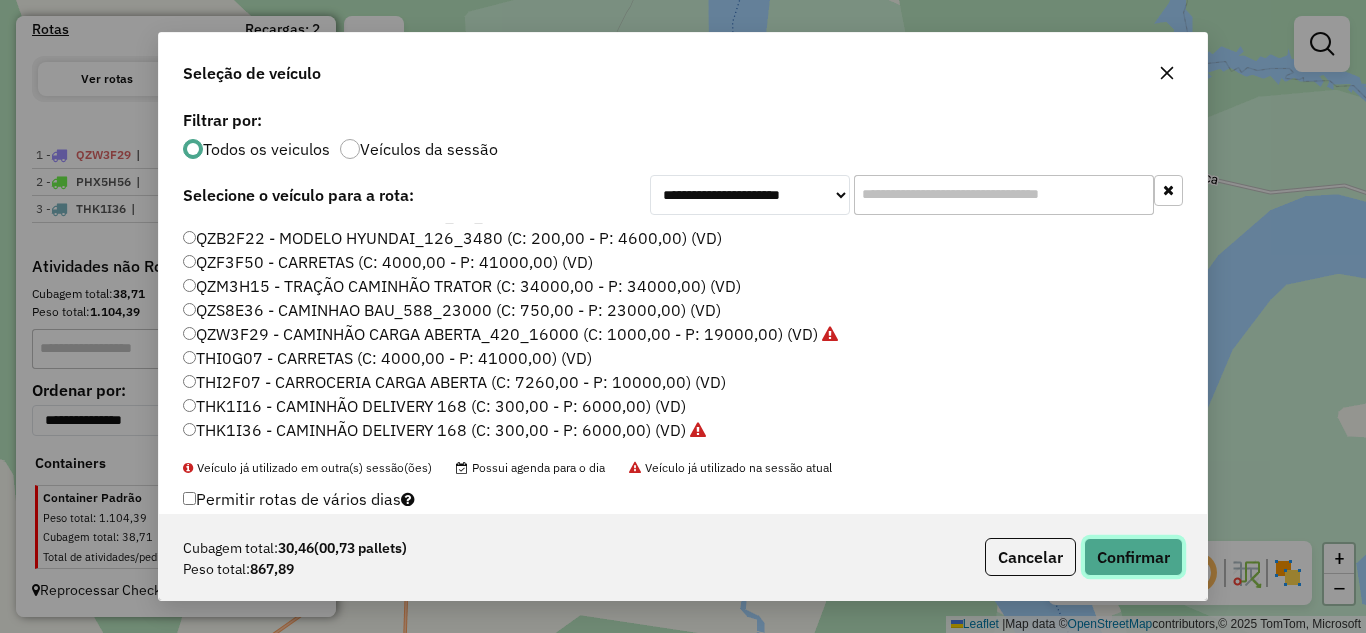 click on "Confirmar" 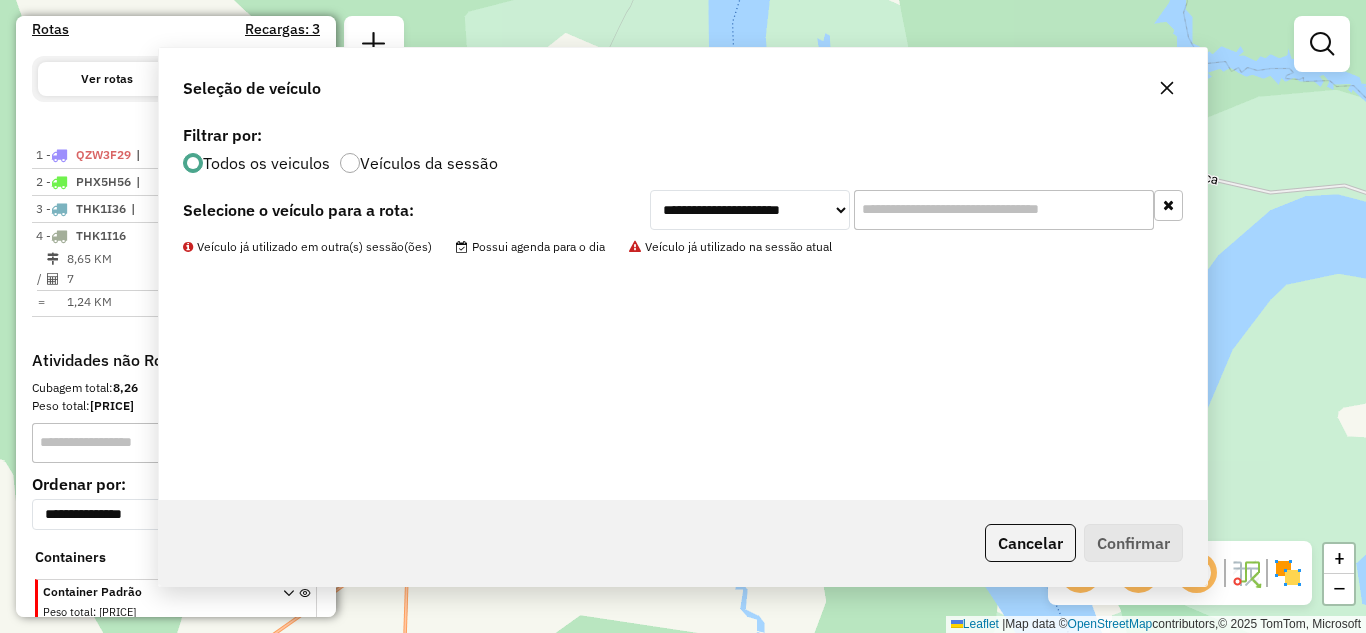 scroll, scrollTop: 715, scrollLeft: 0, axis: vertical 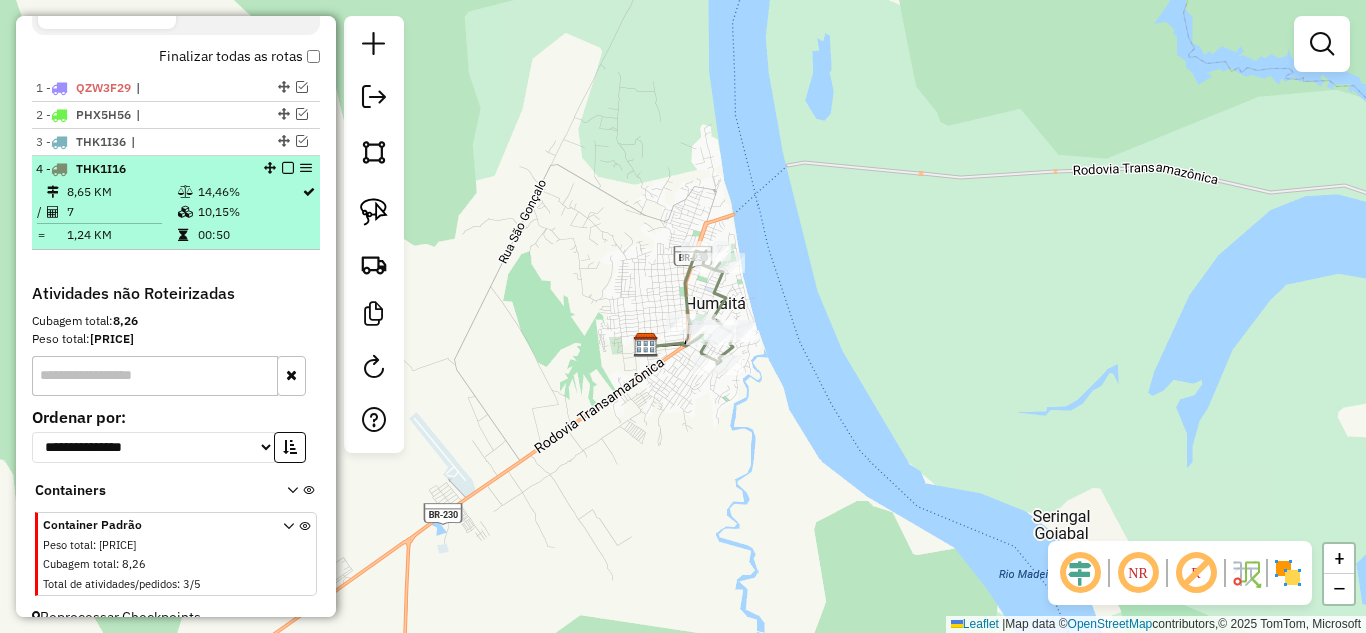click at bounding box center (288, 168) 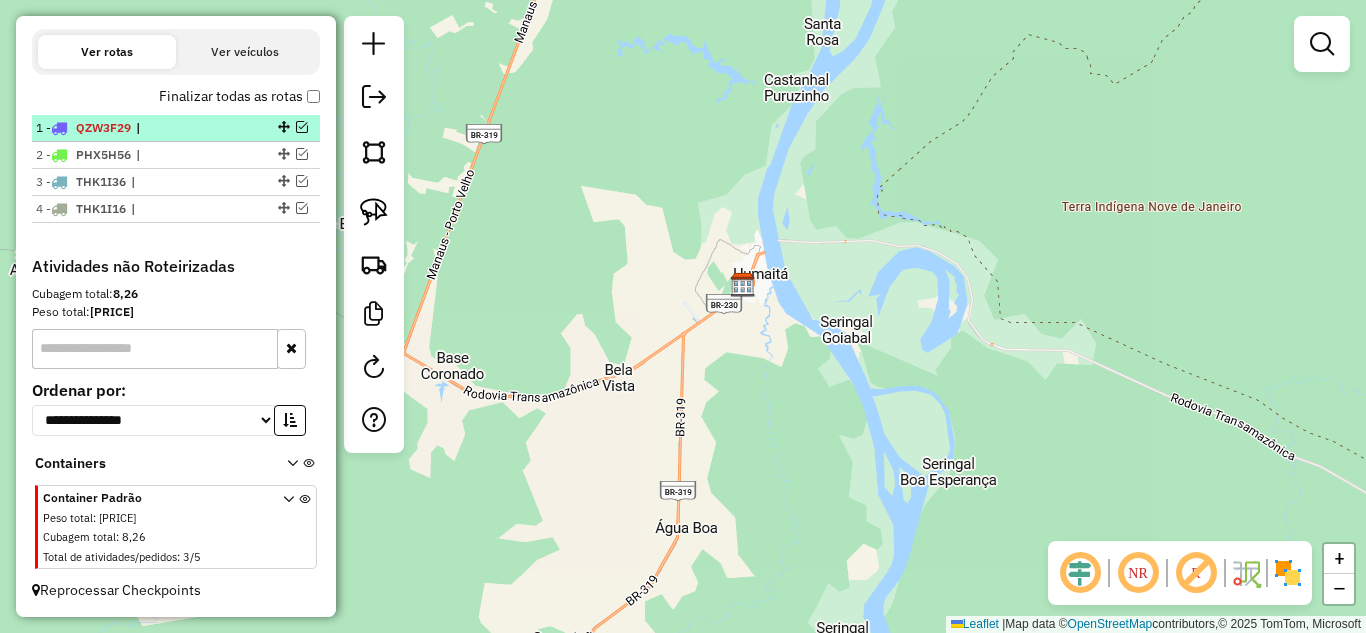 click at bounding box center (302, 127) 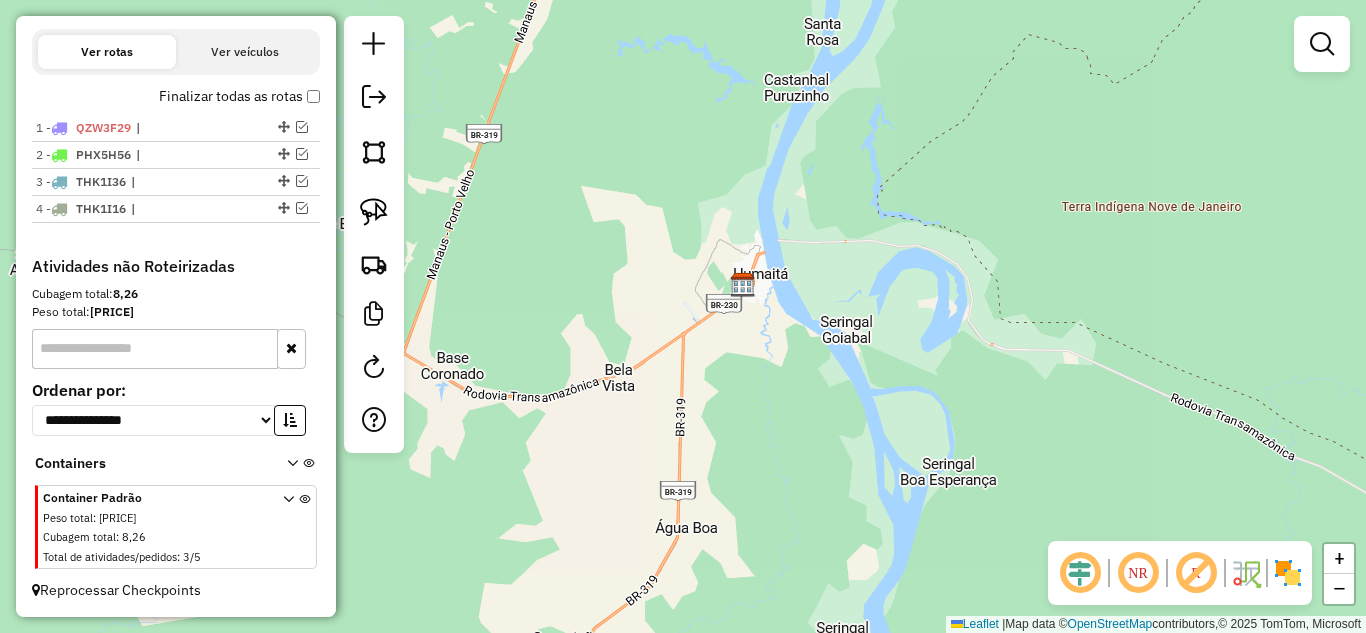 scroll, scrollTop: 715, scrollLeft: 0, axis: vertical 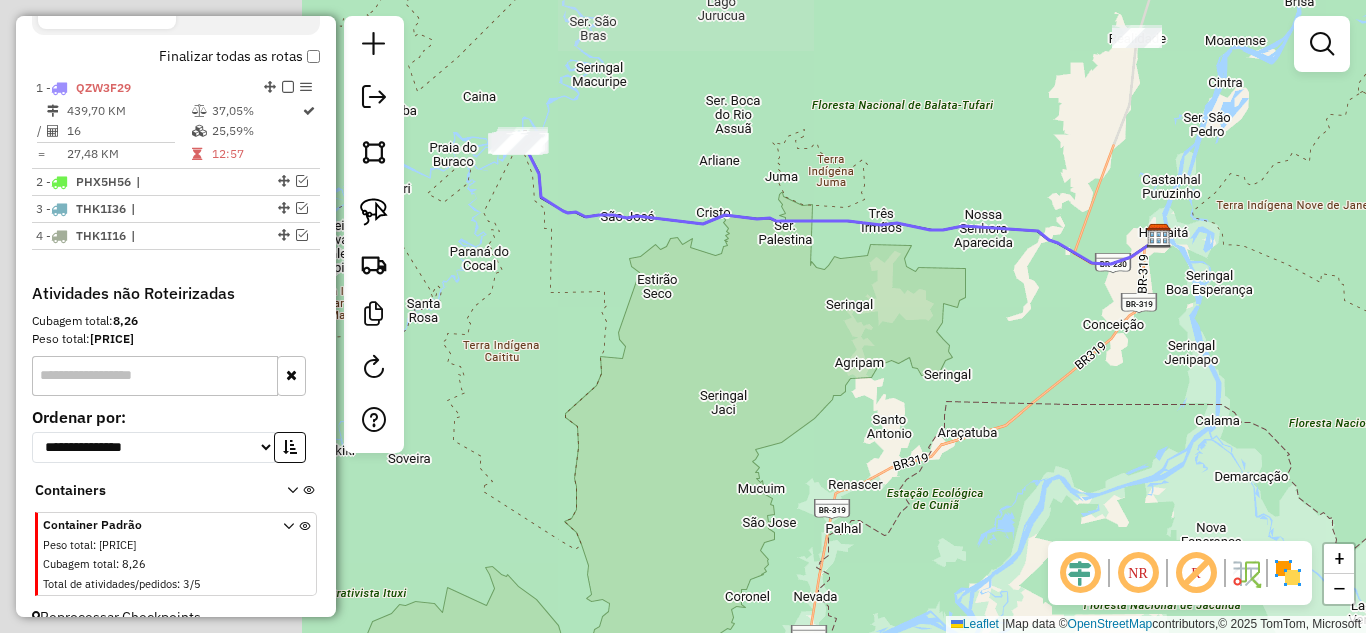 click on "Janela de atendimento Grade de atendimento Capacidade Transportadoras Veículos Cliente Pedidos  Rotas Selecione os dias de semana para filtrar as janelas de atendimento  Seg   Ter   Qua   Qui   Sex   Sáb   Dom  Informe o período da janela de atendimento: De: Até:  Filtrar exatamente a janela do cliente  Considerar janela de atendimento padrão  Selecione os dias de semana para filtrar as grades de atendimento  Seg   Ter   Qua   Qui   Sex   Sáb   Dom   Considerar clientes sem dia de atendimento cadastrado  Clientes fora do dia de atendimento selecionado Filtrar as atividades entre os valores definidos abaixo:  Peso mínimo:   Peso máximo:   Cubagem mínima:   Cubagem máxima:   De:   Até:  Filtrar as atividades entre o tempo de atendimento definido abaixo:  De:   Até:   Considerar capacidade total dos clientes não roteirizados Transportadora: Selecione um ou mais itens Tipo de veículo: Selecione um ou mais itens Veículo: Selecione um ou mais itens Motorista: Selecione um ou mais itens Nome: Rótulo:" 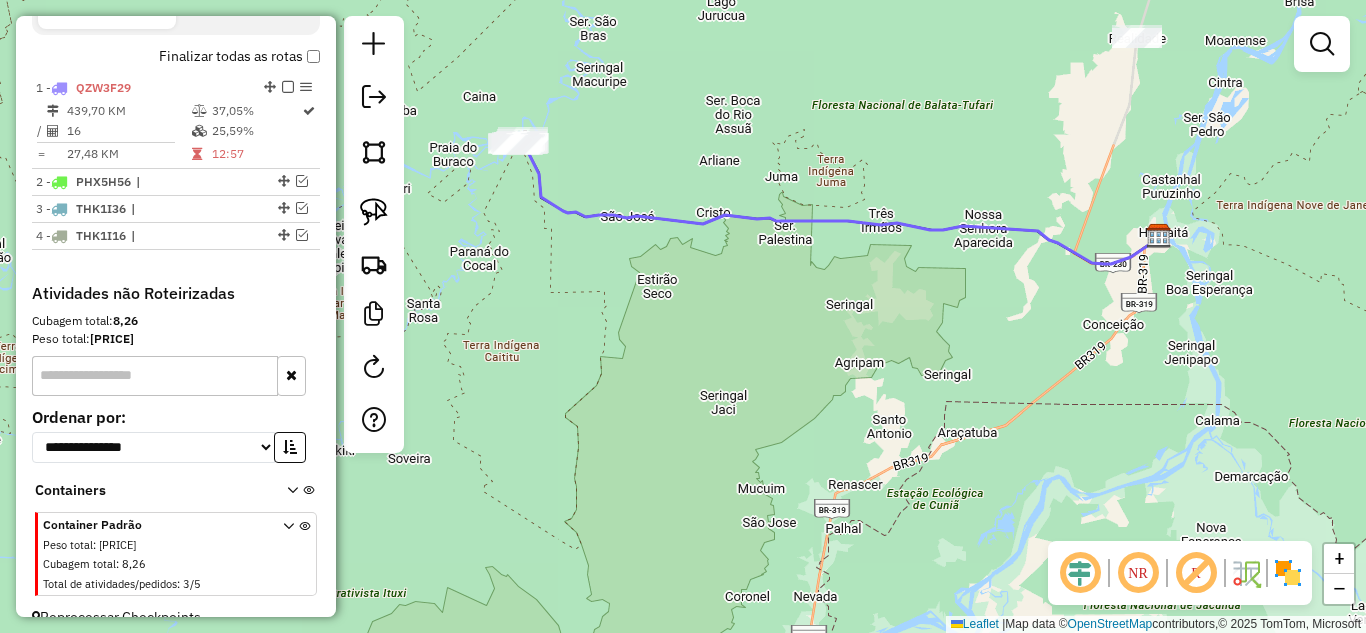 click on "Janela de atendimento Grade de atendimento Capacidade Transportadoras Veículos Cliente Pedidos  Rotas Selecione os dias de semana para filtrar as janelas de atendimento  Seg   Ter   Qua   Qui   Sex   Sáb   Dom  Informe o período da janela de atendimento: De: Até:  Filtrar exatamente a janela do cliente  Considerar janela de atendimento padrão  Selecione os dias de semana para filtrar as grades de atendimento  Seg   Ter   Qua   Qui   Sex   Sáb   Dom   Considerar clientes sem dia de atendimento cadastrado  Clientes fora do dia de atendimento selecionado Filtrar as atividades entre os valores definidos abaixo:  Peso mínimo:   Peso máximo:   Cubagem mínima:   Cubagem máxima:   De:   Até:  Filtrar as atividades entre o tempo de atendimento definido abaixo:  De:   Até:   Considerar capacidade total dos clientes não roteirizados Transportadora: Selecione um ou mais itens Tipo de veículo: Selecione um ou mais itens Veículo: Selecione um ou mais itens Motorista: Selecione um ou mais itens Nome: Rótulo:" 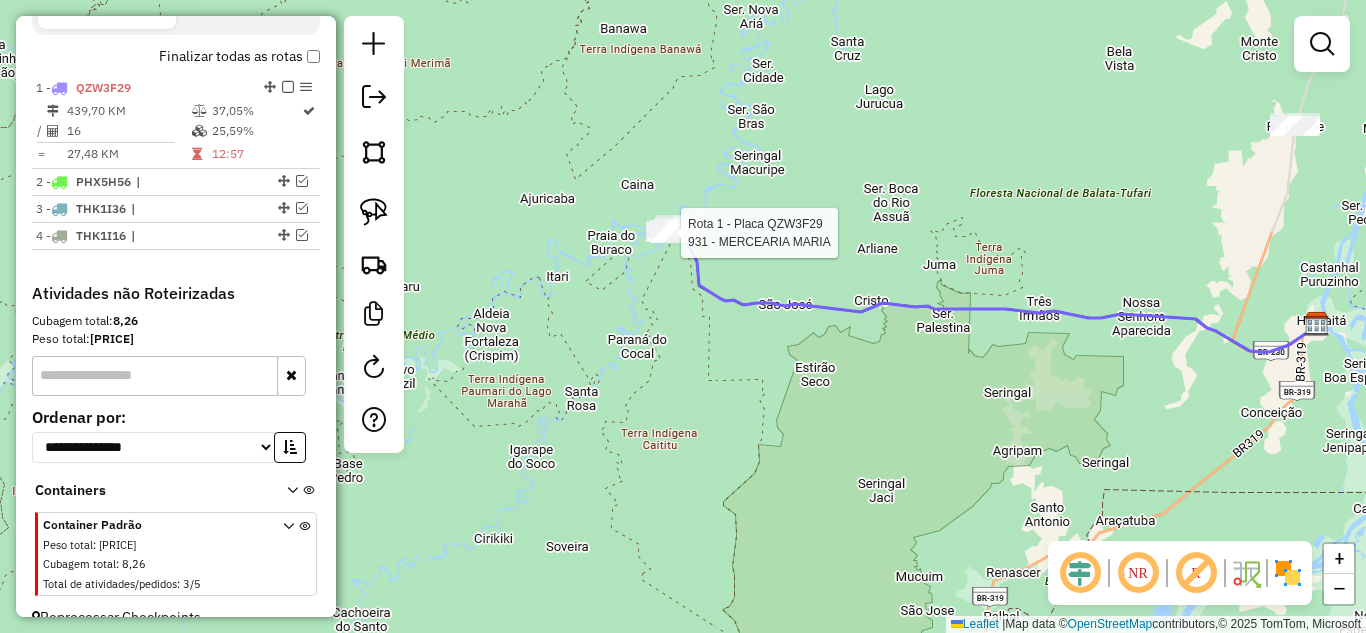 select on "**********" 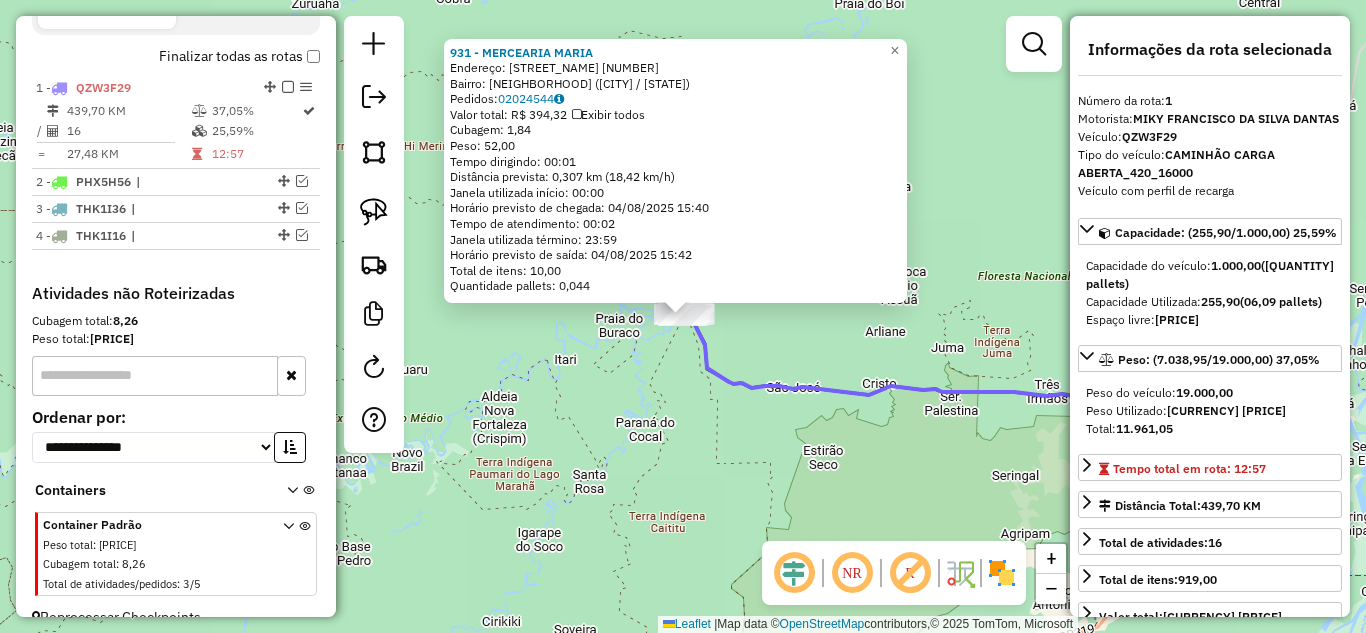 scroll, scrollTop: 742, scrollLeft: 0, axis: vertical 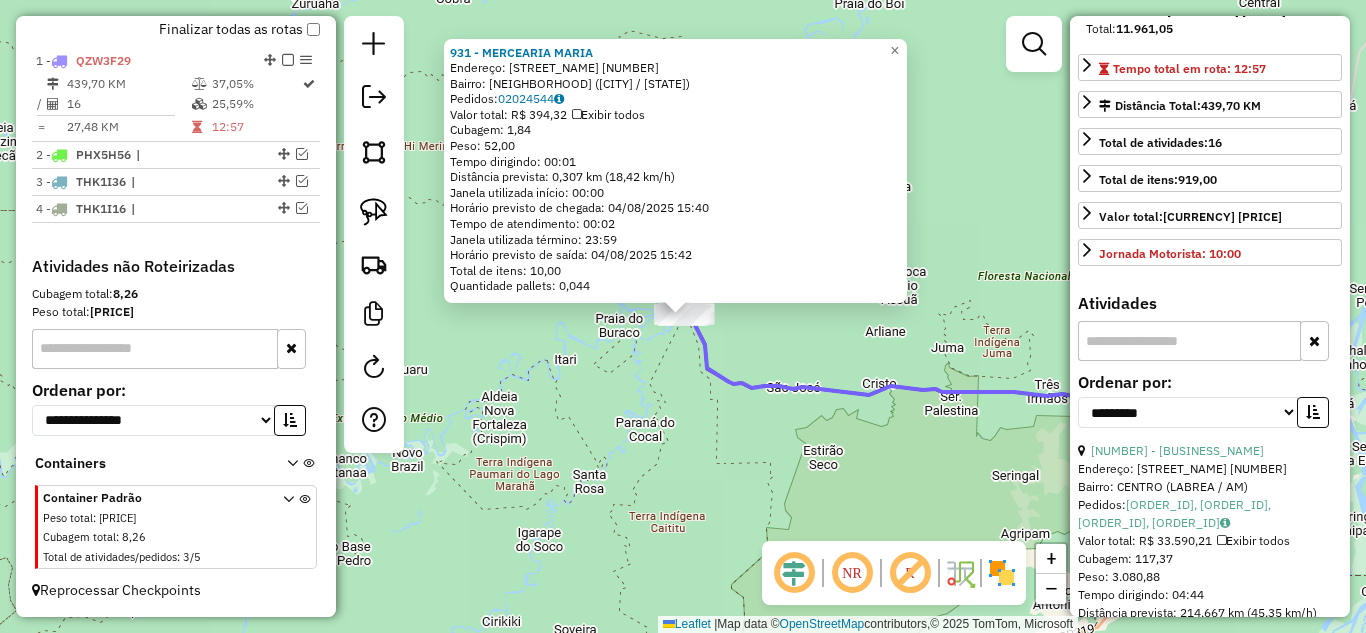 click on "[NUMBER] - [BUSINESS_NAME] Endereço: [STREET_NAME] [NUMBER] Bairro: [NEIGHBORHOOD] ([CITY] / [STATE]) Pedidos: [ORDER_ID] Valor total: [CURRENCY] [PRICE] Exibir todos Cubagem: [VOLUME] Peso: [WEIGHT] Tempo dirigindo: [TIME] Distância prevista: [DISTANCE] ([SPEED]) Janela utilizada início: [TIME] Horário previsto de chegada: [DATE] [TIME] Tempo de atendimento: [TIME] Janela utilizada término: [TIME] Horário previsto de saída: [DATE] [TIME] Total de itens: [QUANTITY] Quantidade pallets: [QUANTITY] × Janela de atendimento Grade de atendimento Capacidade Transportadoras Veículos Cliente Pedidos Rotas Selecione os dias de semana para filtrar as janelas de atendimento Seg Ter Qua Qui Sex Sáb Dom Informe o período da janela de atendimento: De: Até: Filtrar exatamente a janela do cliente Considerar janela de atendimento padrão Selecione os dias de semana para filtrar as grades de atendimento Seg Ter Qua Qui Sex Sáb Dom De: De:" 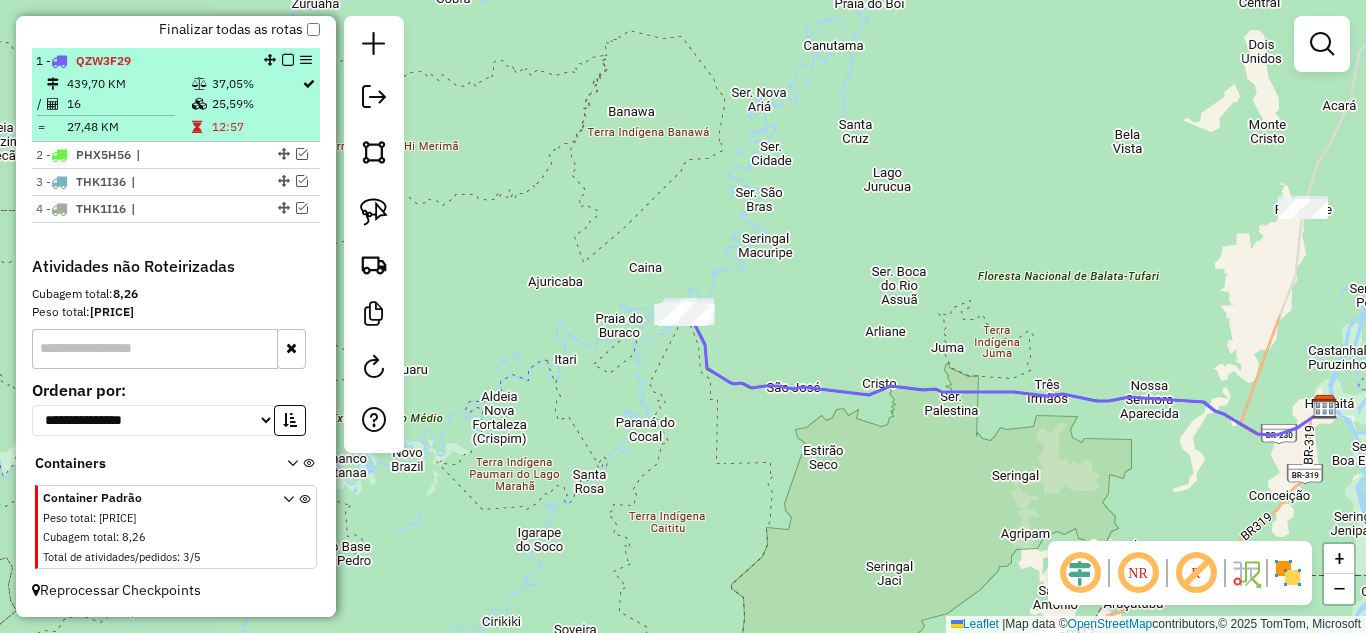 click at bounding box center [288, 60] 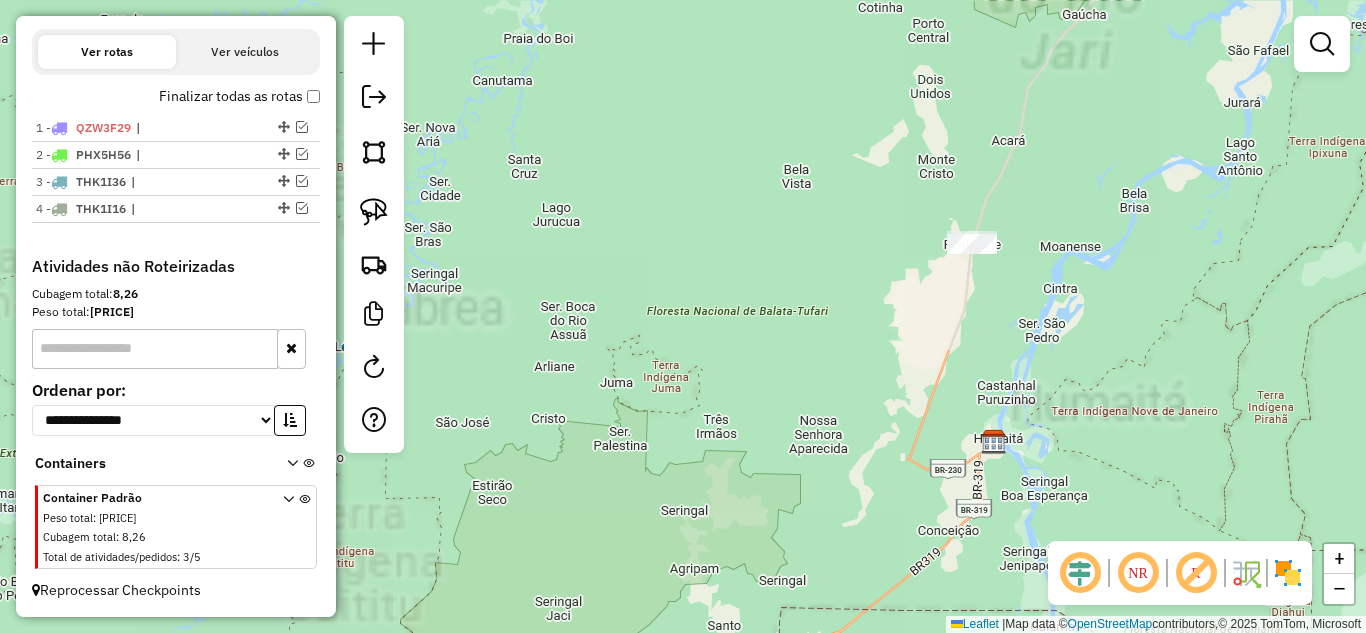 click 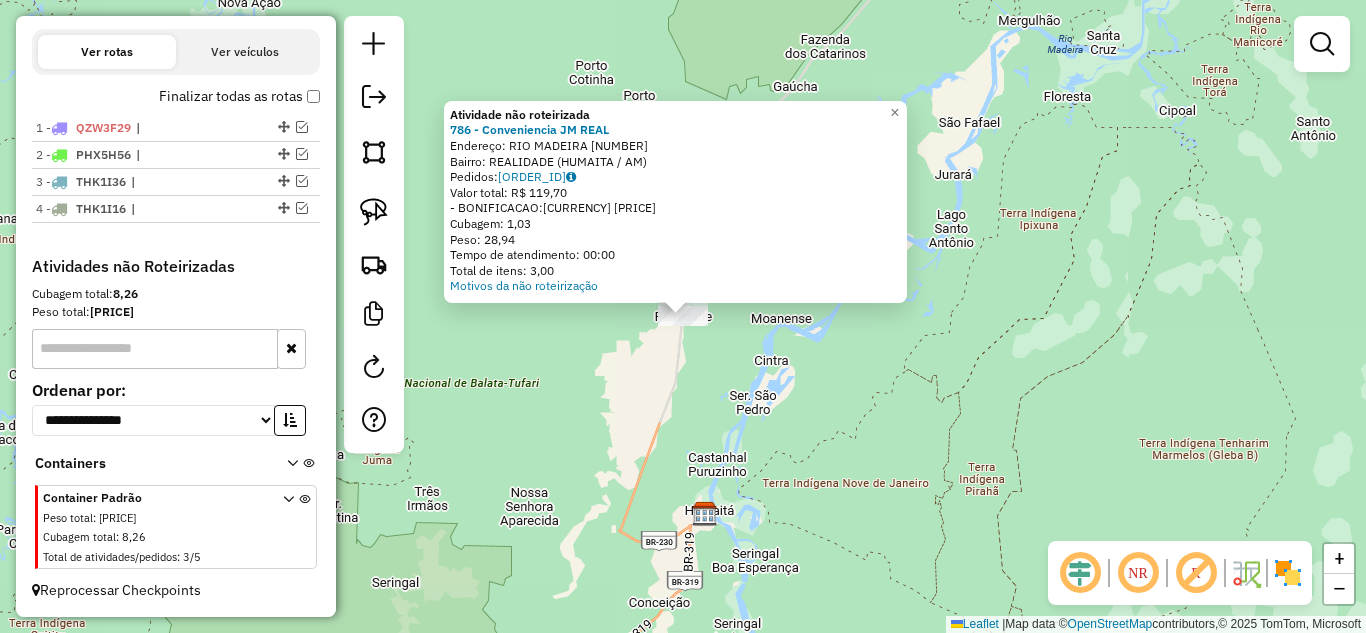 click on "Atividade não roteirizada [NUMBER] - [BUSINESS_NAME] Endereço: [STREET_NAME] [NUMBER] Bairro: [NEIGHBORHOOD] ([CITY] / [STATE]) Pedidos: [ORDER_ID] Valor total: [CURRENCY] [PRICE] - BONIFICACAO: [CURRENCY] [PRICE] Cubagem: [VOLUME] Peso: [WEIGHT] Tempo de atendimento: [TIME] Total de itens: [QUANTITY] Motivos da não roteirização × Janela de atendimento Grade de atendimento Capacidade Transportadoras Veículos Cliente Pedidos Rotas Selecione os dias de semana para filtrar as janelas de atendimento Seg Ter Qua Qui Sex Sáb Dom Informe o período da janela de atendimento: De: Até: Filtrar exatamente a janela do cliente Considerar janela de atendimento padrão Selecione os dias de semana para filtrar as grades de atendimento Seg Ter Qua Qui Sex Sáb Dom Considerar clientes sem dia de atendimento cadastrado Clientes fora do dia de atendimento selecionado Filtrar as atividades entre os valores definidos abaixo: Peso mínimo: Peso máximo: Cubagem mínima: Cubagem máxima: De: Até: De: De:" 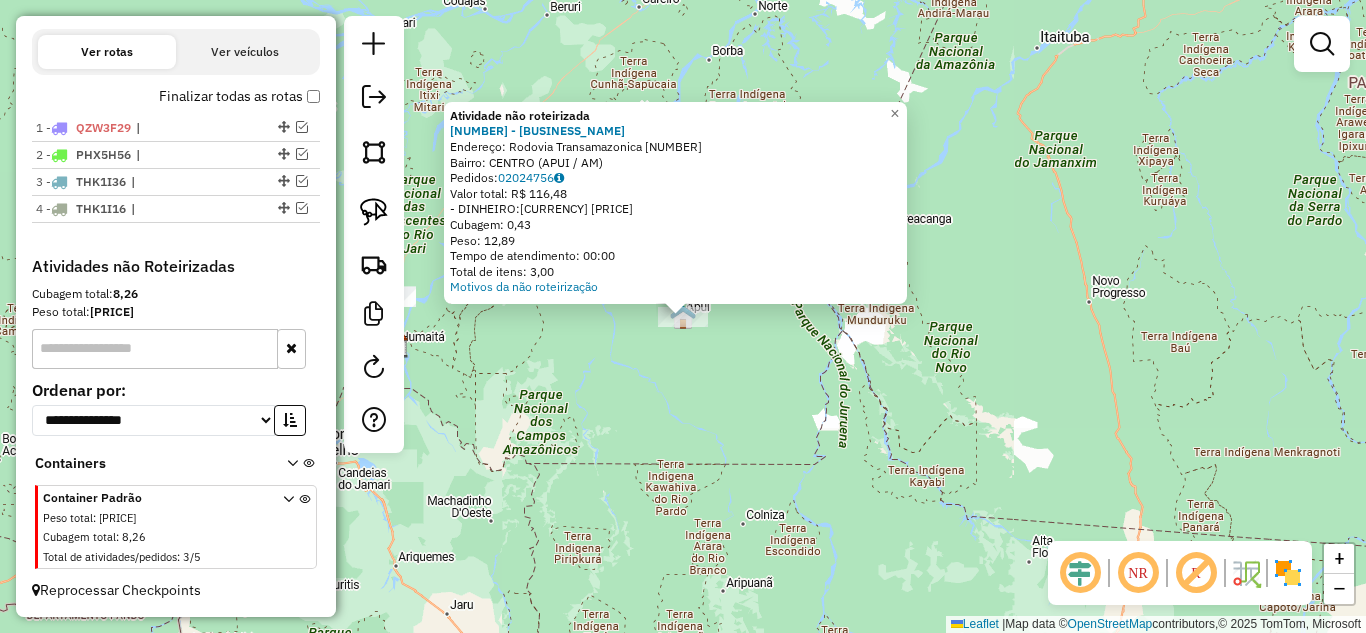 click on "Atividade não roteirizada [NUMBER] - [BUSINESS_NAME] Endereço: [STREET_NAME] [NUMBER] Bairro: [NEIGHBORHOOD] ([CITY] / [STATE]) Pedidos: [ORDER_ID] Valor total: [CURRENCY] [PRICE] - DINHEIRO: [CURRENCY] [PRICE] Cubagem: [VOLUME] Peso: [WEIGHT] Tempo de atendimento: [TIME] Total de itens: [QUANTITY] Motivos da não roteirização × Janela de atendimento Grade de atendimento Capacidade Transportadoras Veículos Cliente Pedidos Rotas Selecione os dias de semana para filtrar as janelas de atendimento Seg Ter Qua Qui Sex Sáb Dom Informe o período da janela de atendimento: De: Até: Filtrar exatamente a janela do cliente Considerar janela de atendimento padrão Selecione os dias de semana para filtrar as grades de atendimento Seg Ter Qua Qui Sex Sáb Dom Considerar clientes sem dia de atendimento cadastrado Clientes fora do dia de atendimento selecionado Filtrar as atividades entre os valores definidos abaixo: Peso mínimo: Peso máximo: Cubagem mínima: Cubagem máxima: De: Até: De: De:" 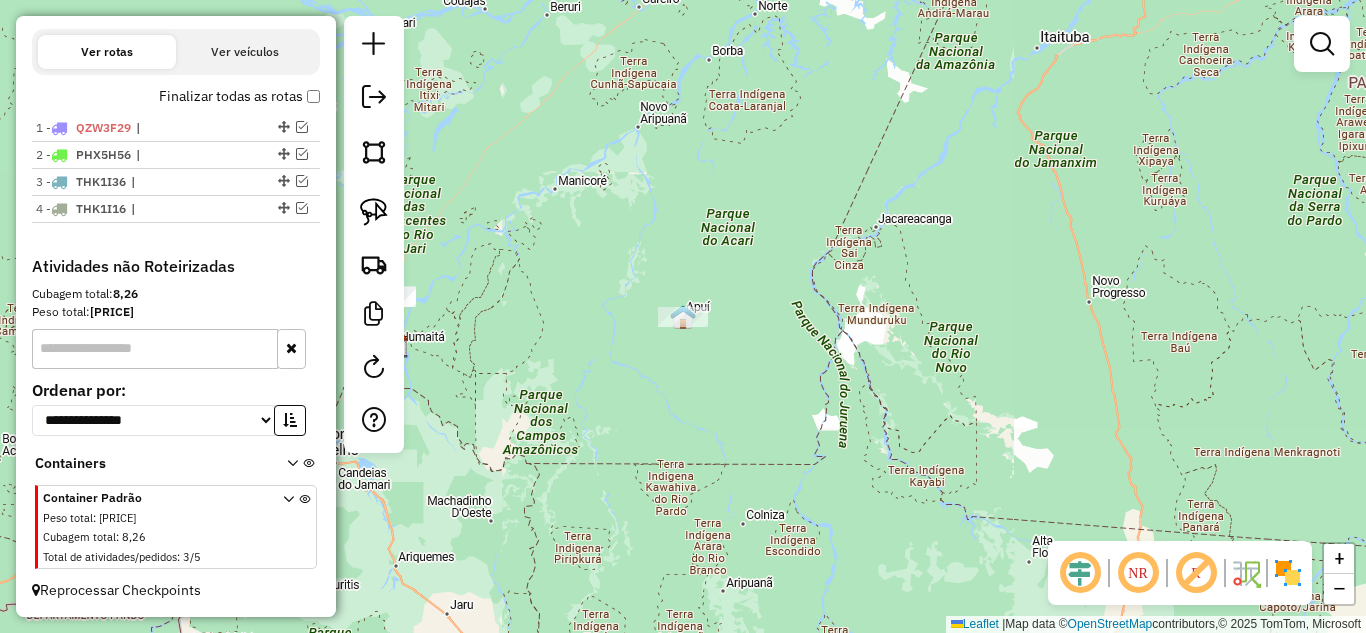 click 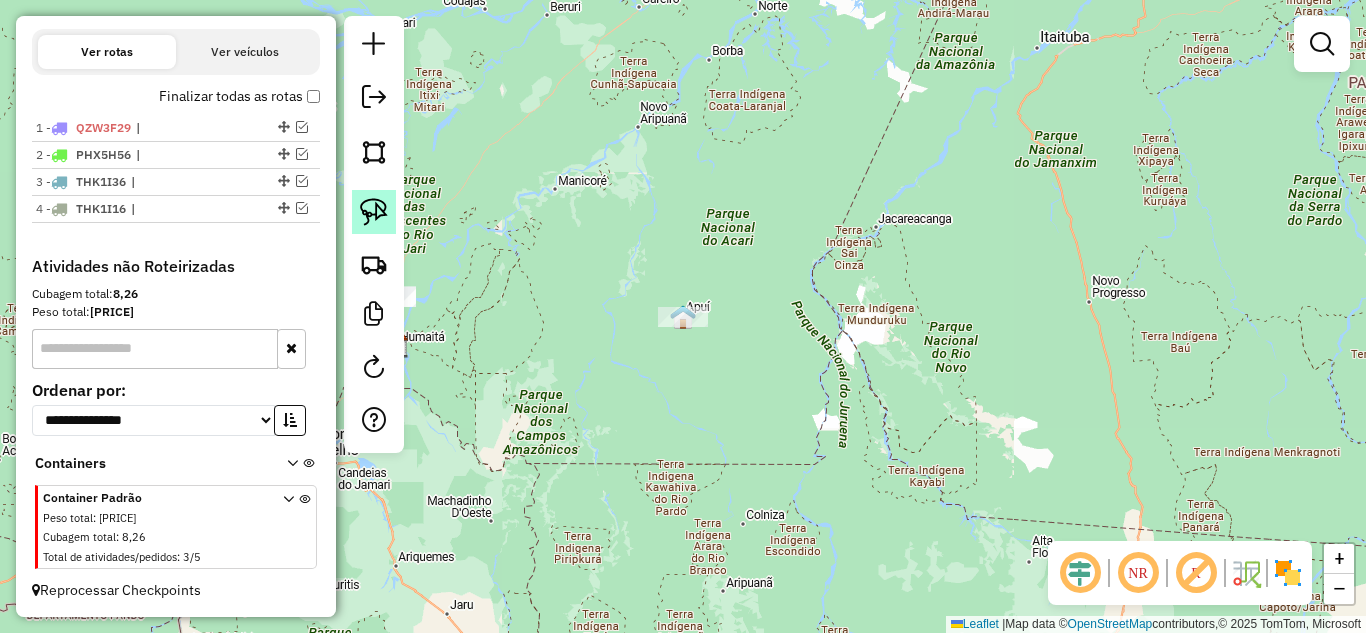 click 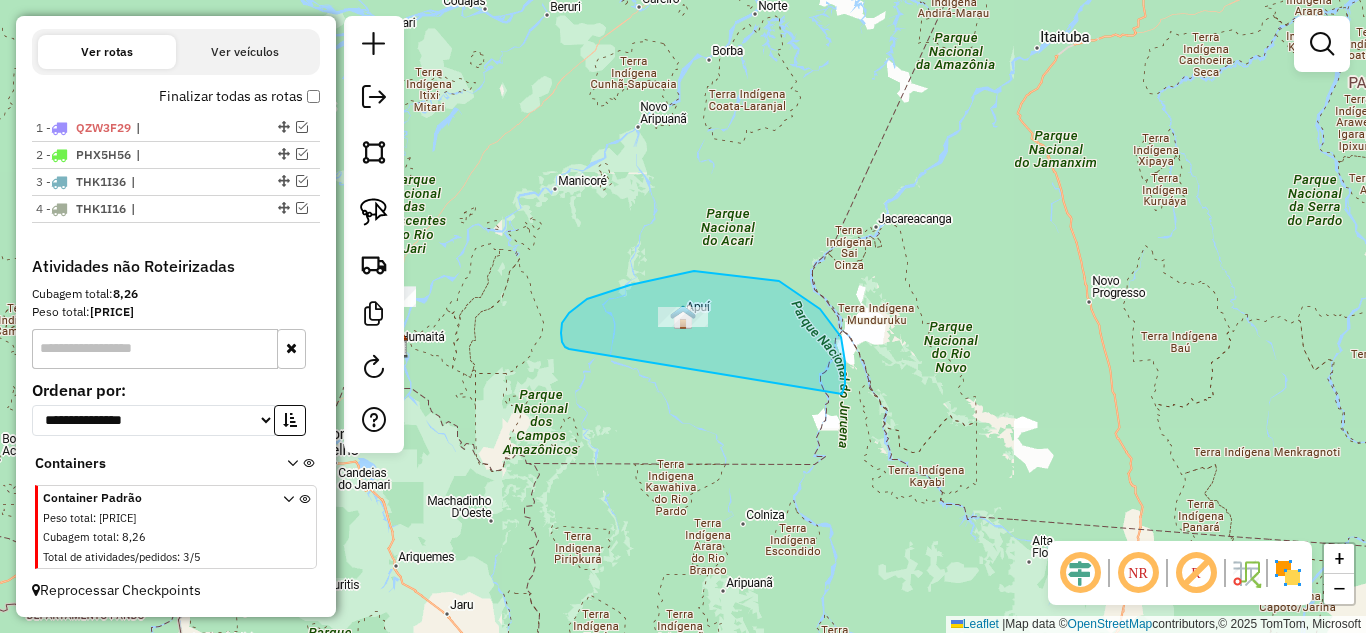 drag, startPoint x: 565, startPoint y: 347, endPoint x: 840, endPoint y: 397, distance: 279.50848 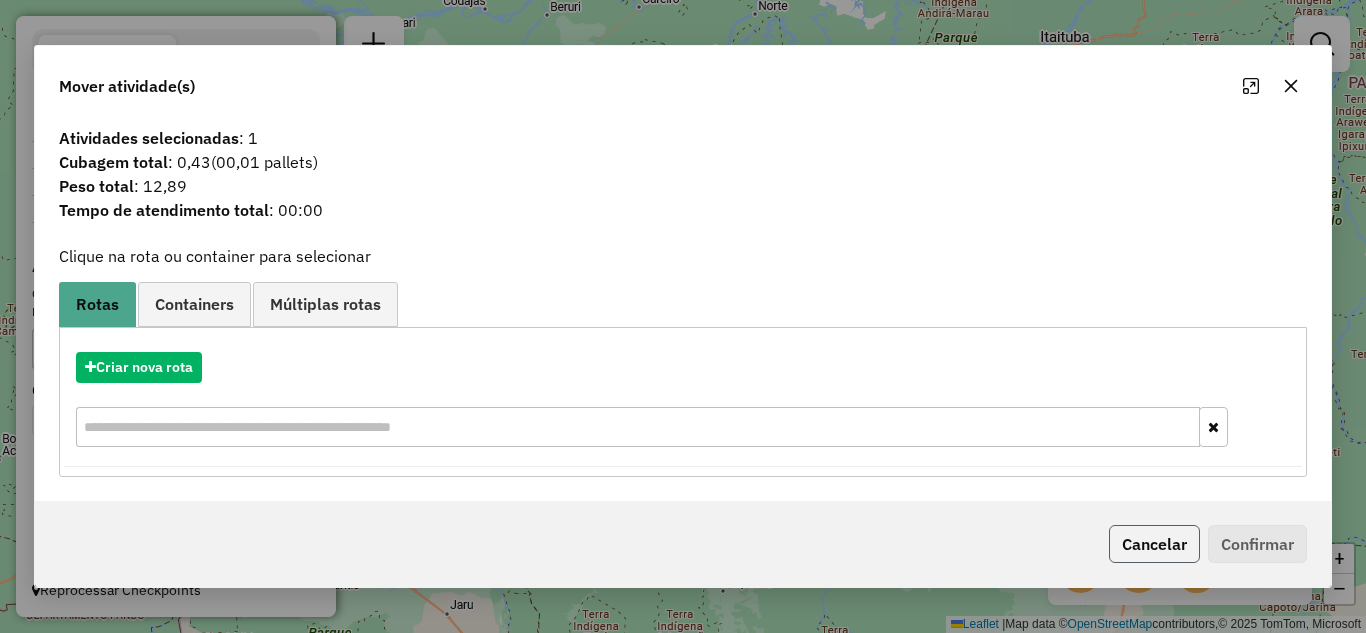 click on "Cancelar" 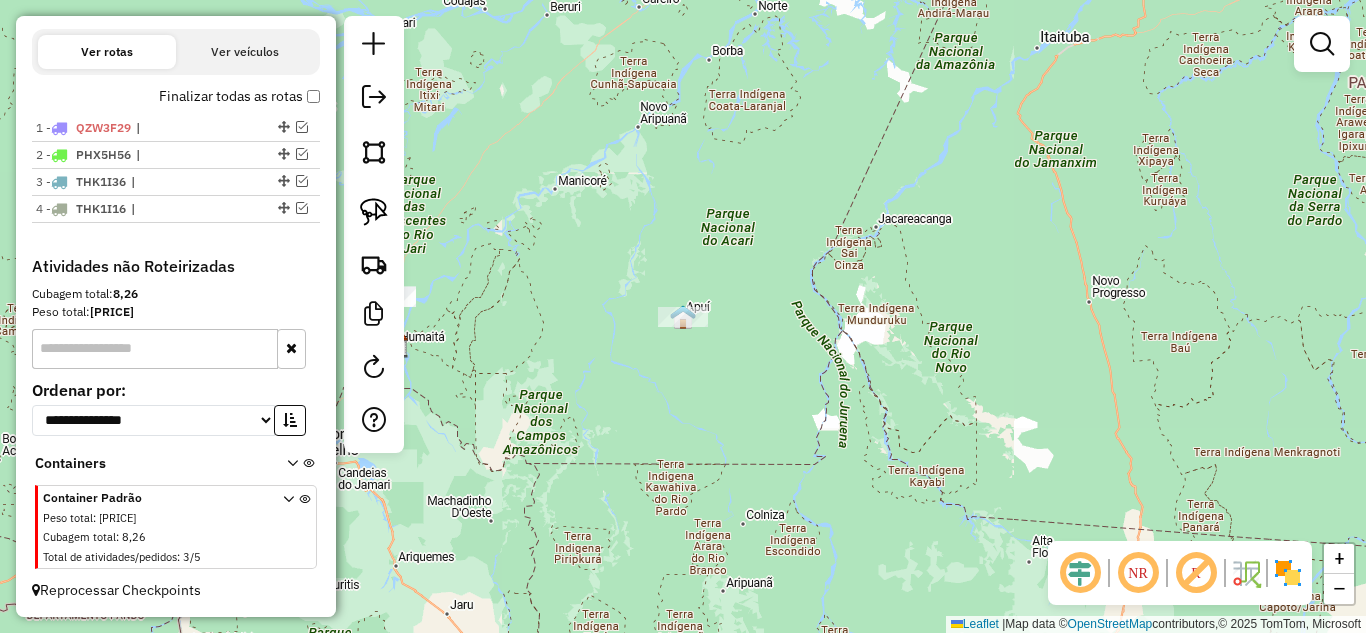 drag, startPoint x: 674, startPoint y: 453, endPoint x: 992, endPoint y: 454, distance: 318.0016 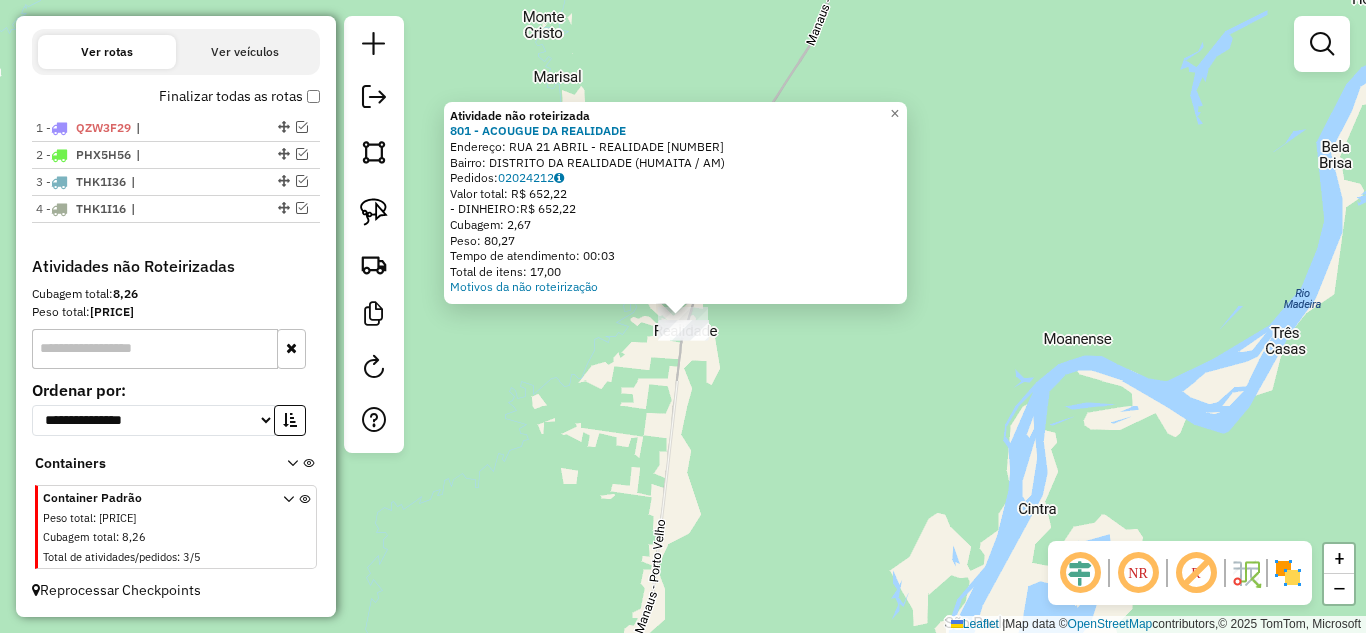 click on "Atividade não roteirizada 801 - [BRAND] Endereço: [STREET] [NUMBER] Bairro: [NEIGHBORHOOD] ([DISTRICT] / [STATE]) Pedidos: [ORDER_ID] Valor total: R$ [PRICE] - DINHEIRO: R$ [PRICE] Cubagem: [CUBAGE] Peso: [WEIGHT] Tempo de atendimento: [TIME] Total de itens: [ITEMS] Motivos da não roteirização × Janela de atendimento Grade de atendimento Capacidade Transportadoras Veículos Cliente Pedidos Rotas Selecione os dias de semana para filtrar as janelas de atendimento Seg Ter Qua Qui Sex Sáb Dom Informe o período da janela de atendimento: De: Até: Filtrar exatamente a janela do cliente Considerar janela de atendimento padrão Selecione os dias de semana para filtrar as grades de atendimento Seg Ter Qua Qui Sex Sáb Dom Considerar clientes sem dia de atendimento cadastrado Clientes fora do dia de atendimento selecionado Filtrar as atividades entre os valores definidos abaixo: Peso mínimo: Peso máximo: Cubagem mínima: Cubagem máxima:" 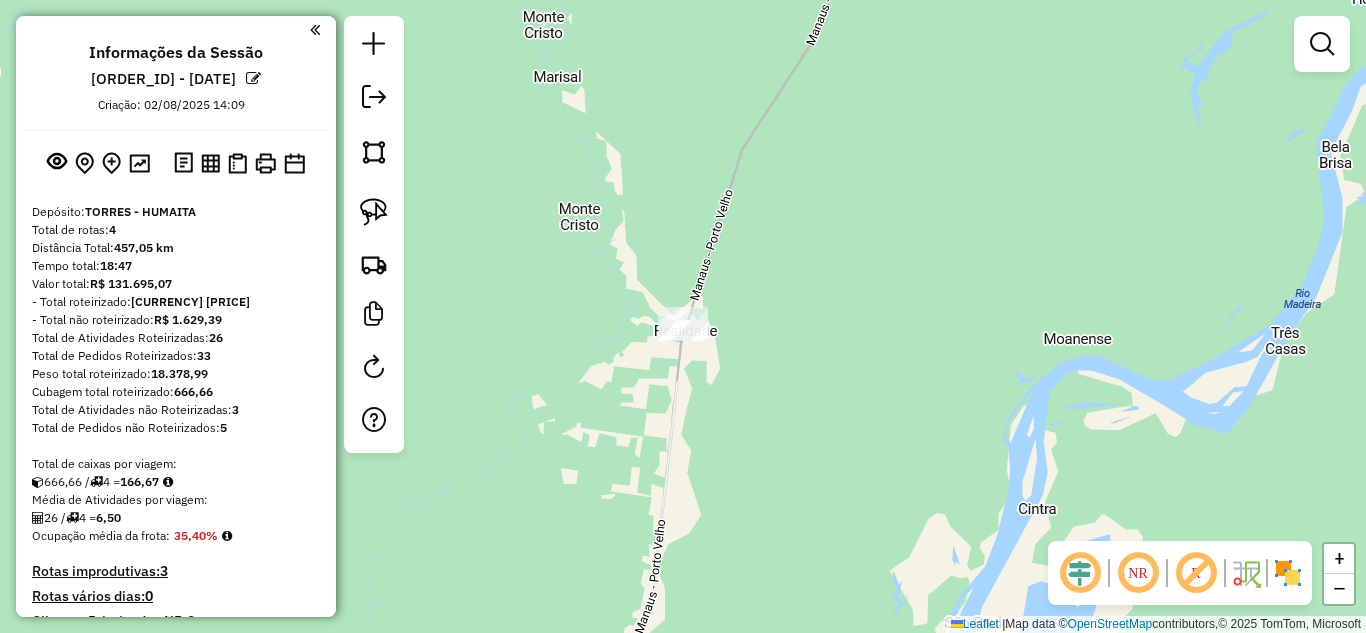 scroll, scrollTop: 400, scrollLeft: 0, axis: vertical 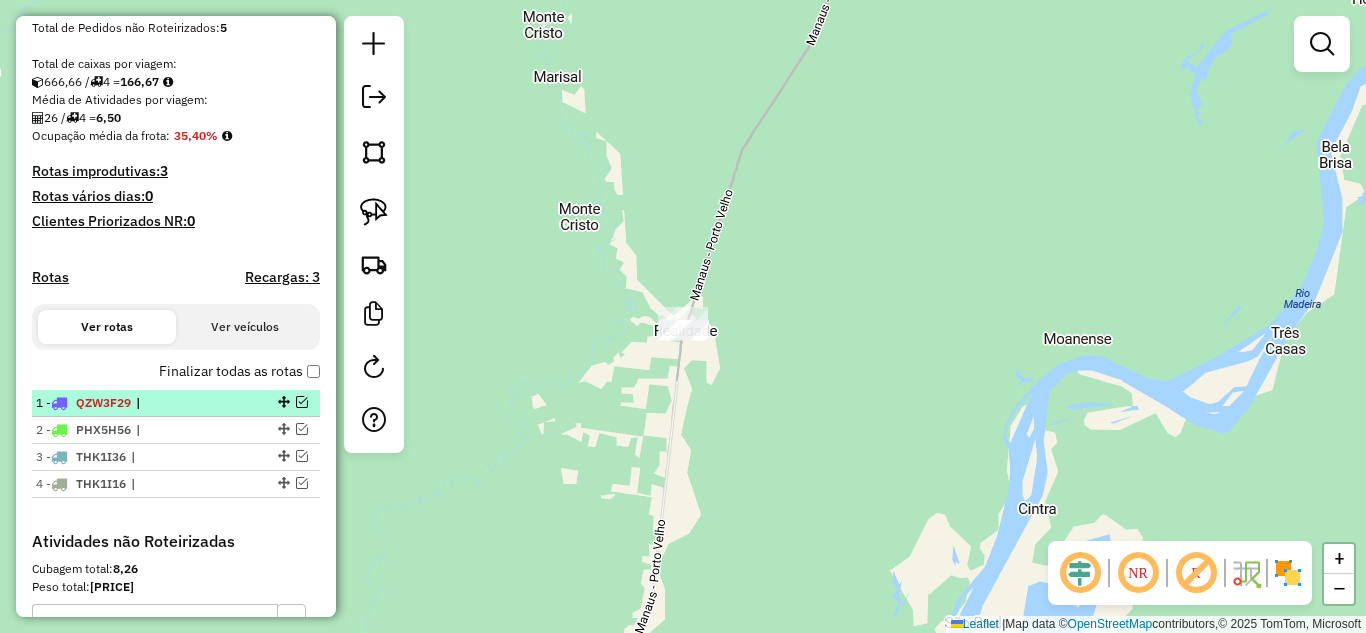 click at bounding box center (302, 402) 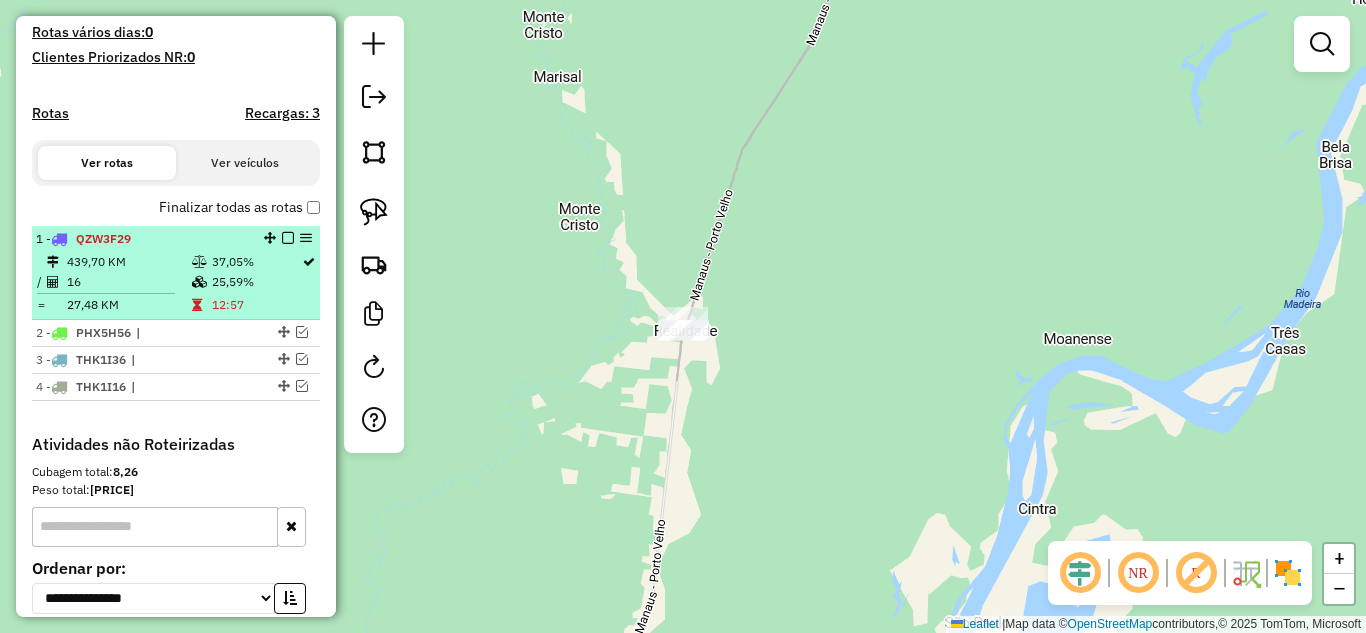 scroll, scrollTop: 600, scrollLeft: 0, axis: vertical 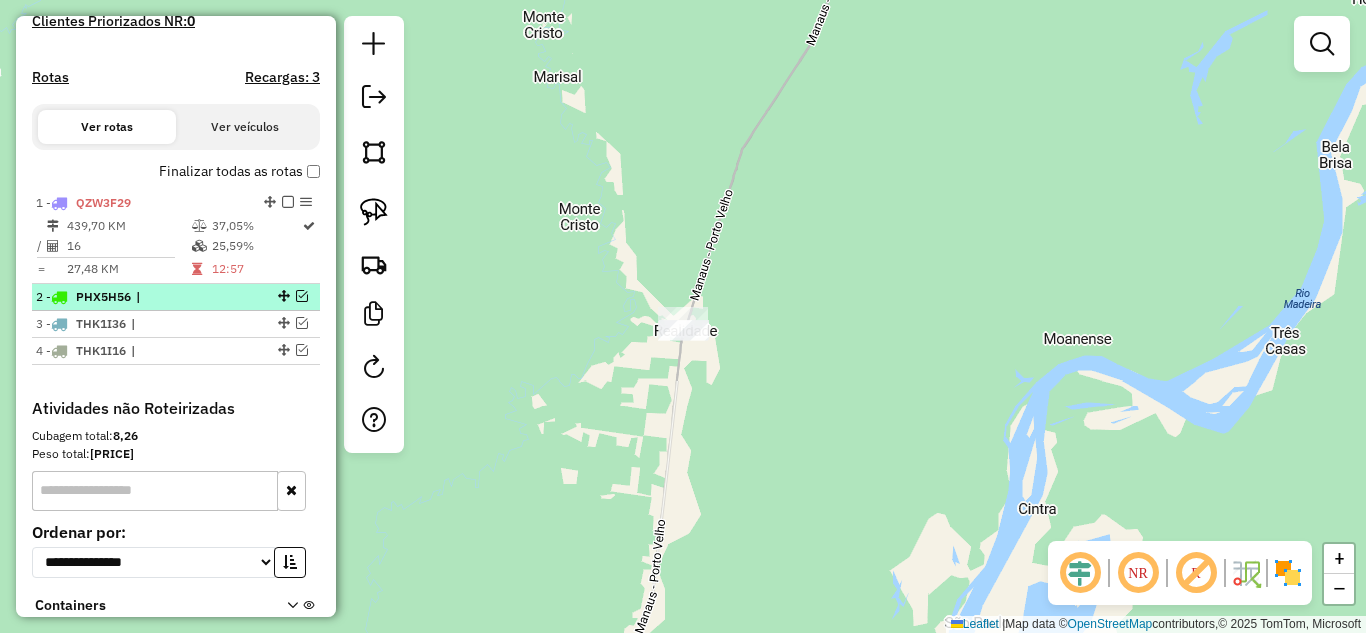 click at bounding box center (302, 296) 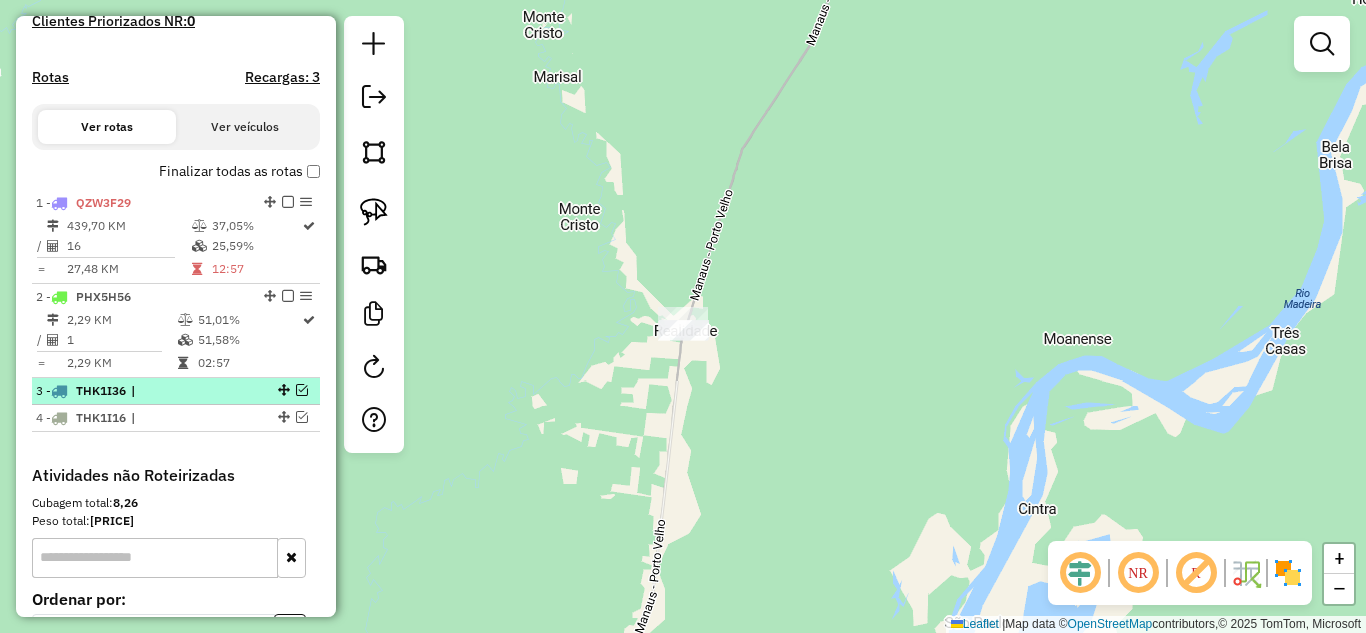 click at bounding box center [302, 390] 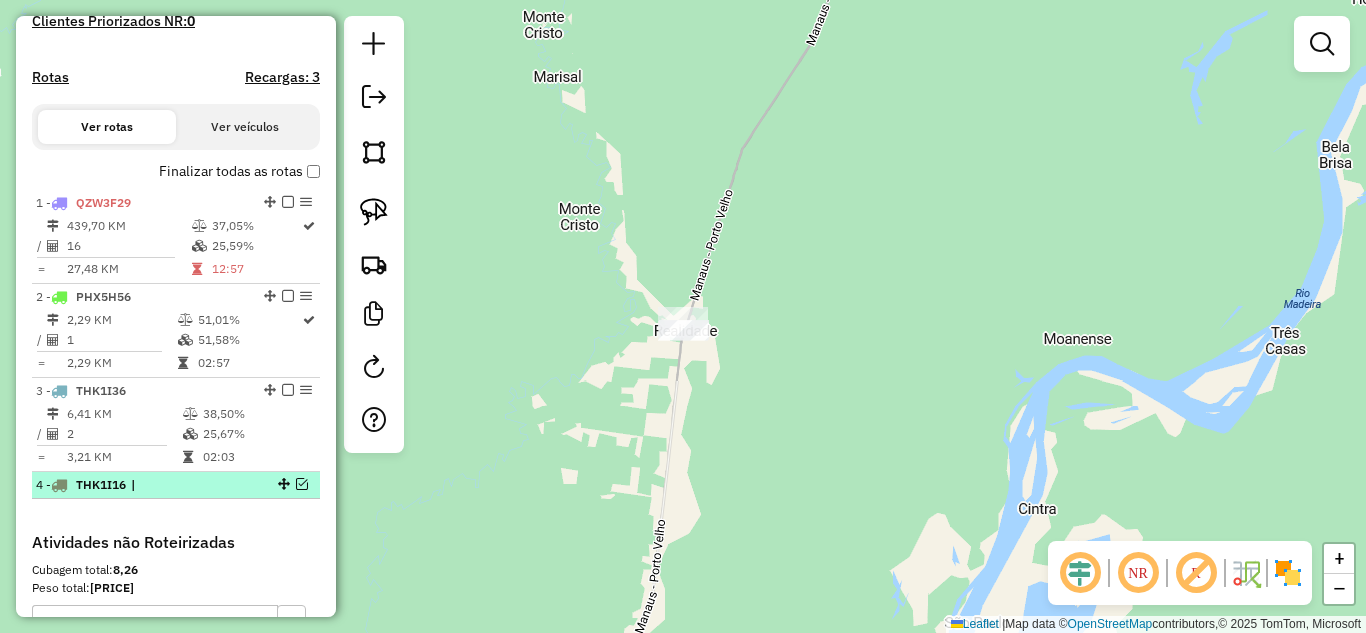 click at bounding box center [302, 484] 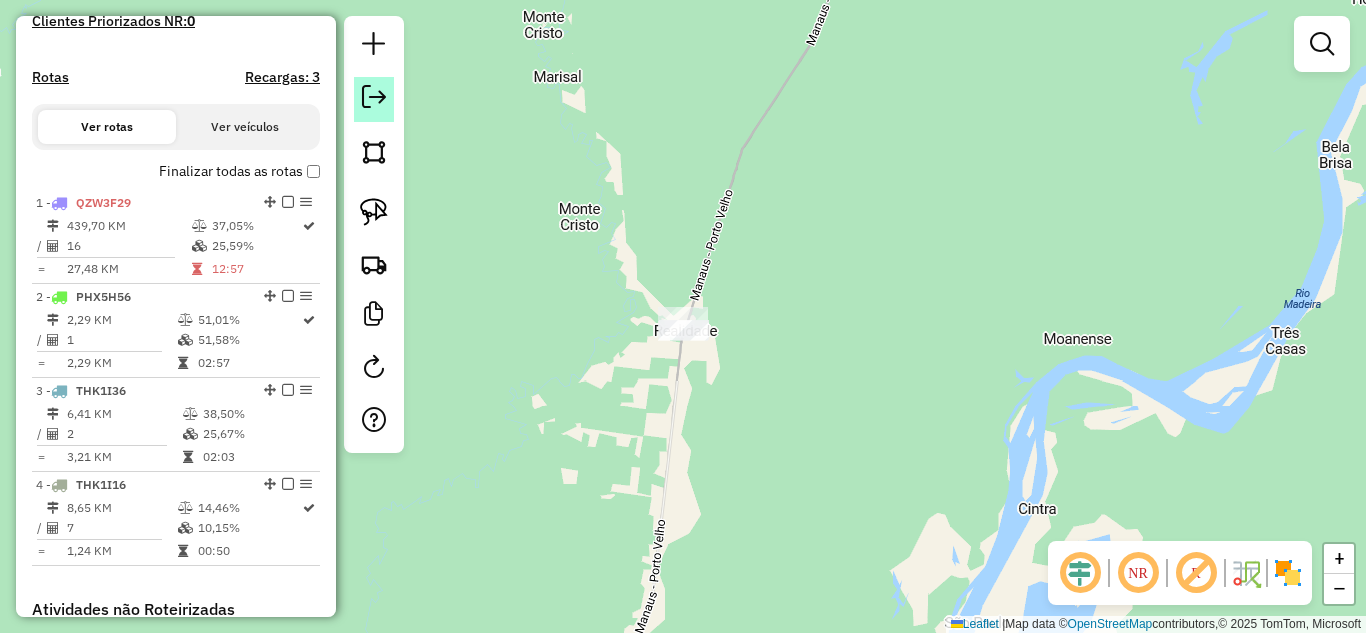 click 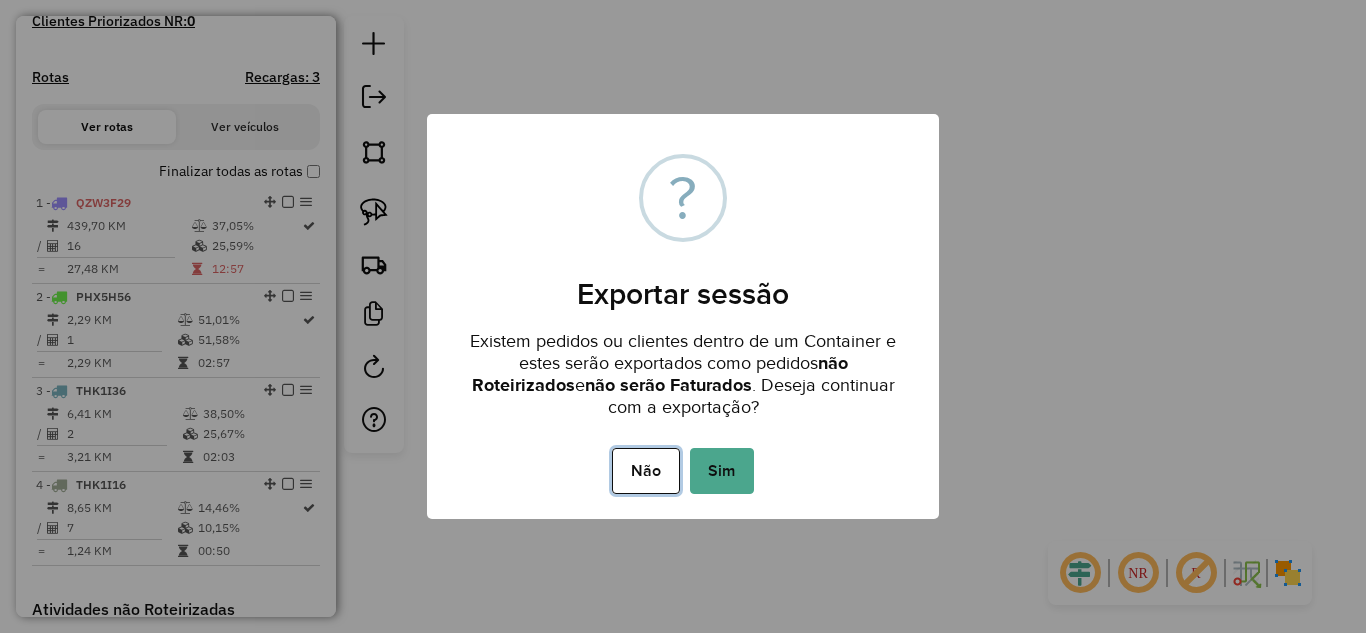 click on "Não" at bounding box center (645, 471) 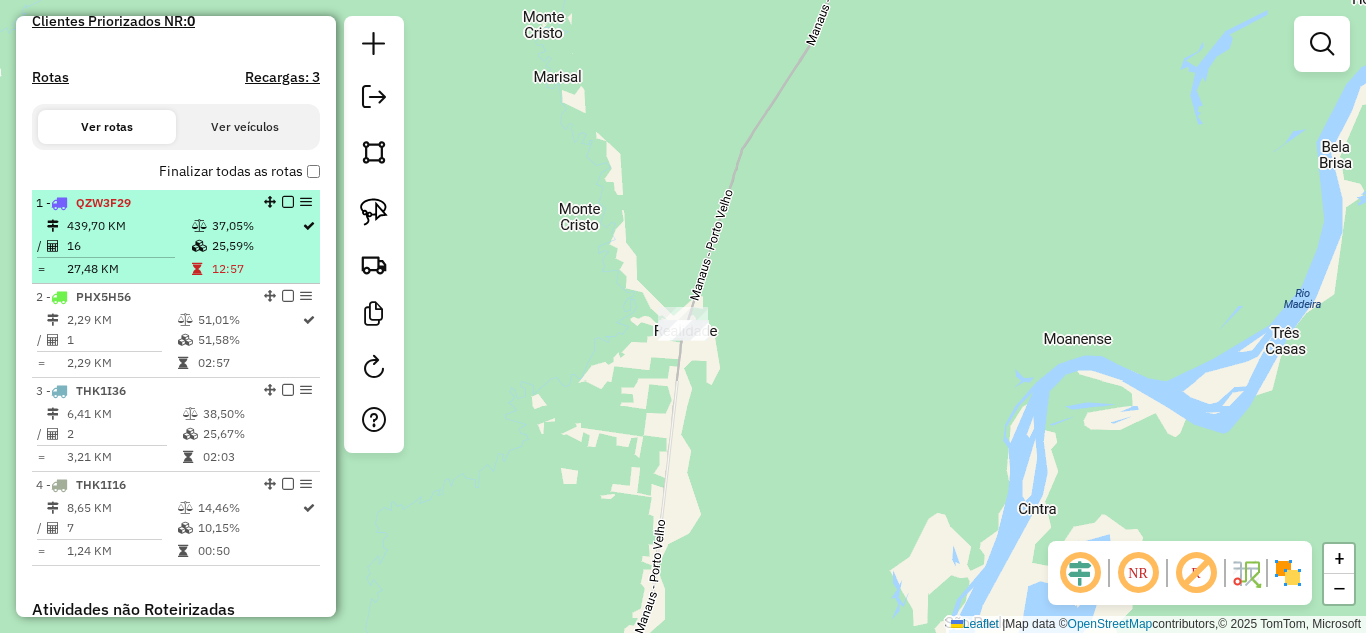 click at bounding box center [288, 202] 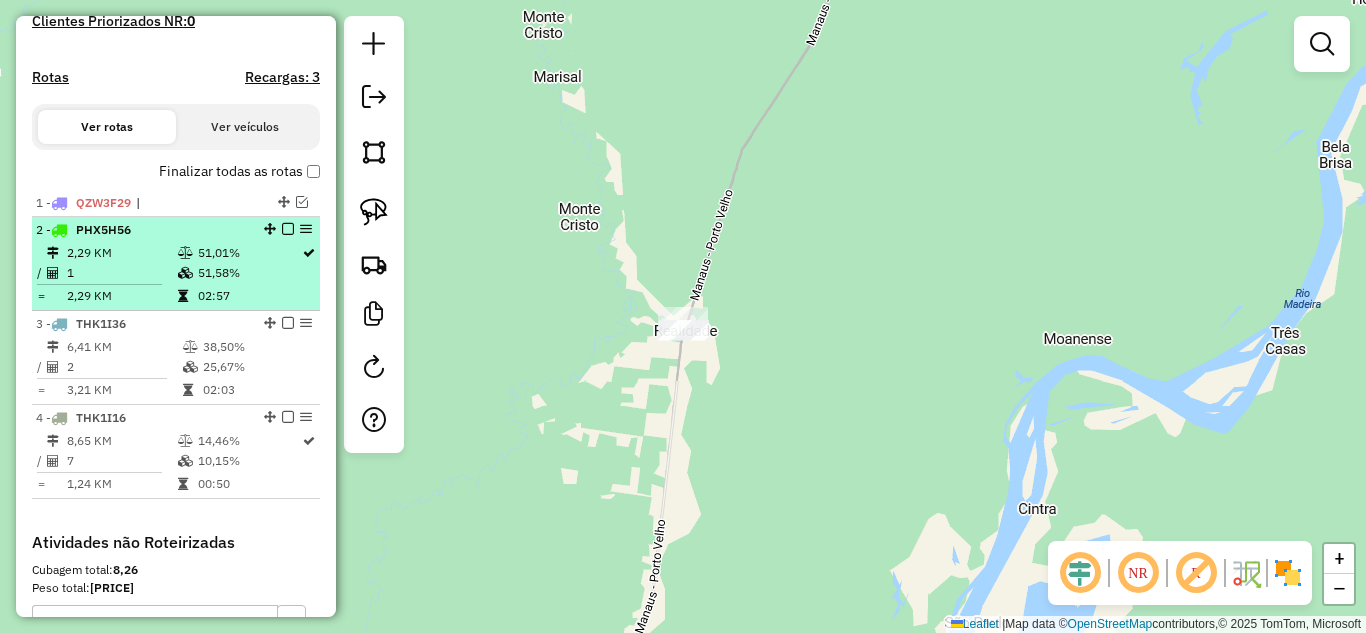 click at bounding box center [288, 229] 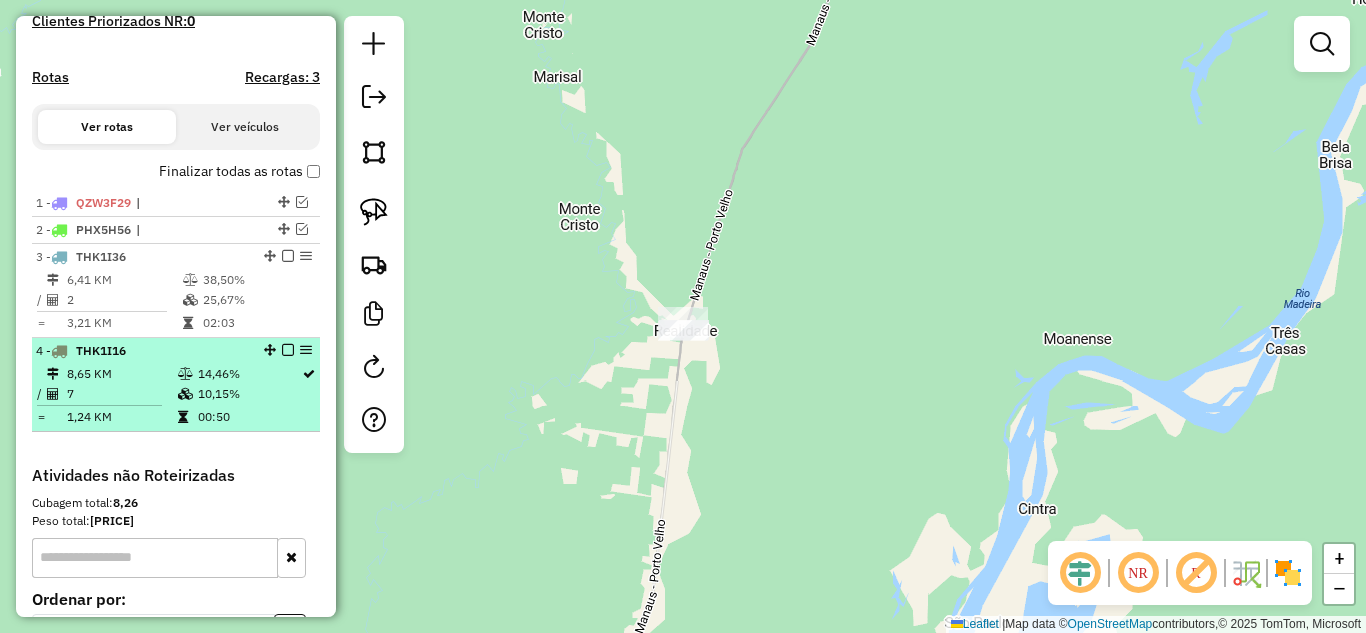 click at bounding box center (288, 350) 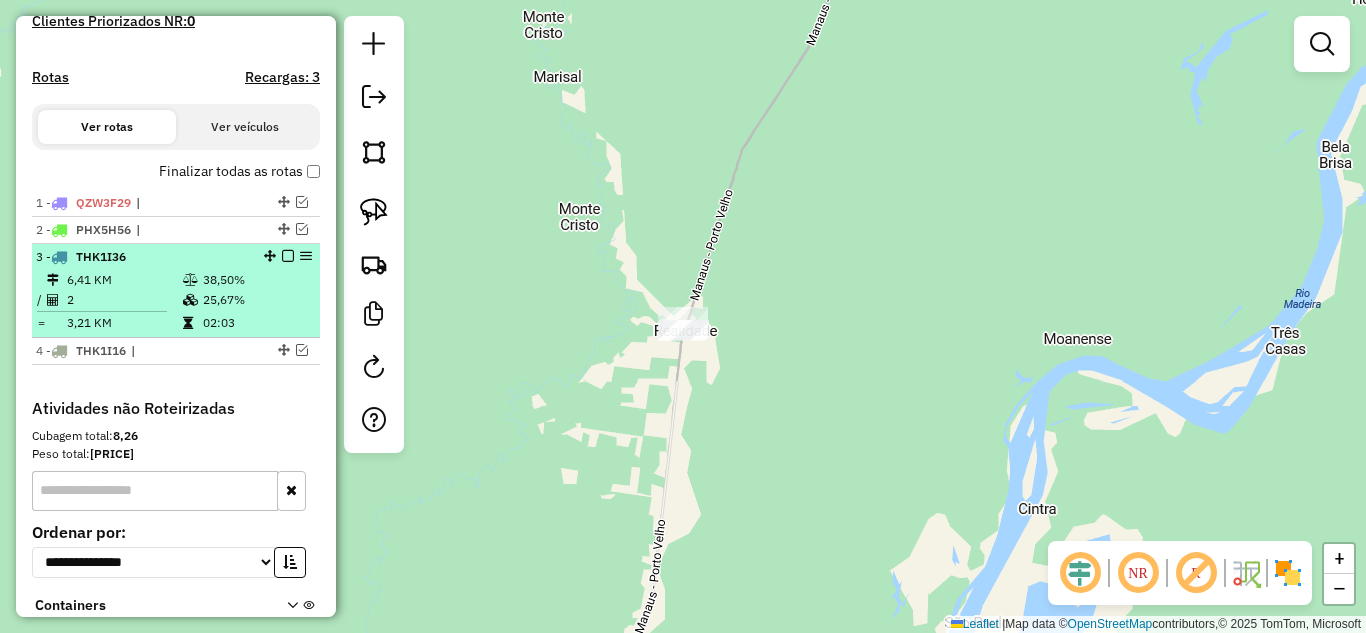 click at bounding box center (288, 256) 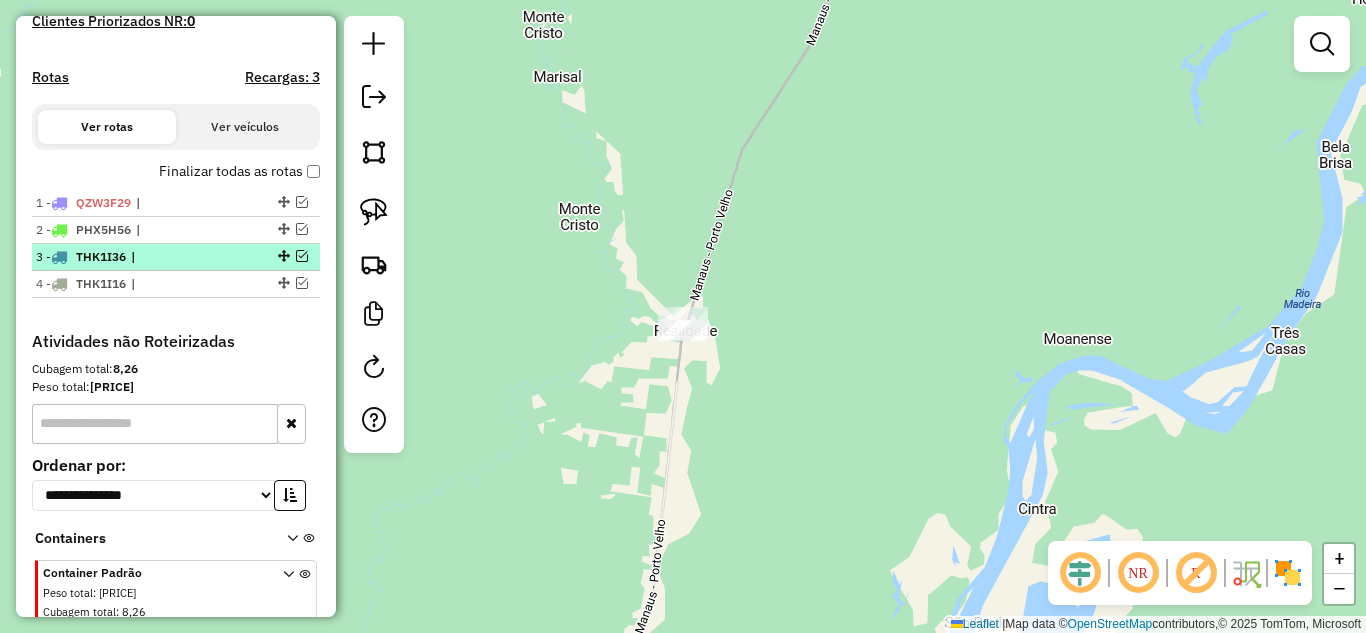 click at bounding box center [284, 256] 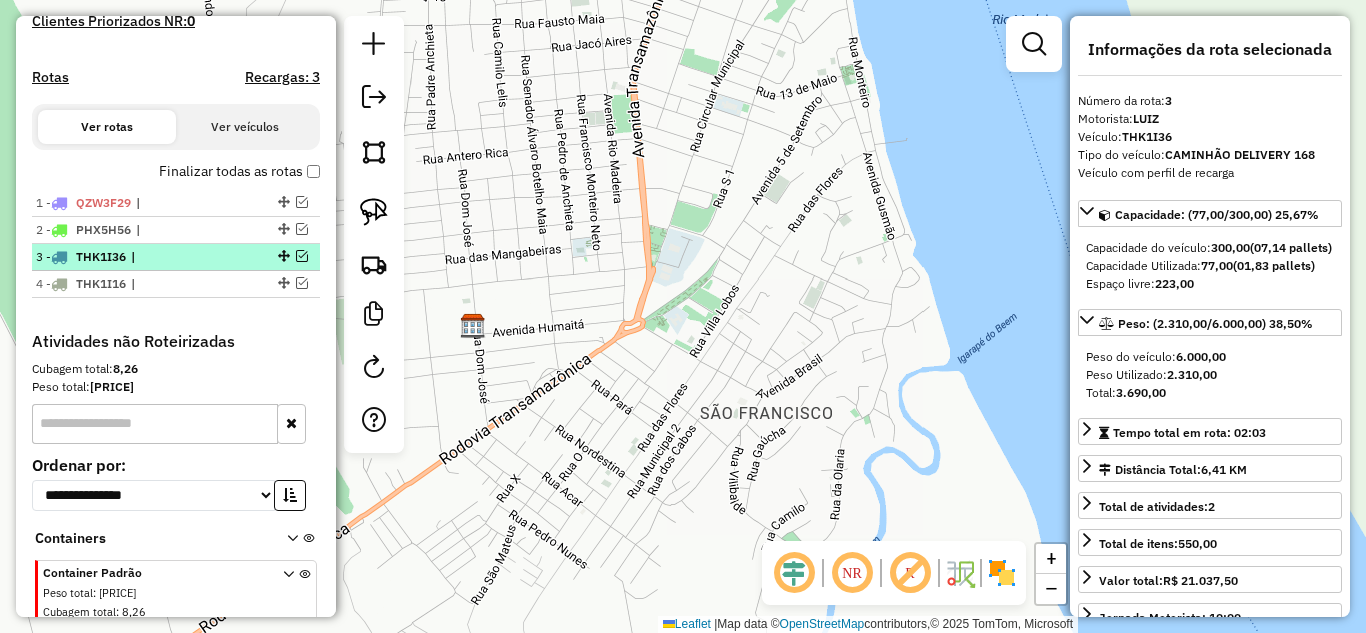 click at bounding box center [302, 256] 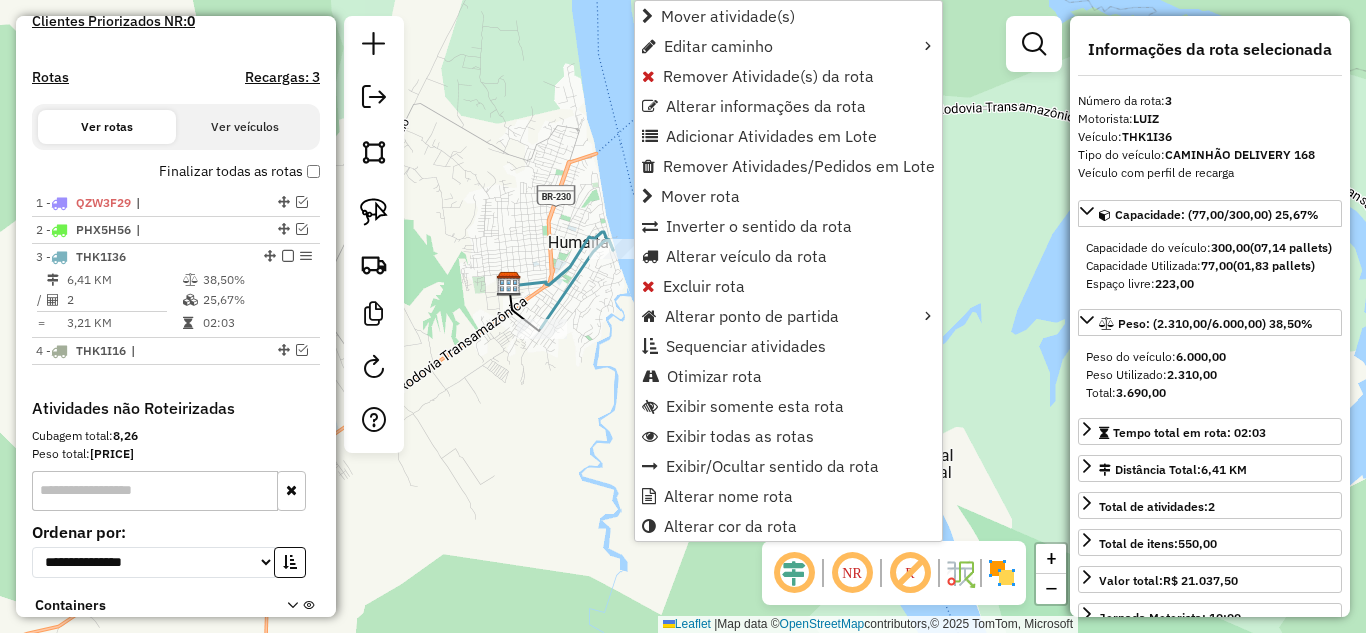 scroll, scrollTop: 742, scrollLeft: 0, axis: vertical 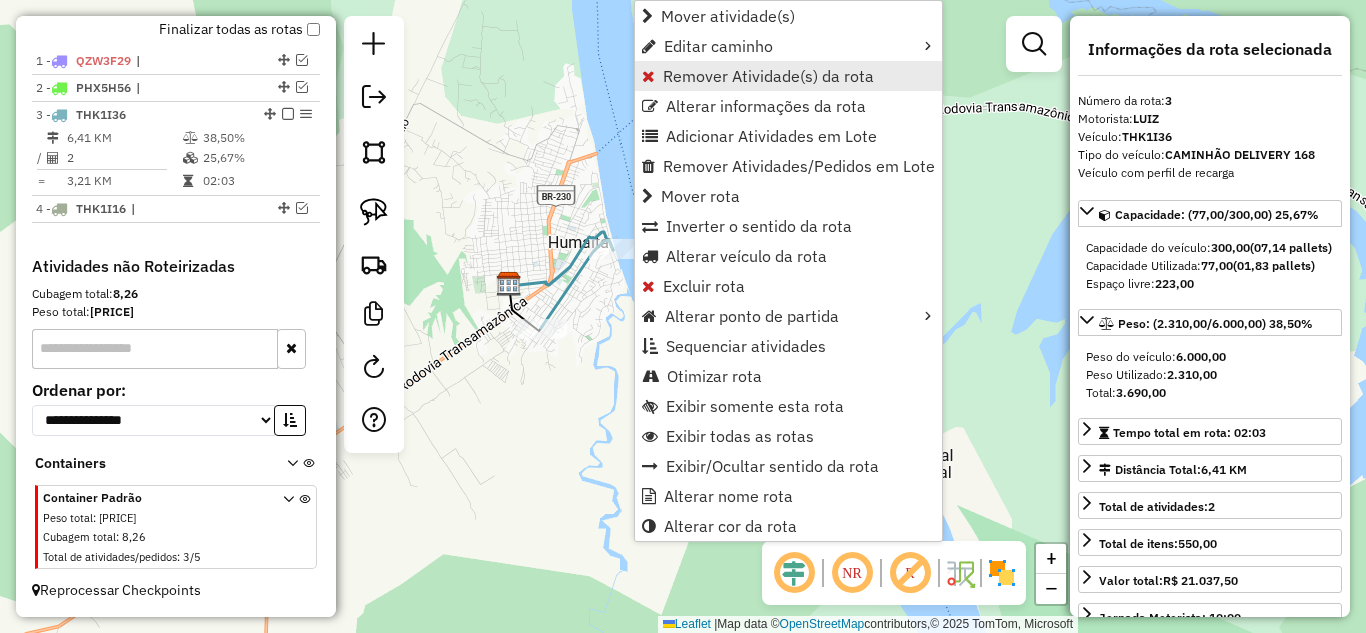 click on "Remover Atividade(s) da rota" at bounding box center [768, 76] 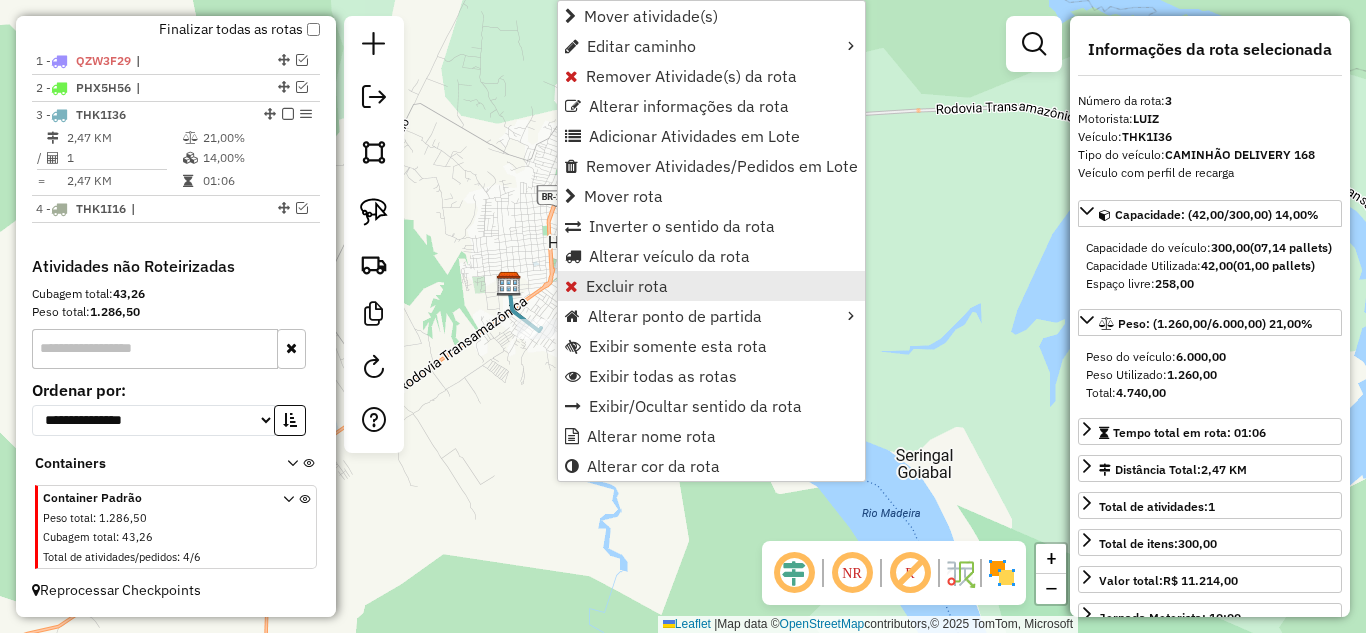 click on "Excluir rota" at bounding box center [711, 286] 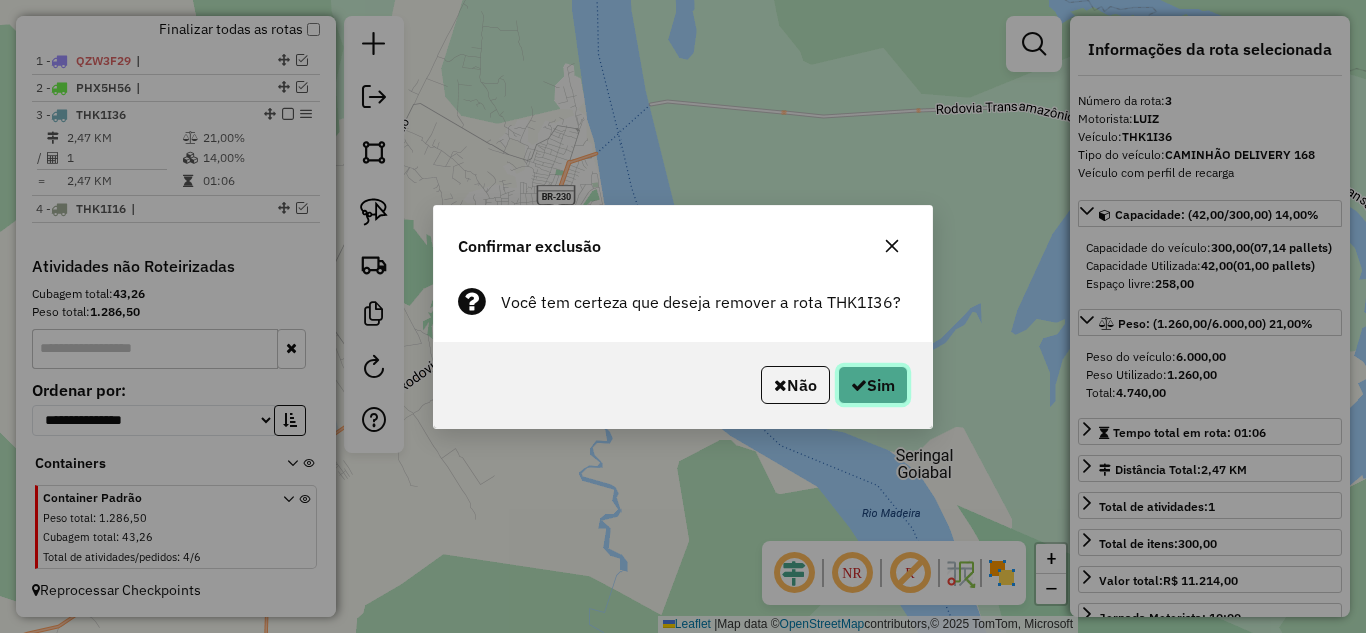 click on "Sim" 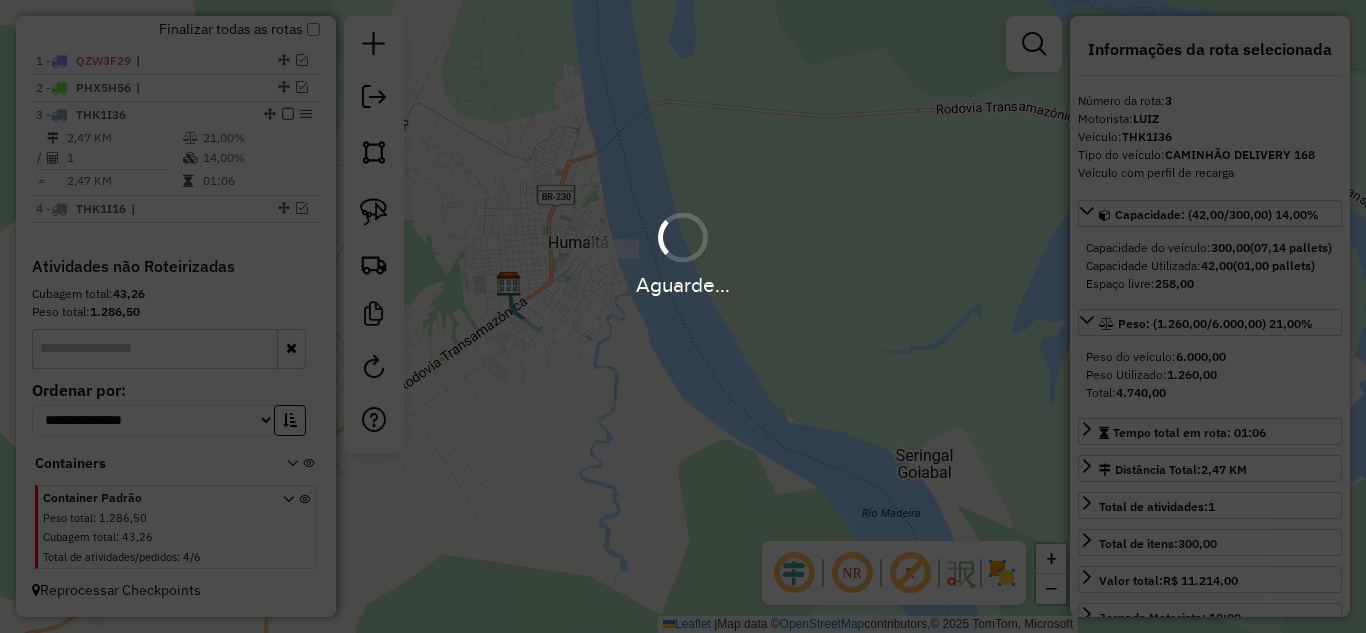 scroll, scrollTop: 648, scrollLeft: 0, axis: vertical 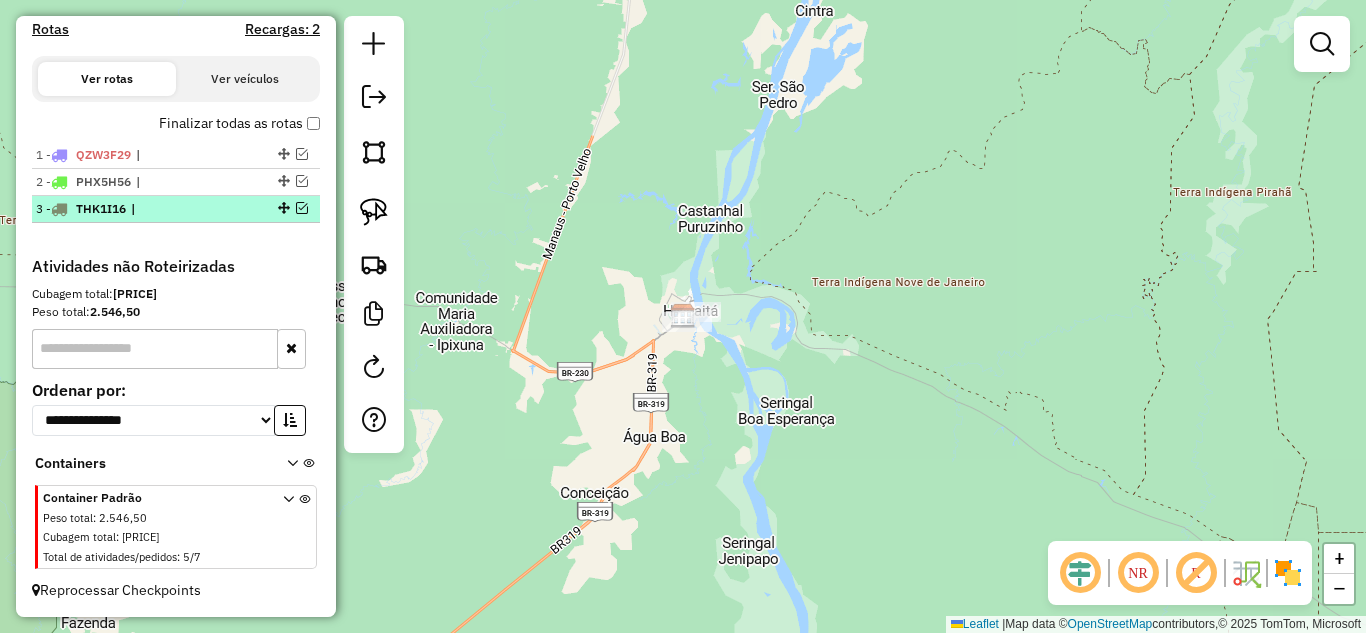click at bounding box center (302, 208) 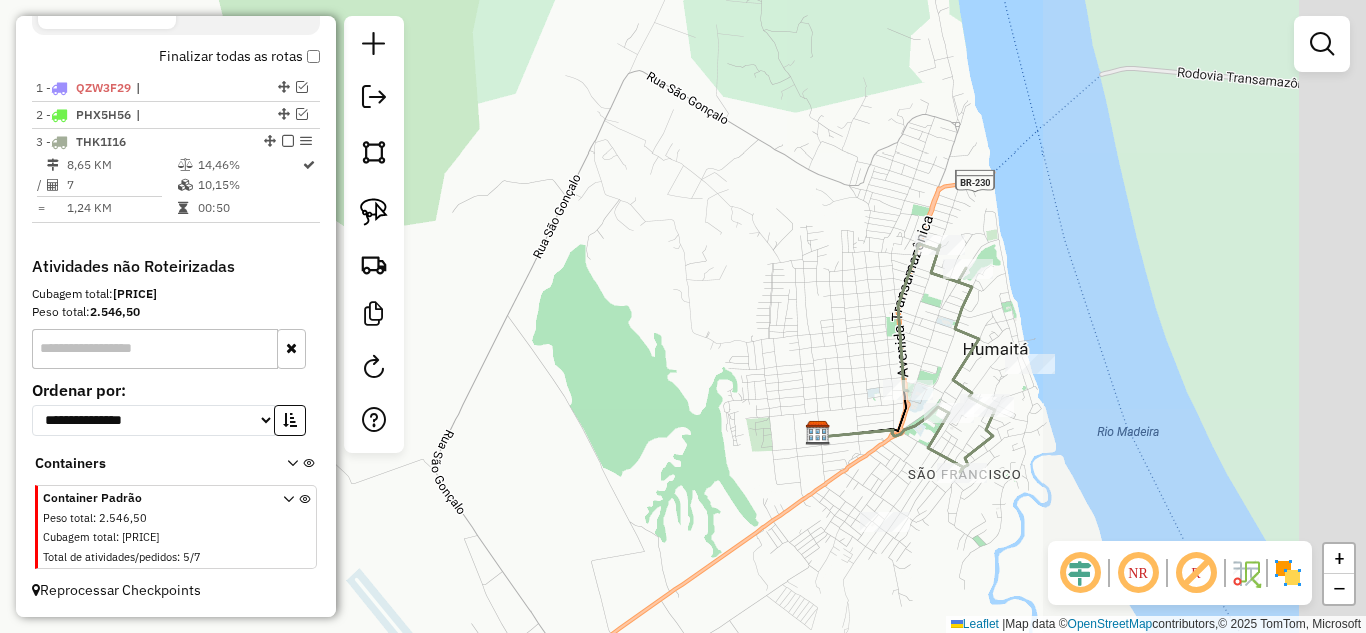drag, startPoint x: 1000, startPoint y: 402, endPoint x: 653, endPoint y: 345, distance: 351.6504 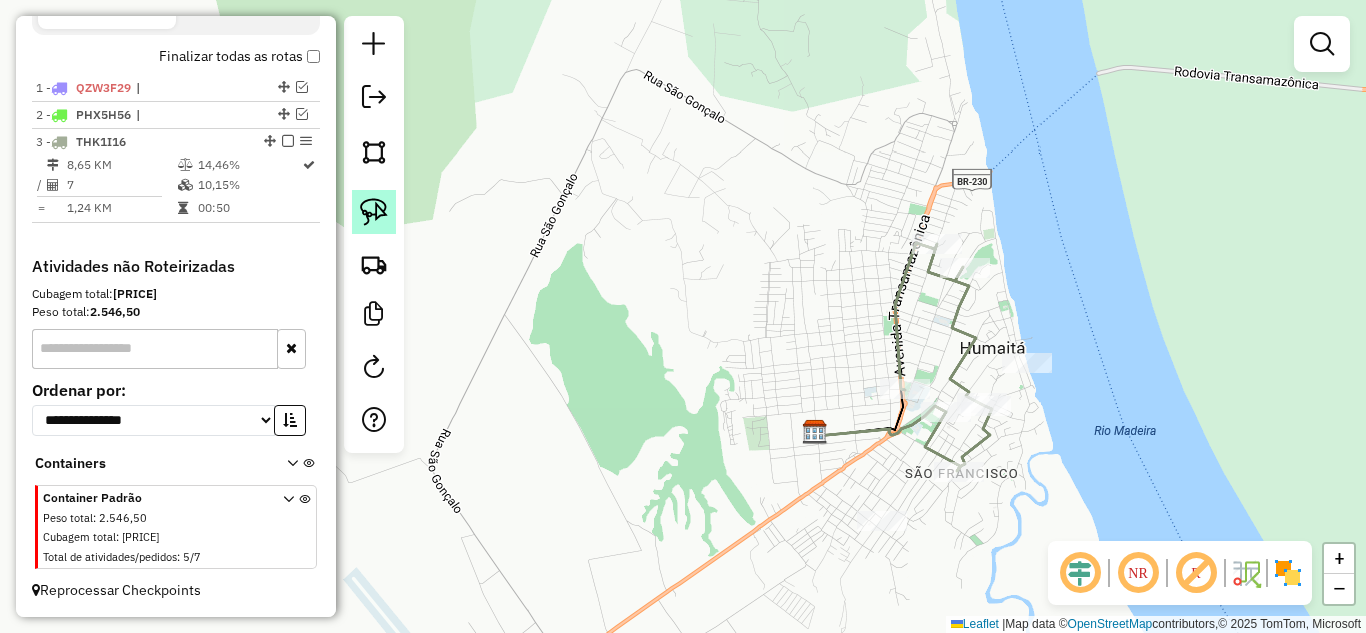 click 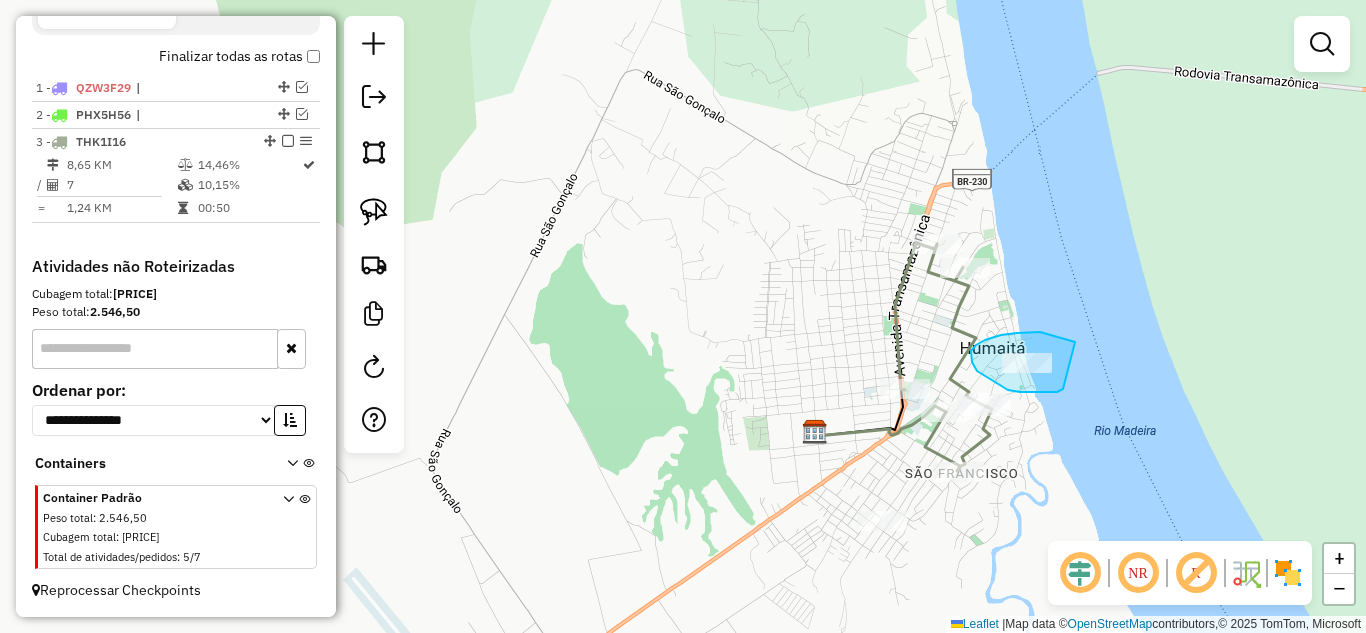 drag, startPoint x: 1057, startPoint y: 392, endPoint x: 1075, endPoint y: 342, distance: 53.14132 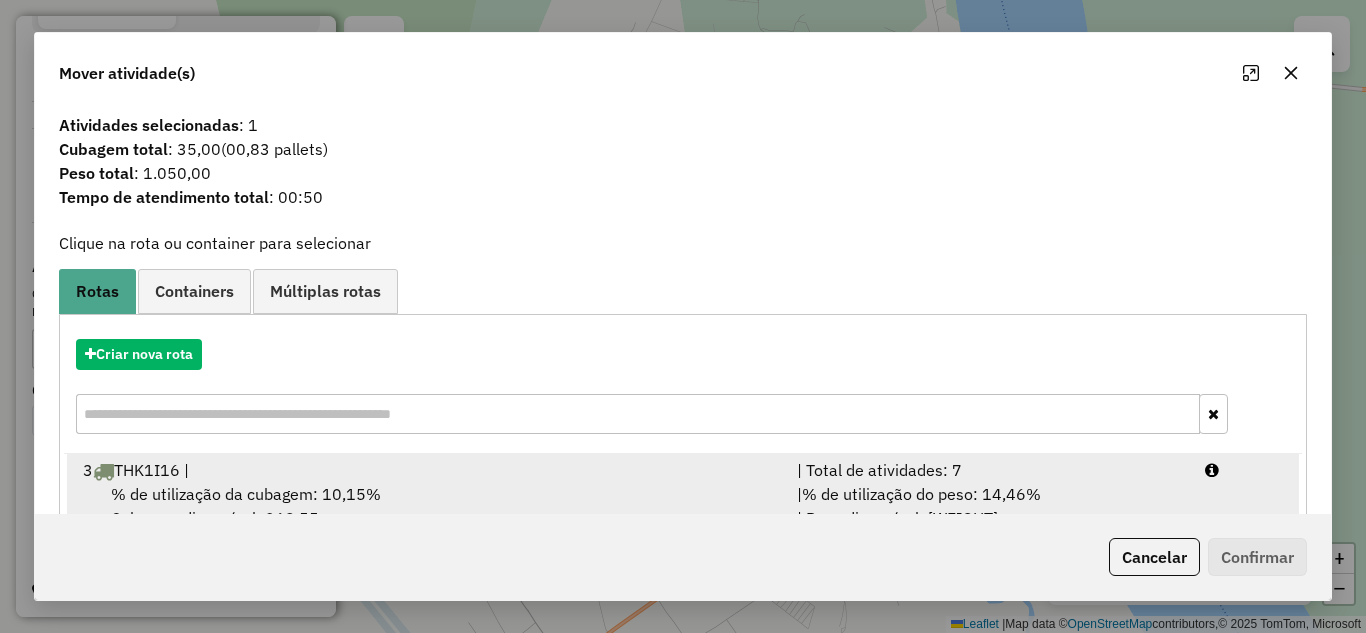 click on "| Total de atividades: 7" at bounding box center (989, 470) 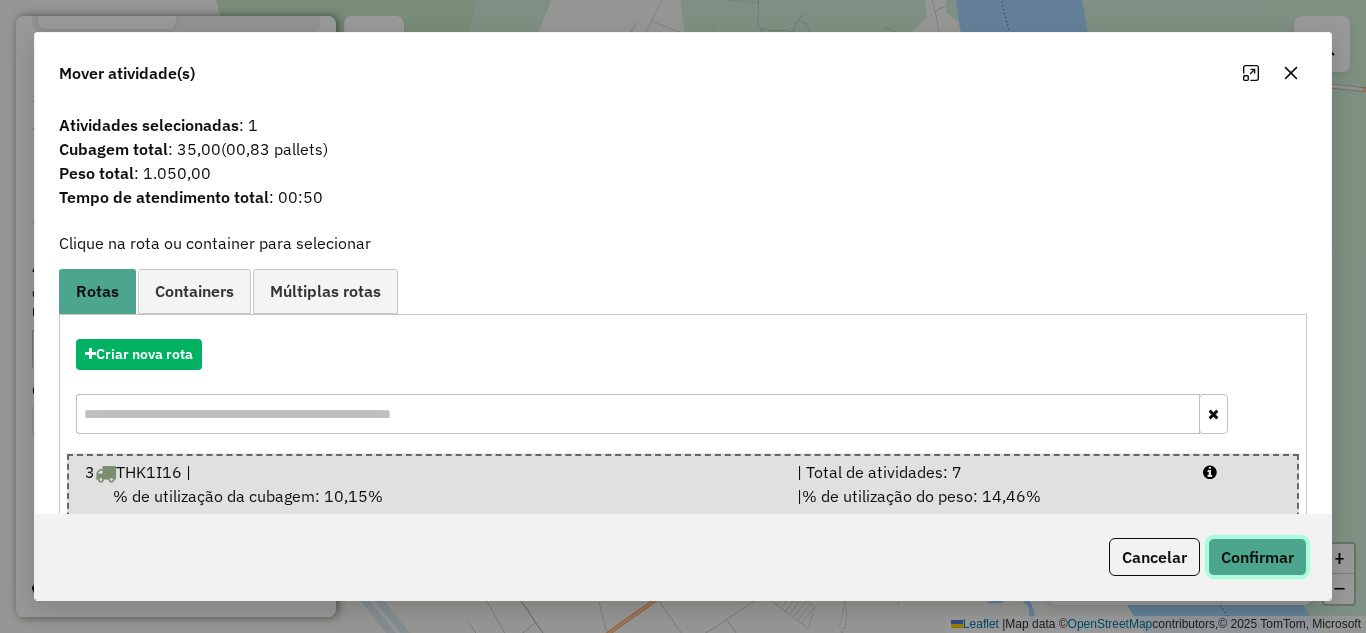 click on "Confirmar" 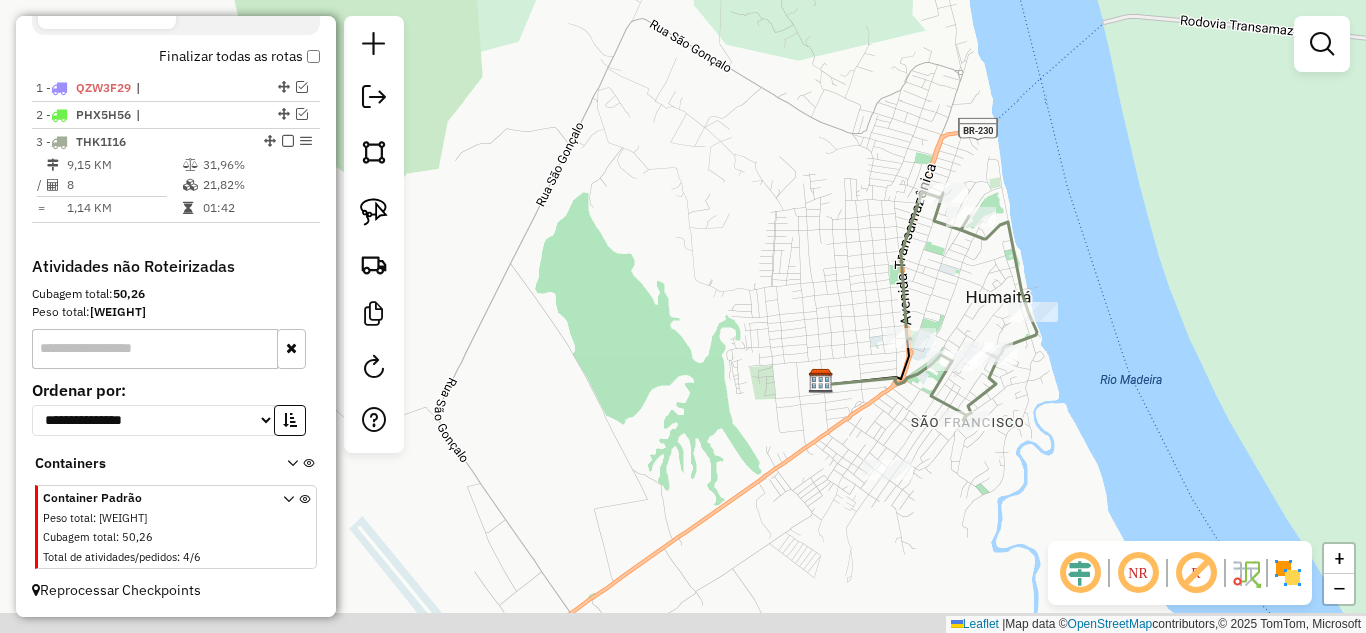drag, startPoint x: 747, startPoint y: 443, endPoint x: 744, endPoint y: 329, distance: 114.03947 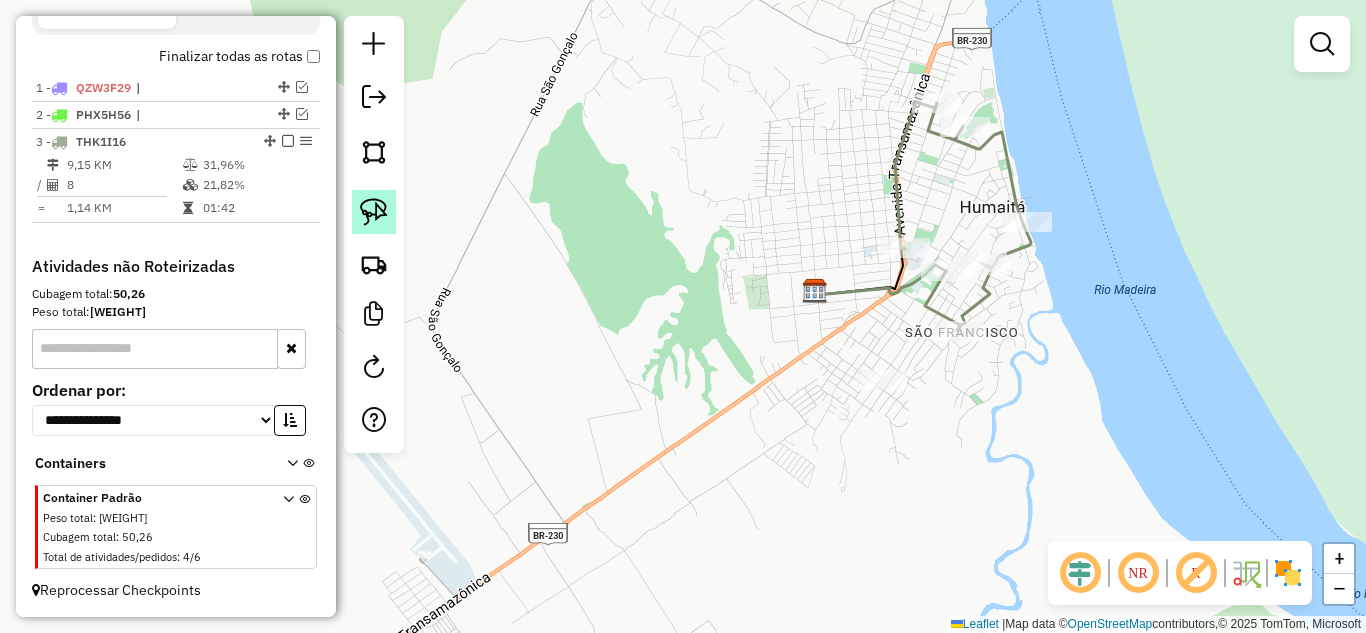 click 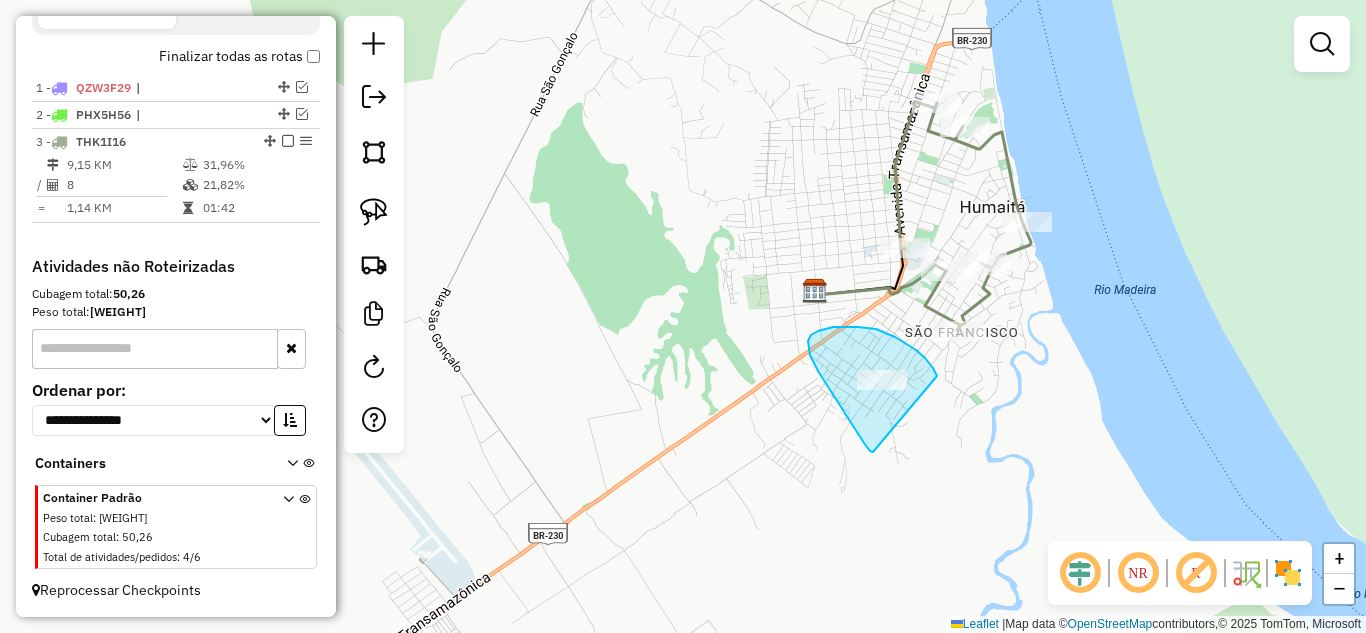 drag, startPoint x: 873, startPoint y: 452, endPoint x: 943, endPoint y: 389, distance: 94.17537 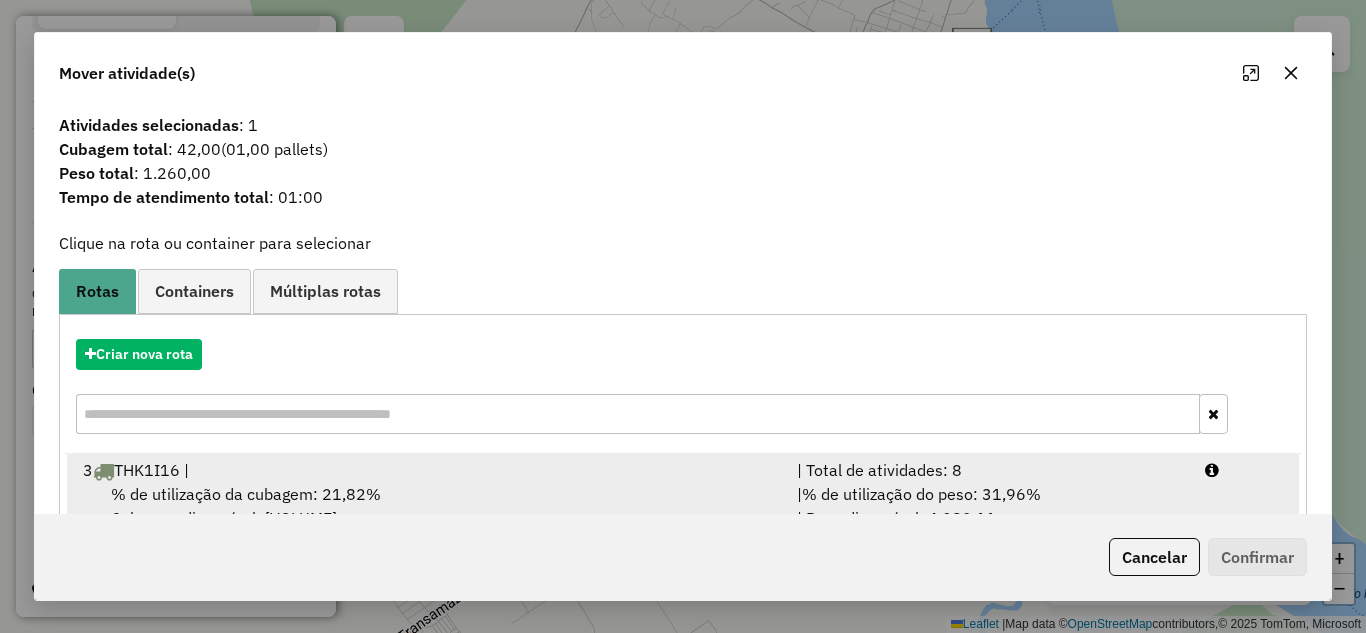 click on "| Total de atividades: 8" at bounding box center (989, 470) 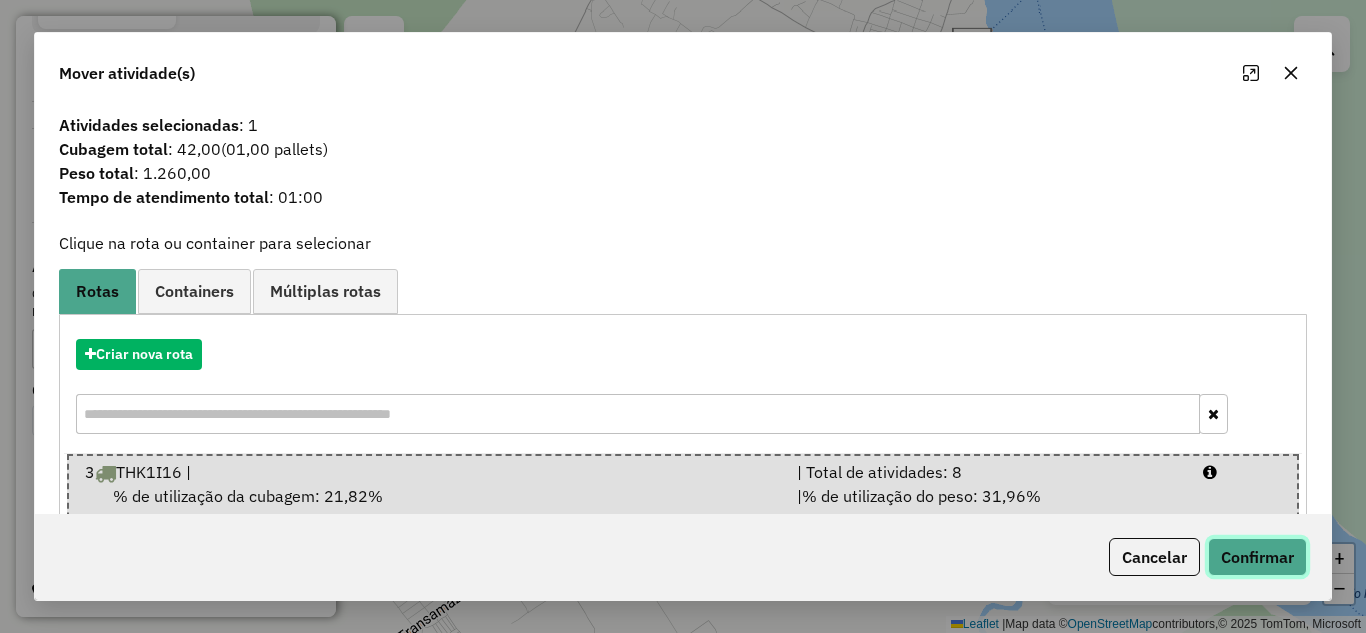 click on "Confirmar" 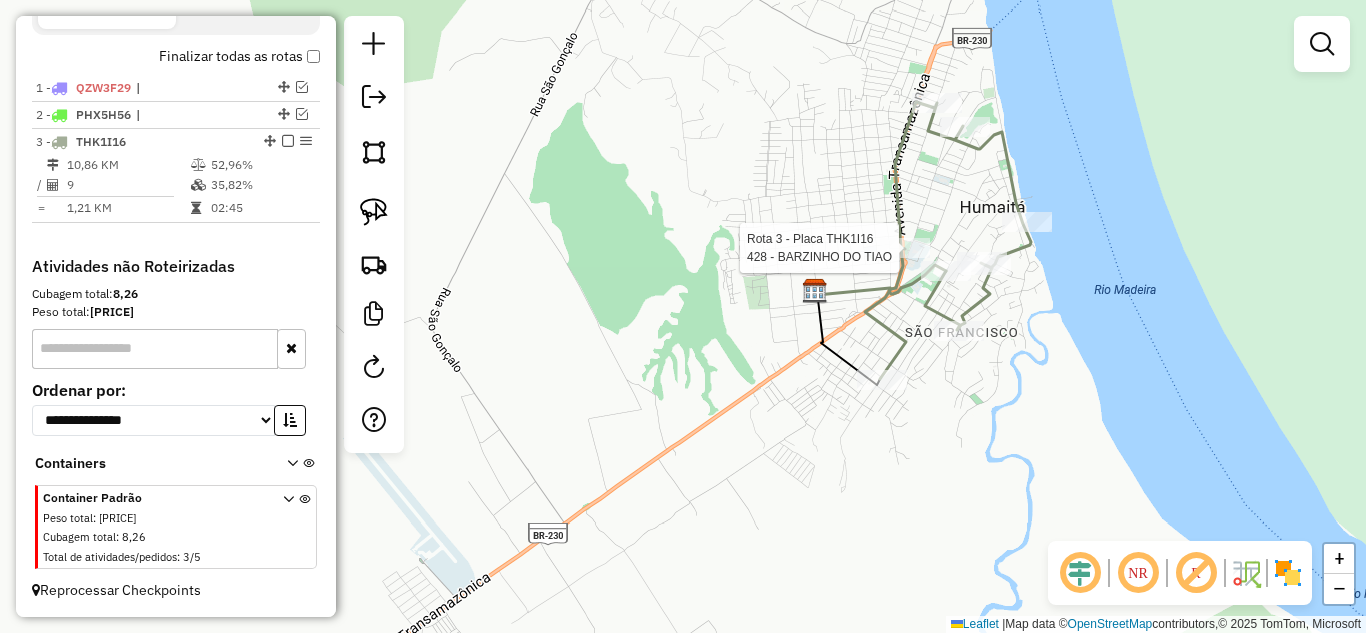 select on "**********" 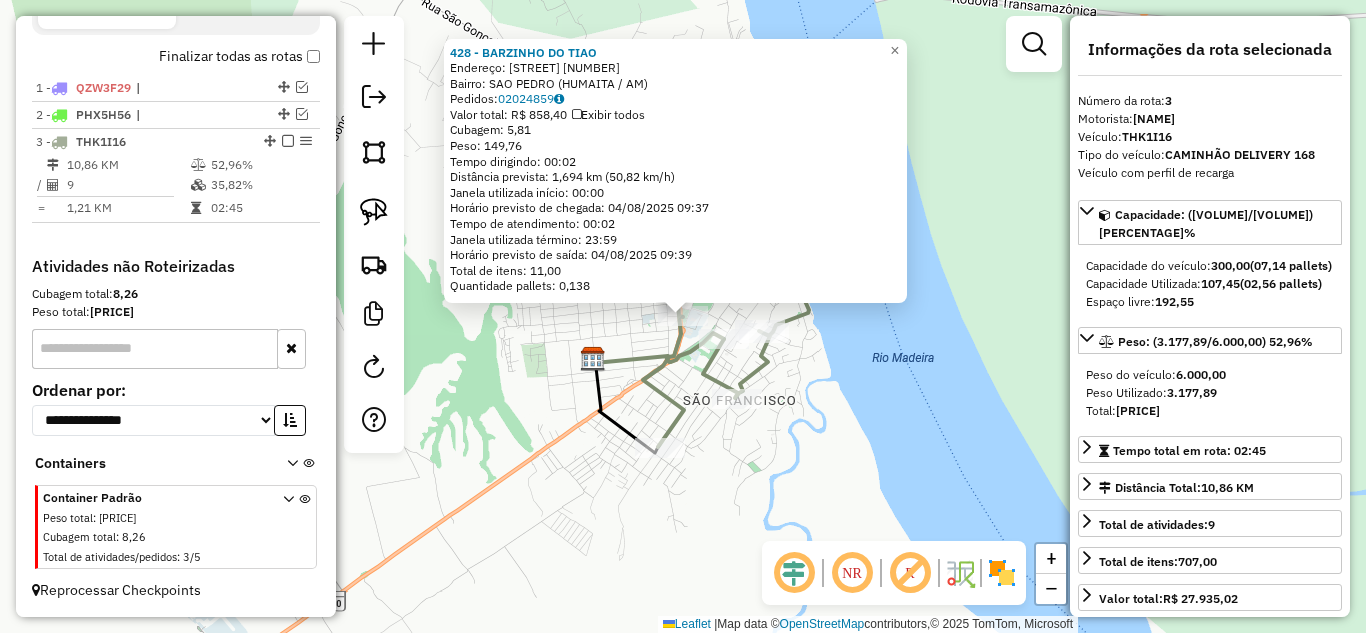 click on "428 - BARZINHO DO TIAO  Endereço:  TRANSAMAZONICA [NUMBER]   Bairro: SAO PEDRO ([CITY] / AM)   Pedidos:  02024859   Valor total: R$ 858,40   Exibir todos   Cubagem: 5,81  Peso: 149,76  Tempo dirigindo: 00:02   Distância prevista: 1,694 km (50,82 km/h)   Janela utilizada início: 00:00   Horário previsto de chegada: 04/08/2025 09:37   Tempo de atendimento: 00:02   Janela utilizada término: 23:59   Horário previsto de saída: 04/08/2025 09:39   Total de itens: 11,00   Quantidade pallets: 0,138  × Janela de atendimento Grade de atendimento Capacidade Transportadoras Veículos Cliente Pedidos  Rotas Selecione os dias de semana para filtrar as janelas de atendimento  Seg   Ter   Qua   Qui   Sex   Sáb   Dom  Informe o período da janela de atendimento: De: Até:  Filtrar exatamente a janela do cliente  Considerar janela de atendimento padrão  Selecione os dias de semana para filtrar as grades de atendimento  Seg   Ter   Qua   Qui   Sex   Sáb   Dom   Considerar clientes sem dia de atendimento cadastrado  De:" 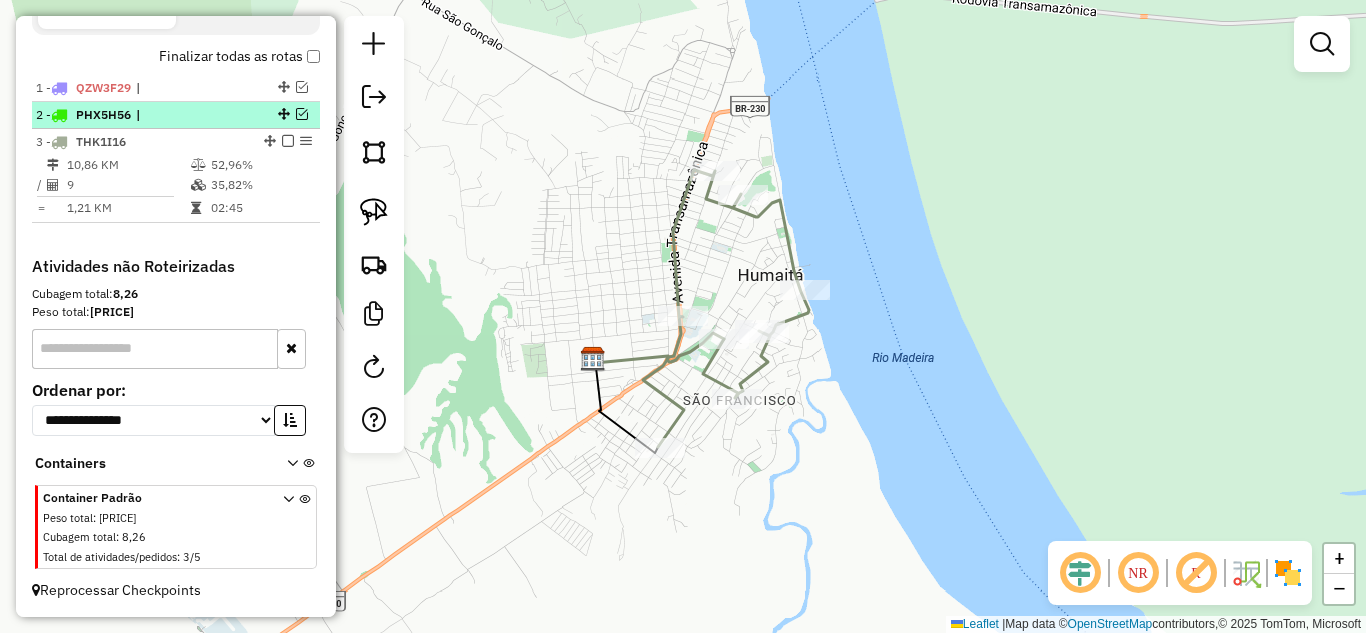 click at bounding box center (302, 114) 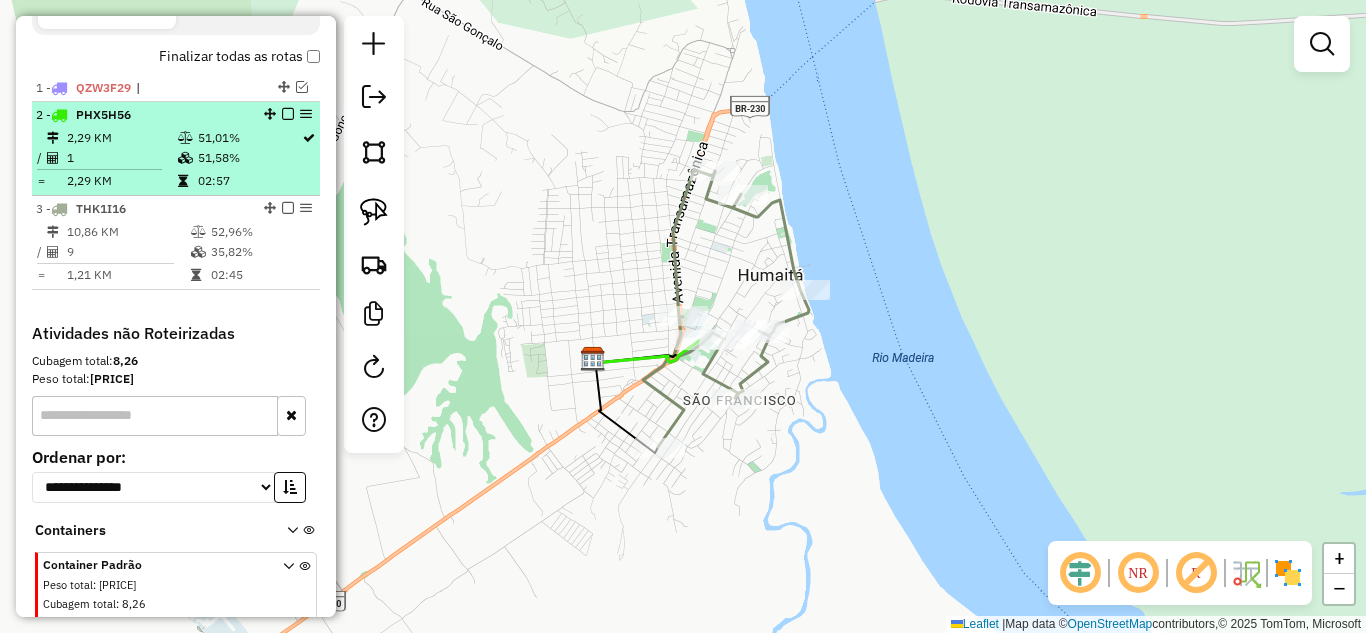 scroll, scrollTop: 742, scrollLeft: 0, axis: vertical 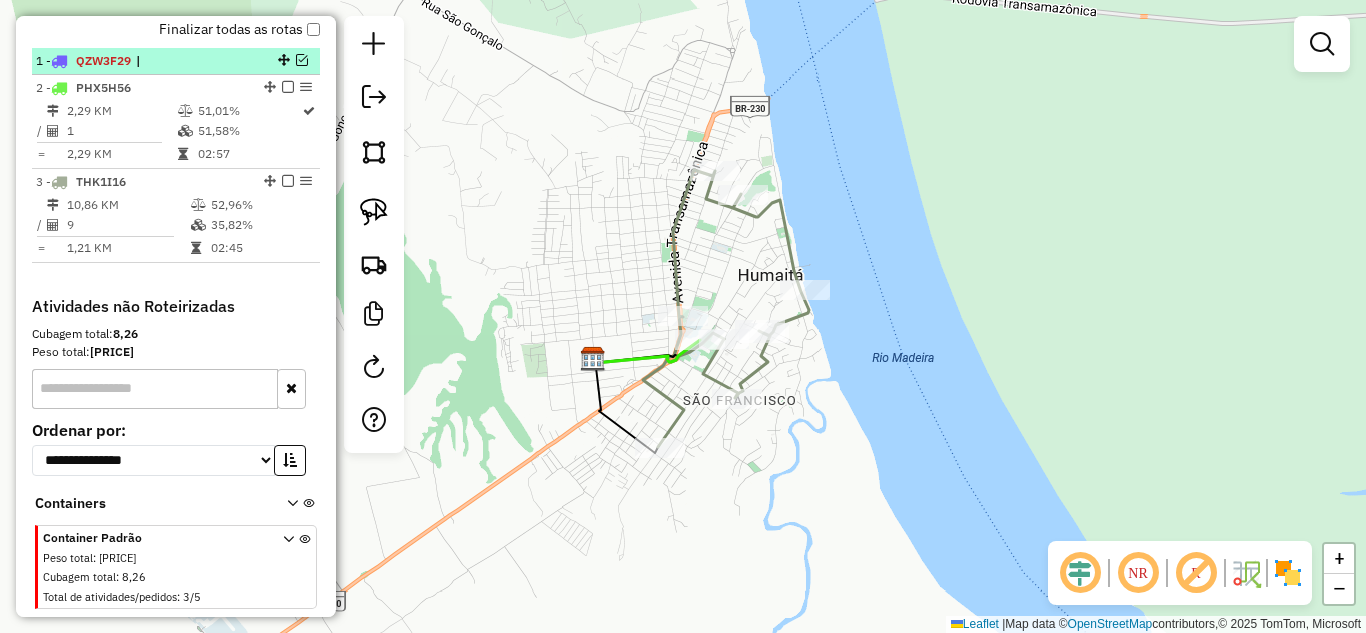 click at bounding box center (302, 60) 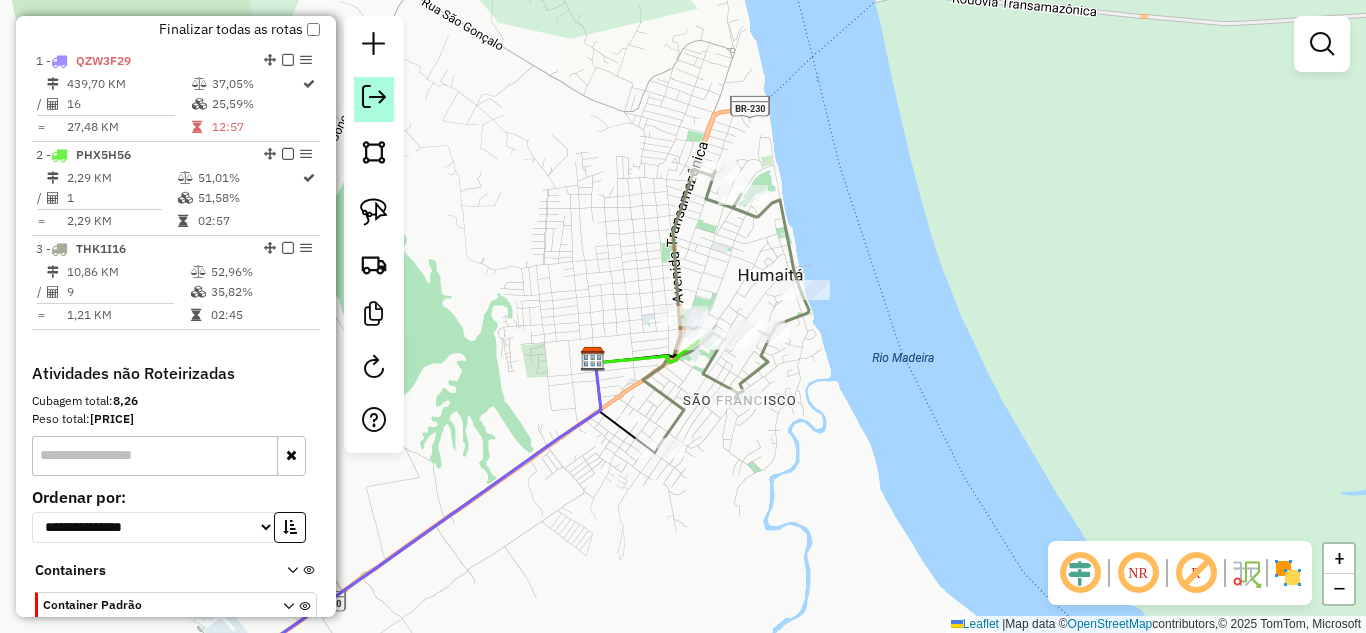 click 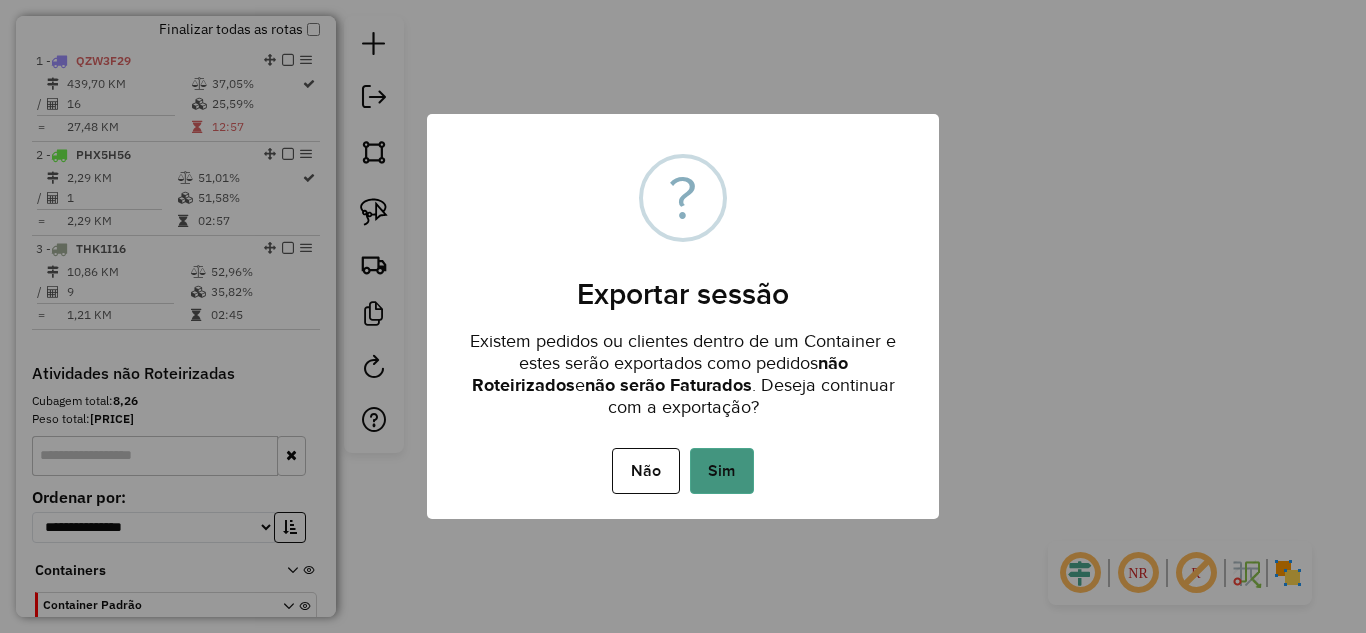 click on "Sim" at bounding box center [722, 471] 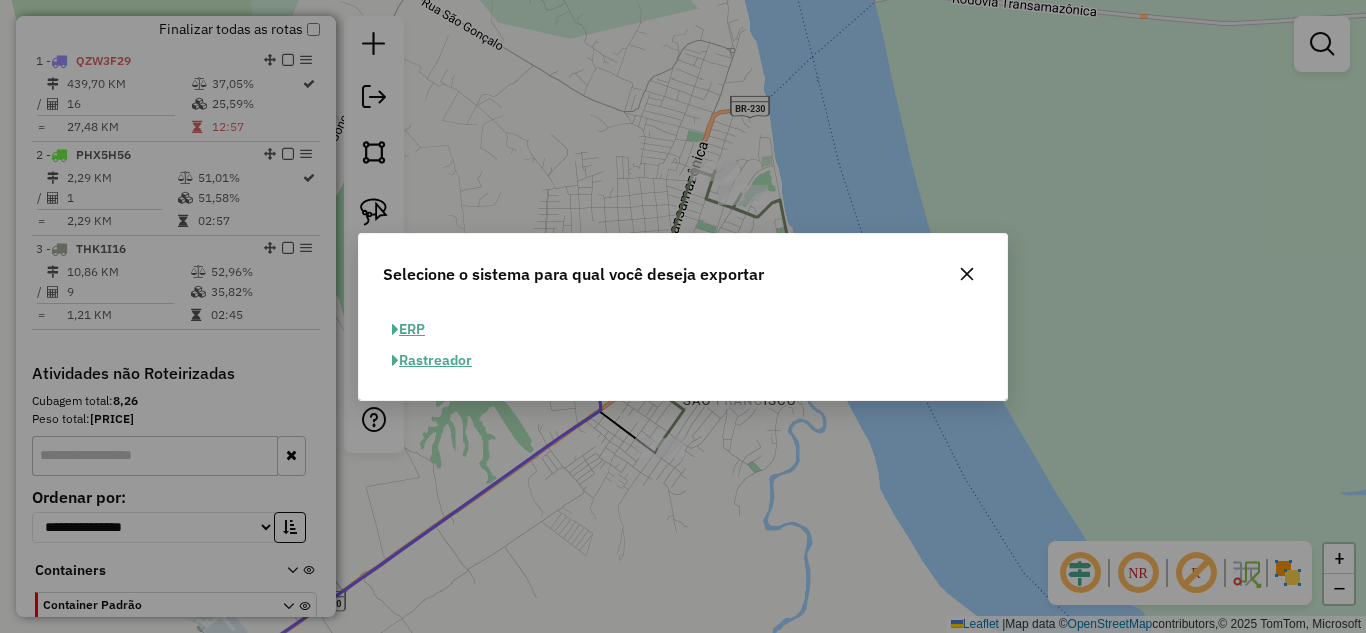 click on "ERP" 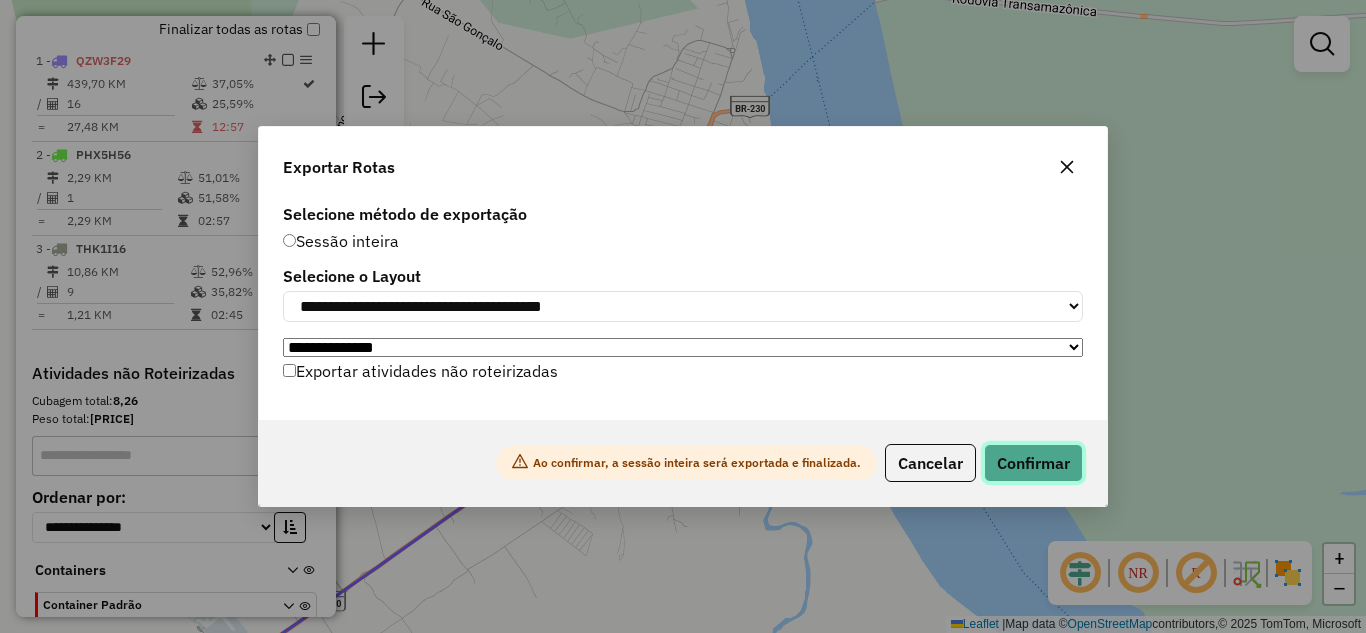 click on "Confirmar" 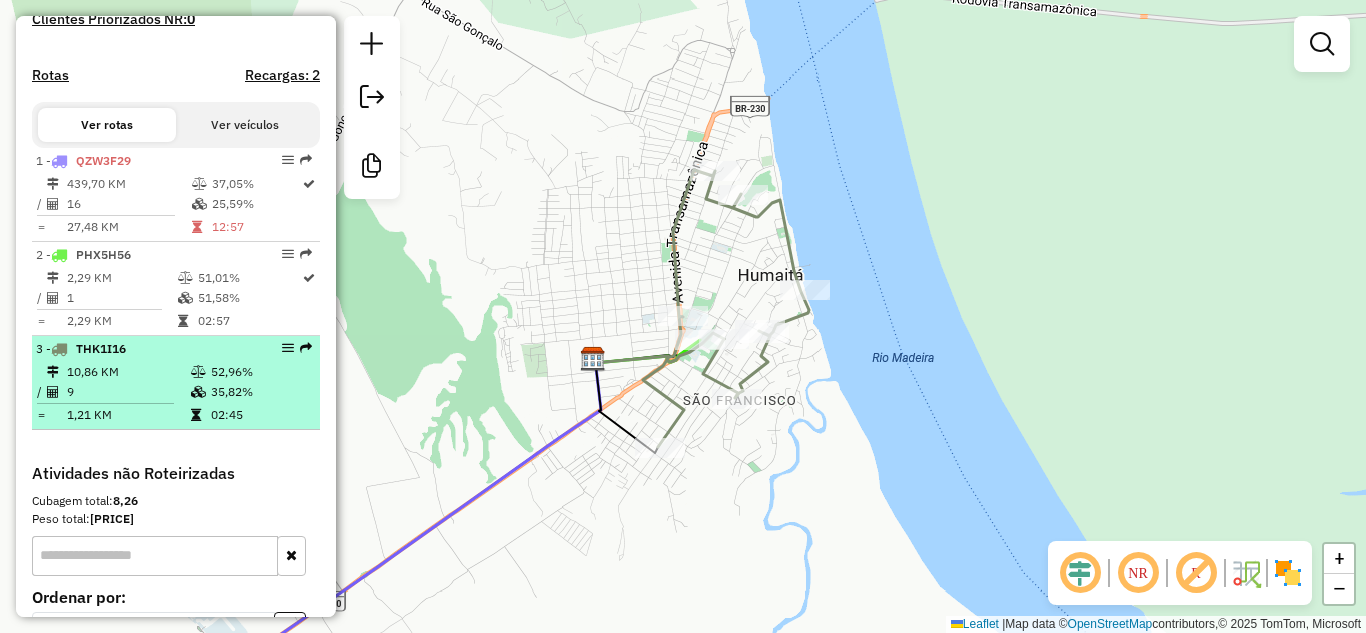 scroll, scrollTop: 556, scrollLeft: 0, axis: vertical 